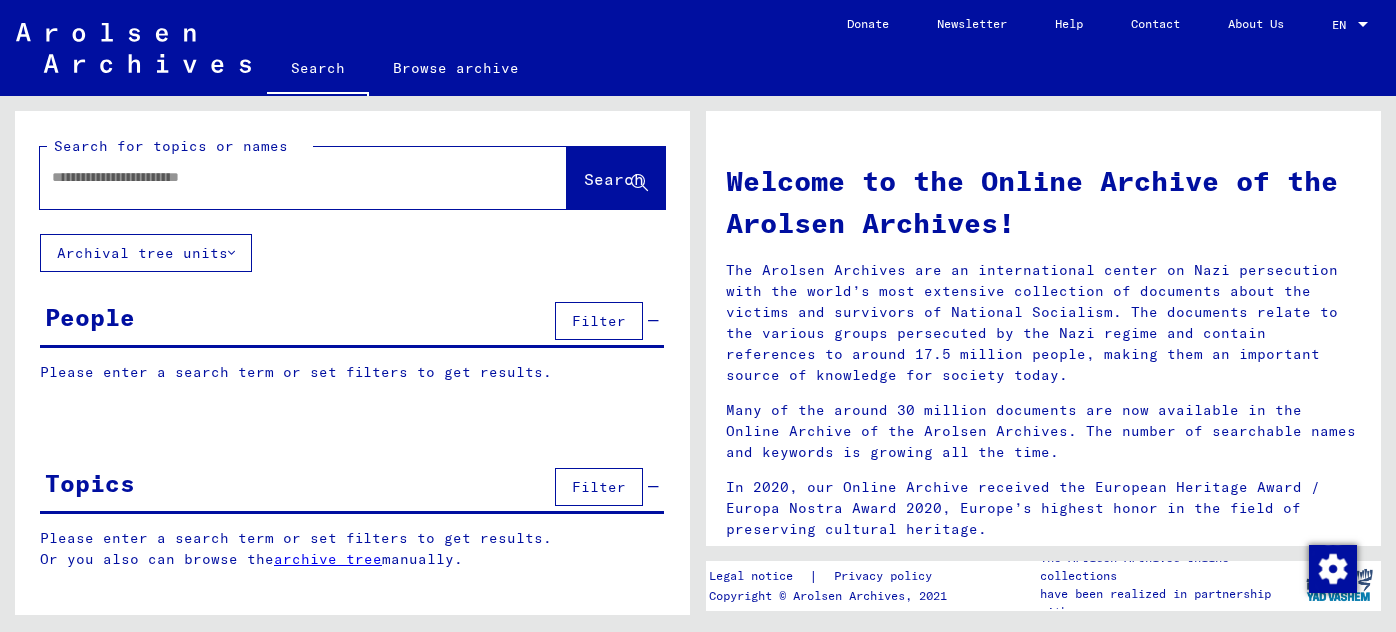 scroll, scrollTop: 0, scrollLeft: 0, axis: both 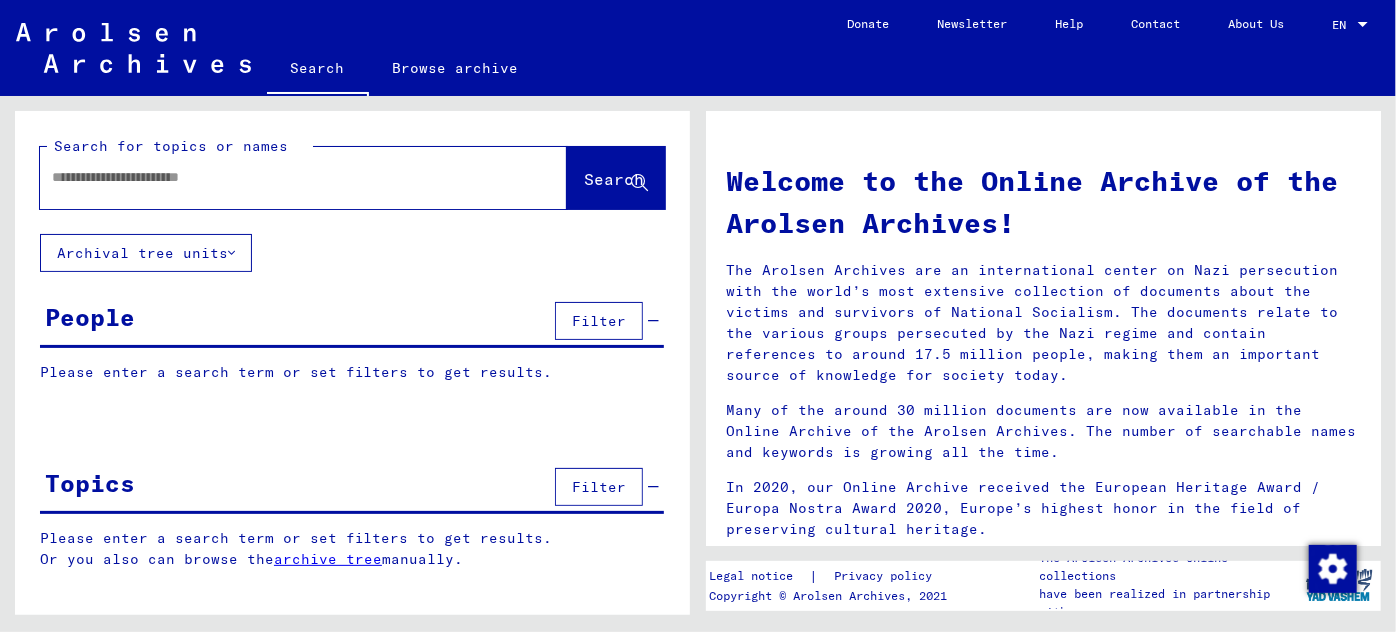click at bounding box center [279, 177] 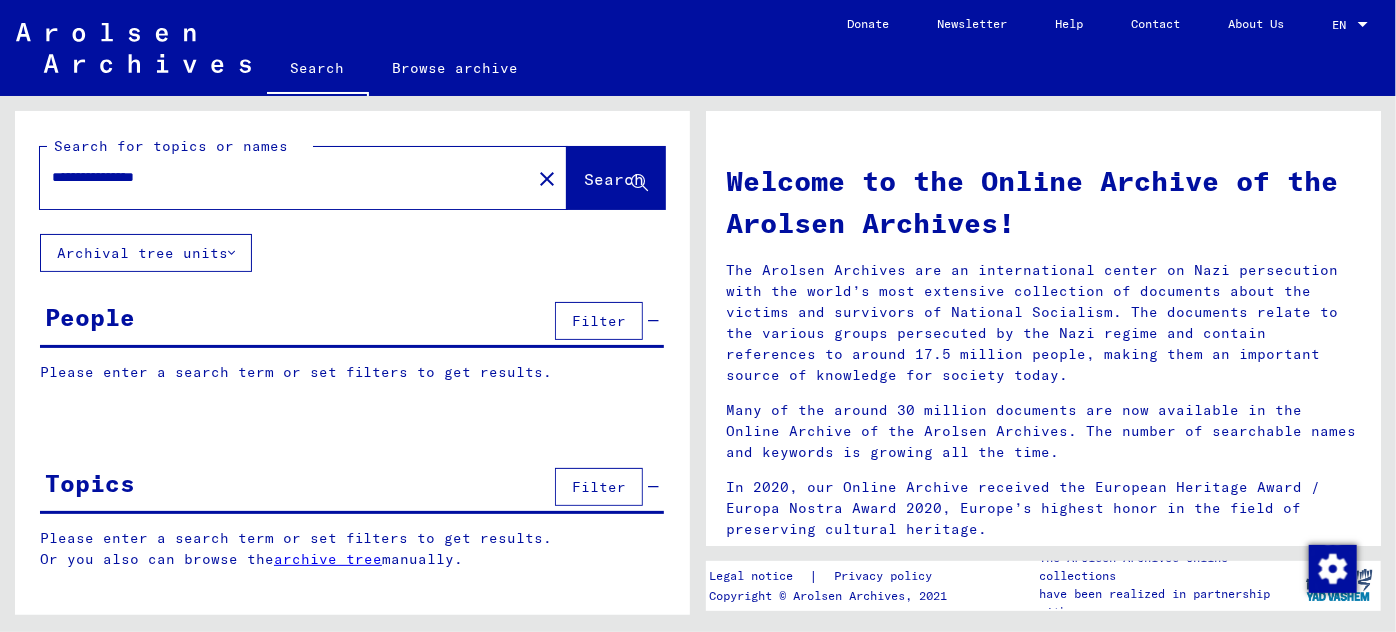 type on "**********" 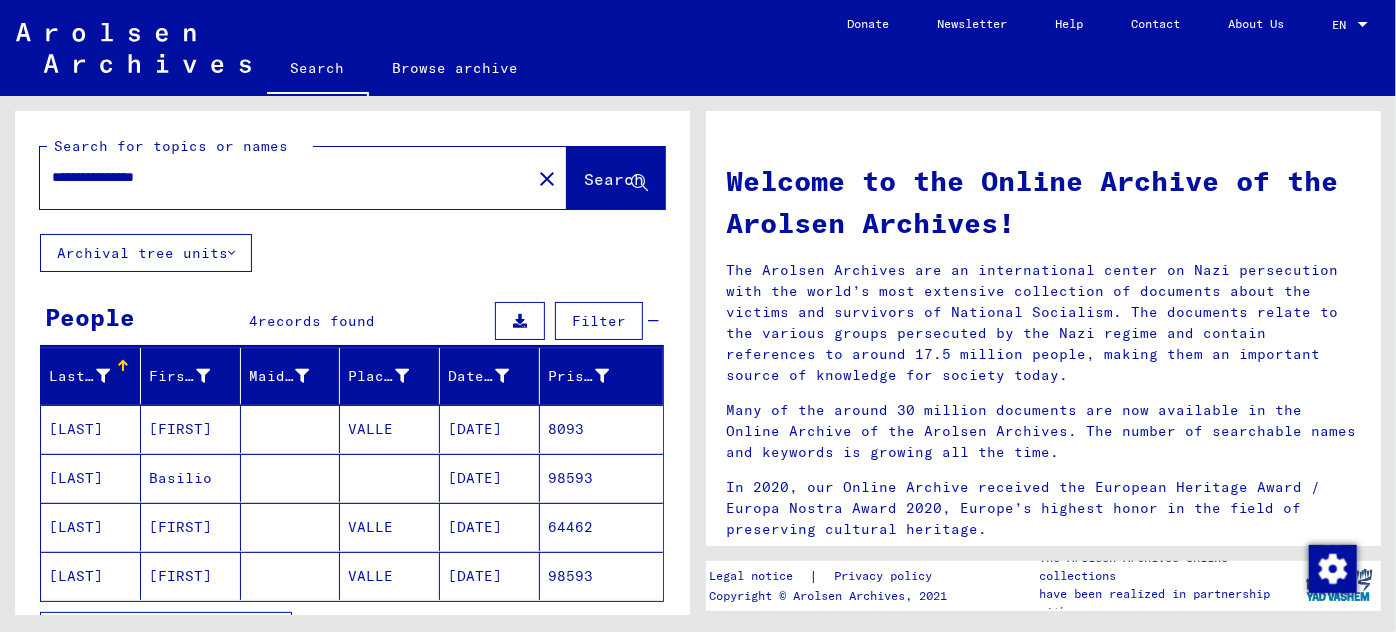 click on "[FIRST]" at bounding box center [191, 478] 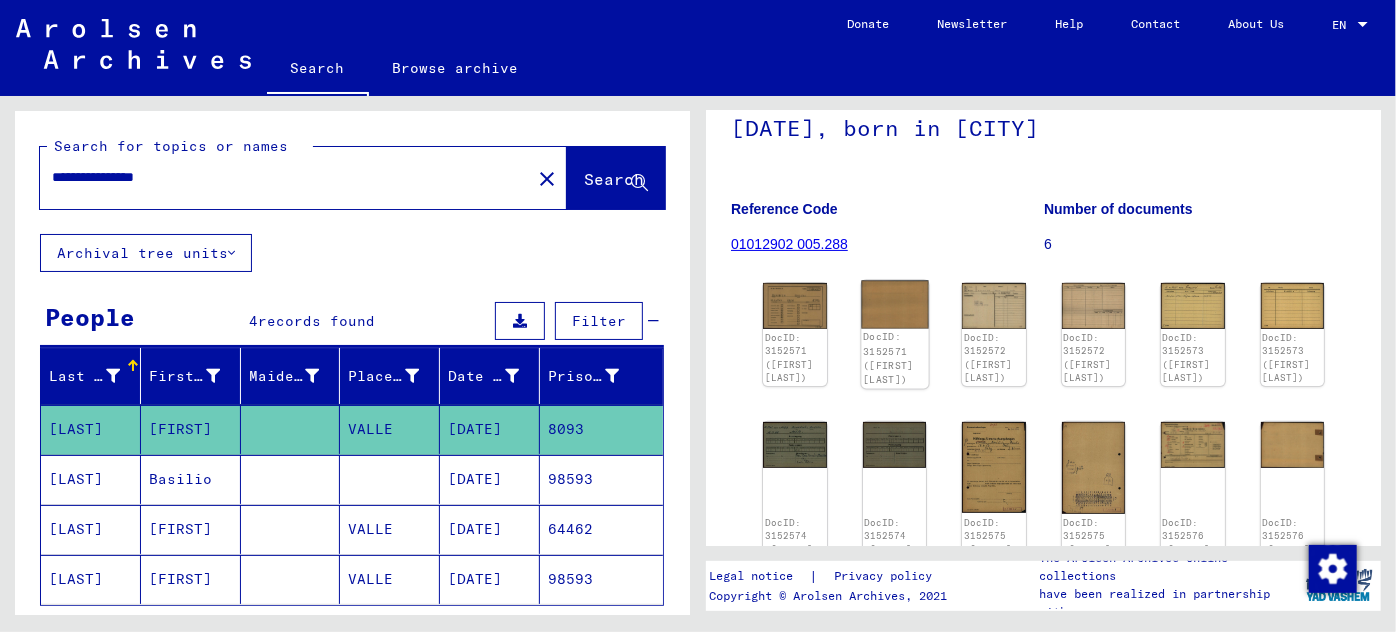 scroll, scrollTop: 181, scrollLeft: 0, axis: vertical 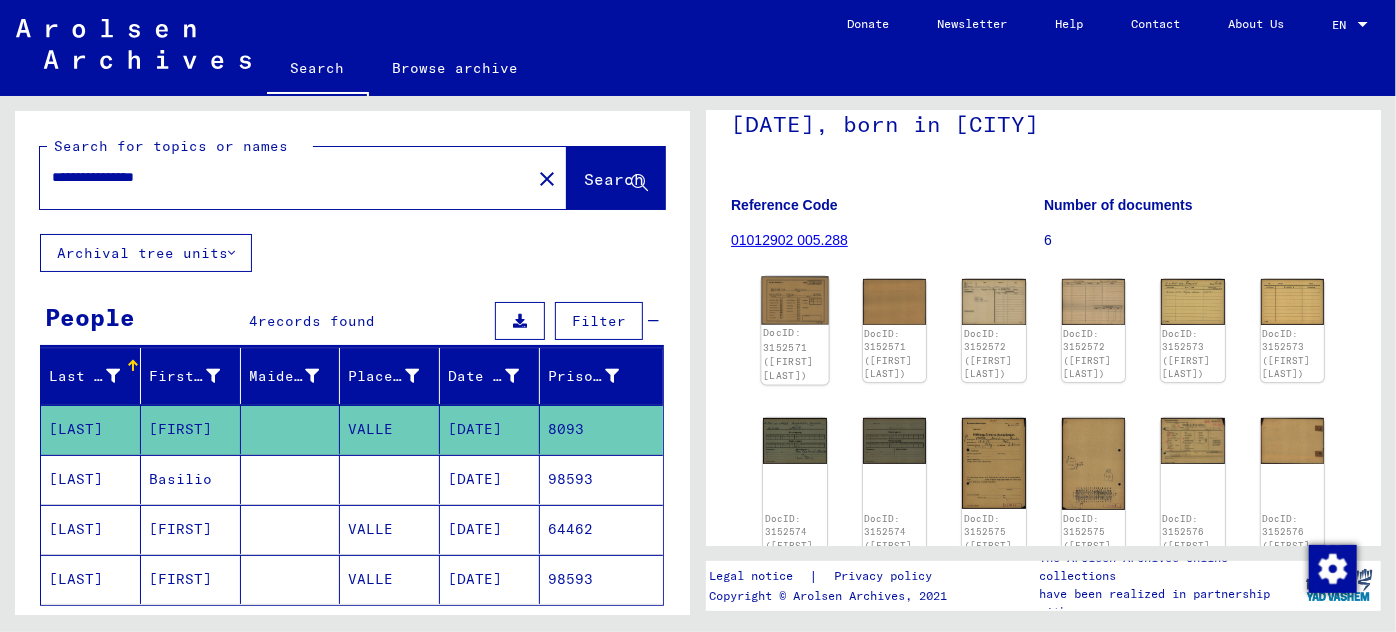 click 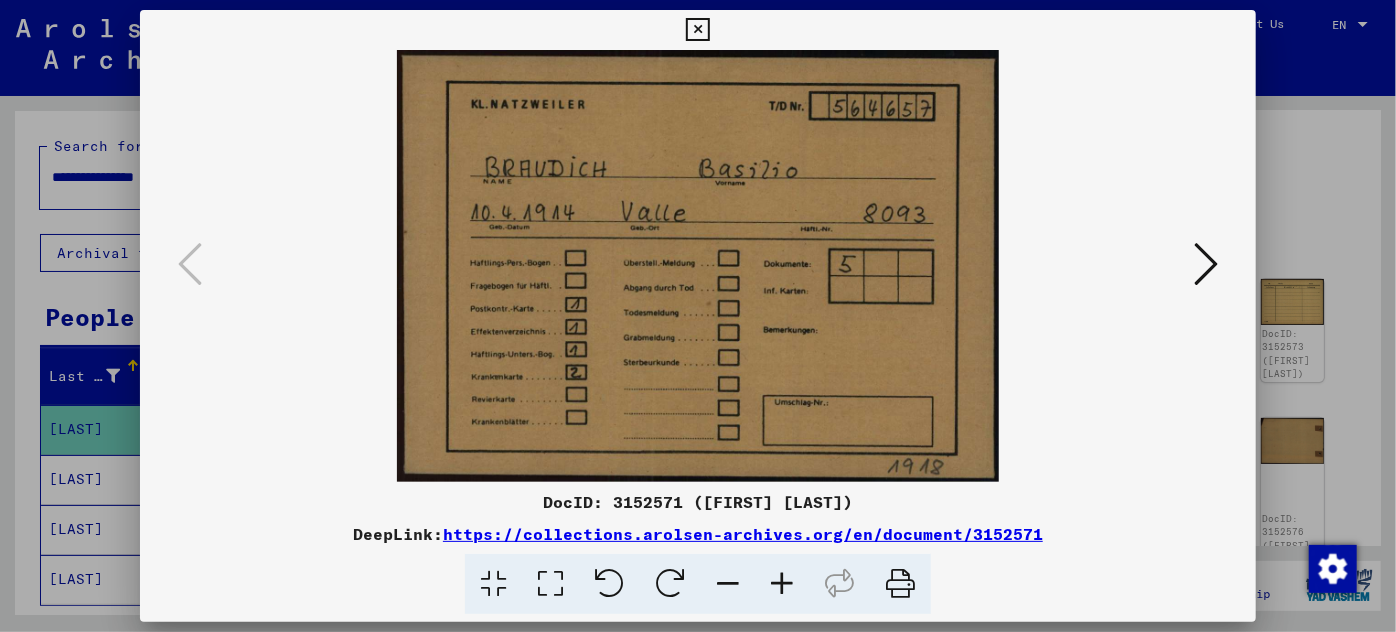 click at bounding box center [1206, 264] 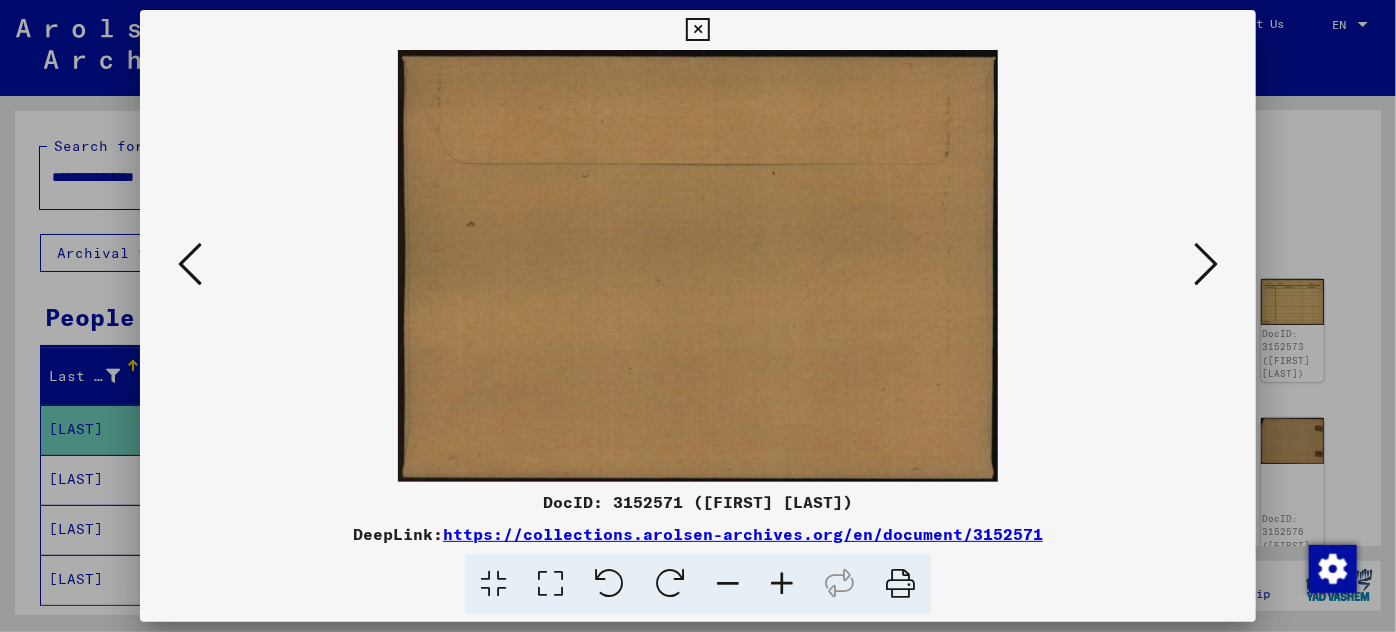 click at bounding box center (1206, 264) 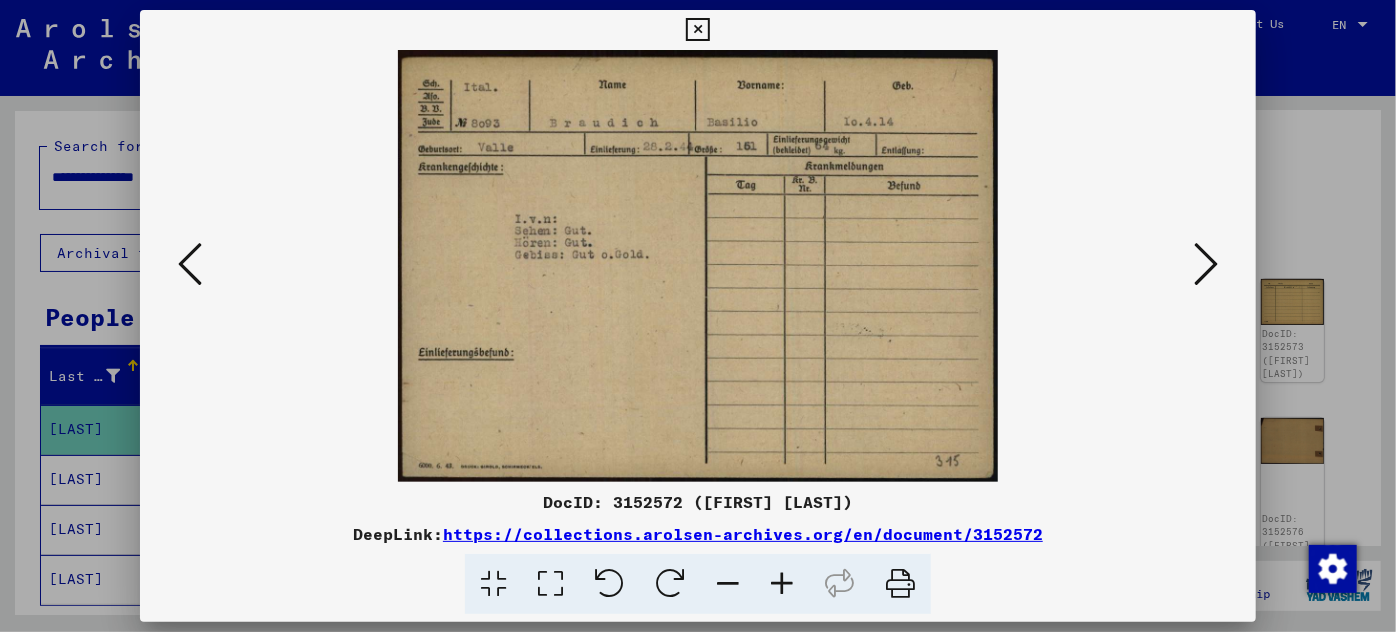 click at bounding box center [1206, 264] 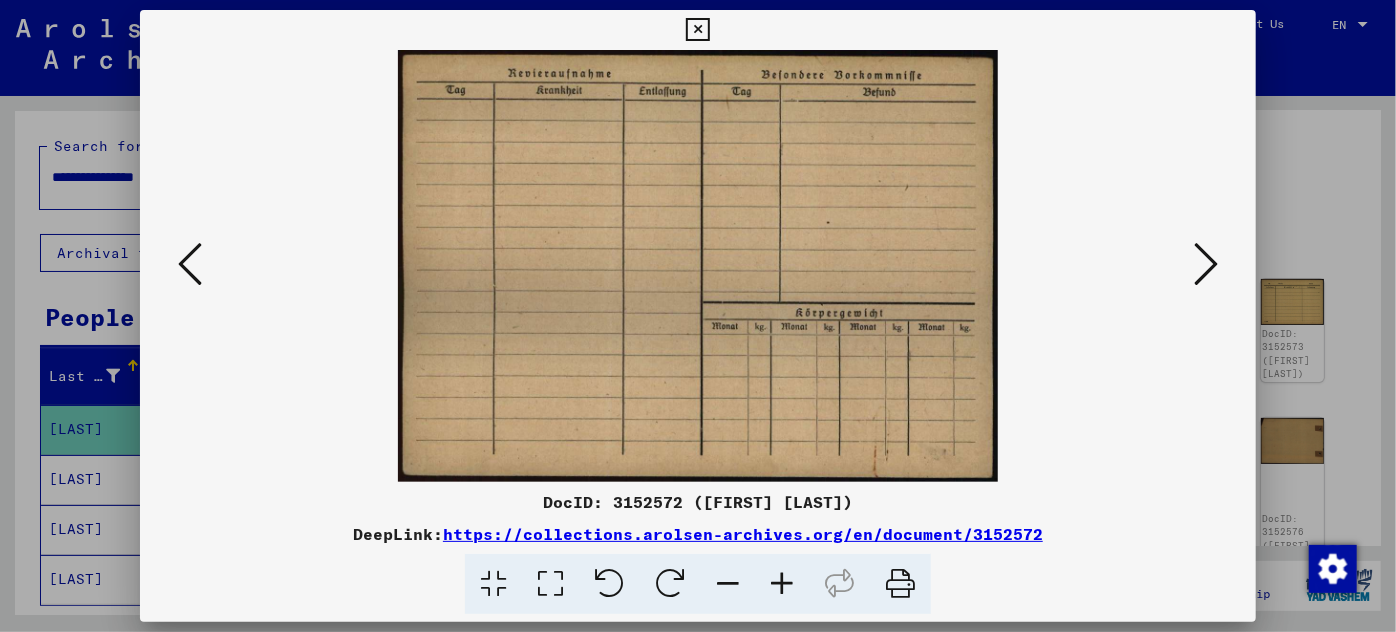 click at bounding box center (1206, 264) 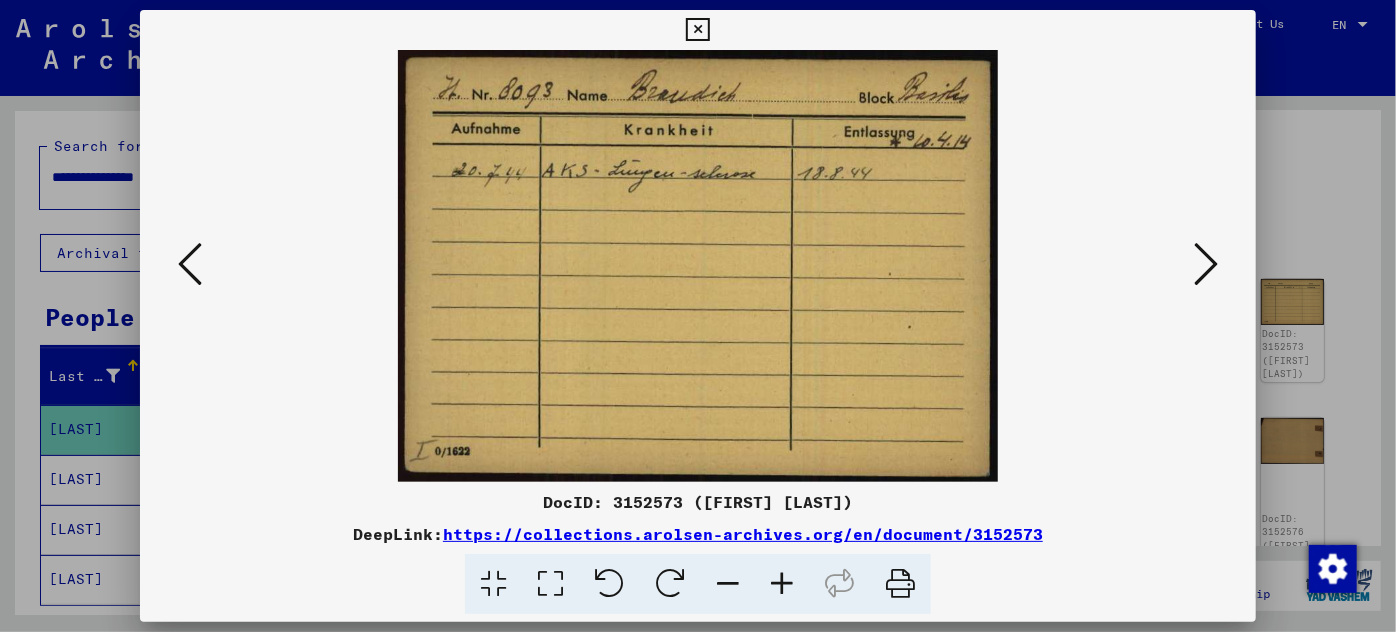 click at bounding box center (782, 584) 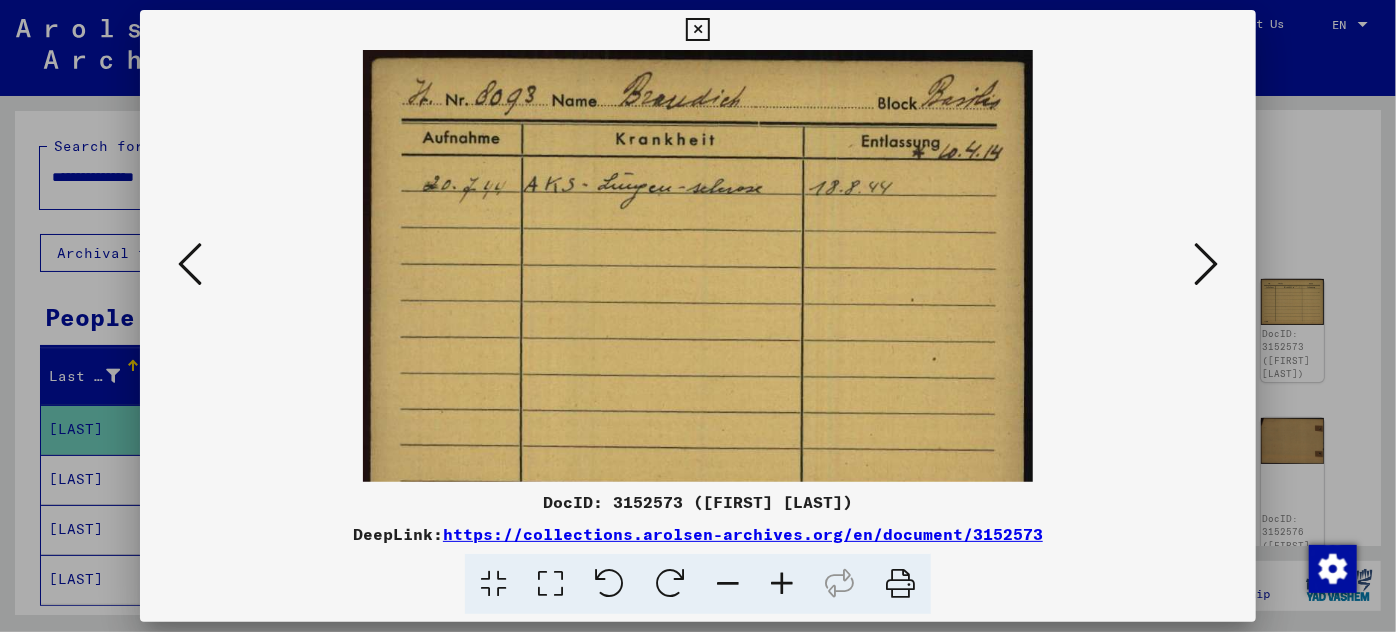 click at bounding box center (782, 584) 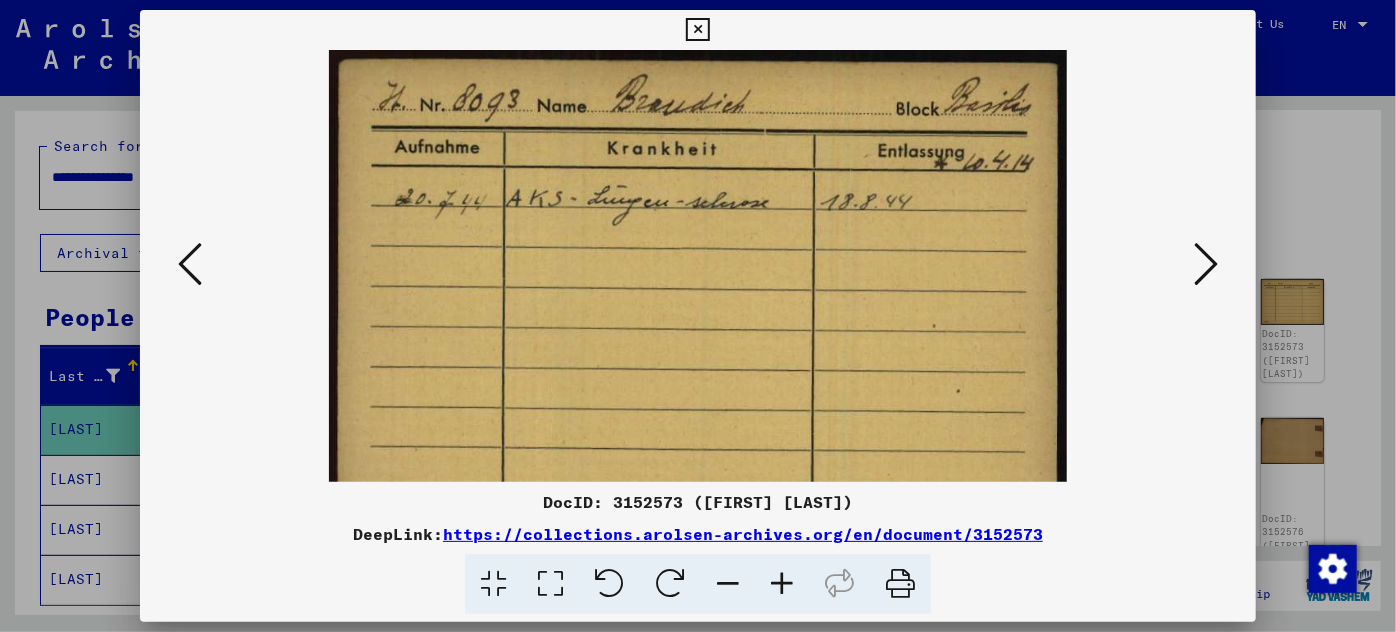 click at bounding box center (782, 584) 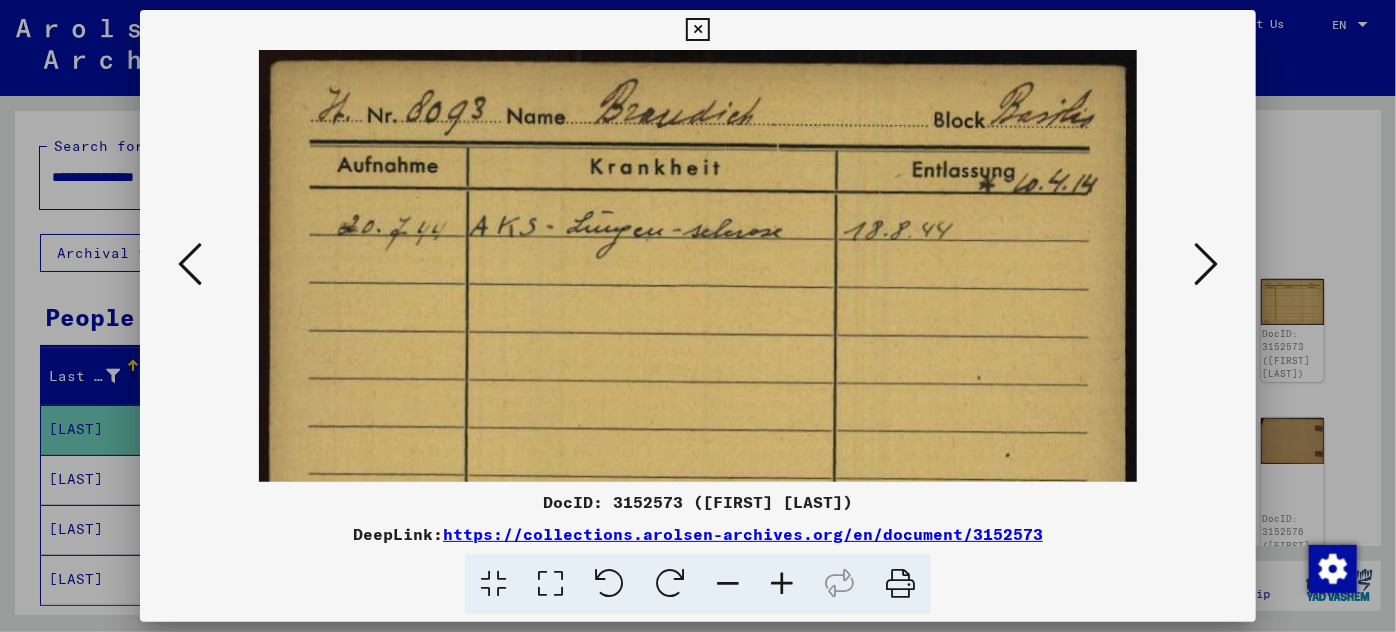 click at bounding box center (782, 584) 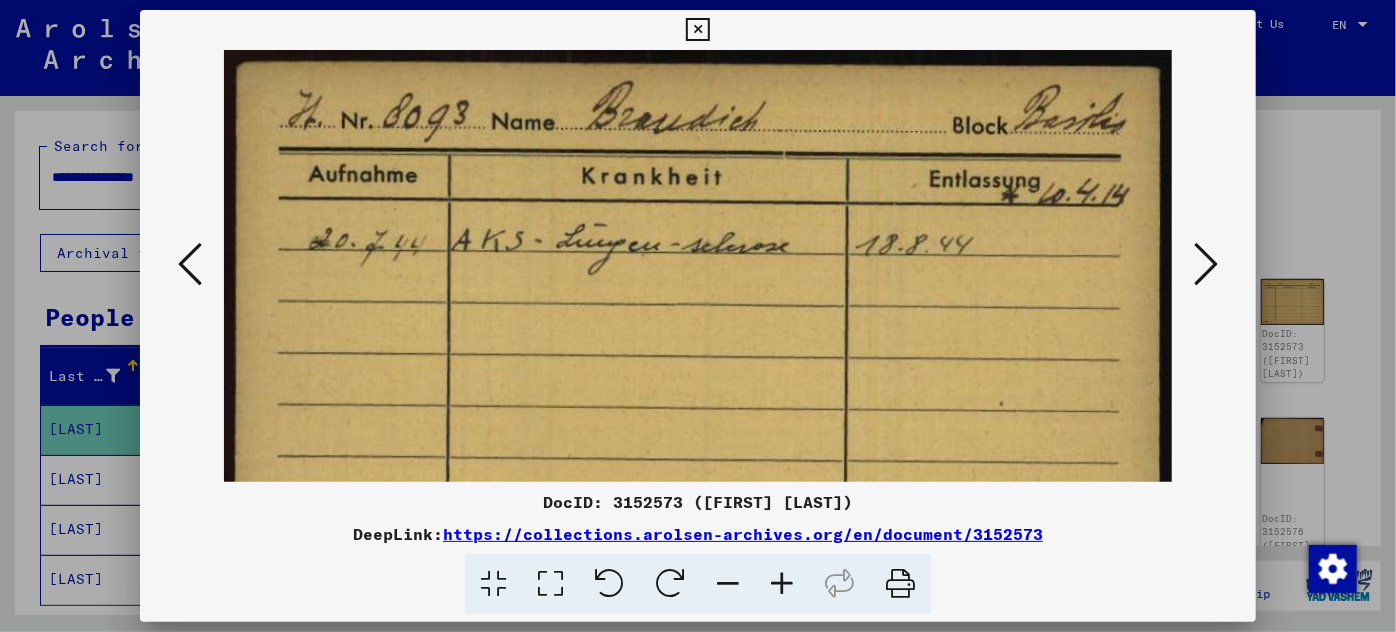 click at bounding box center (782, 584) 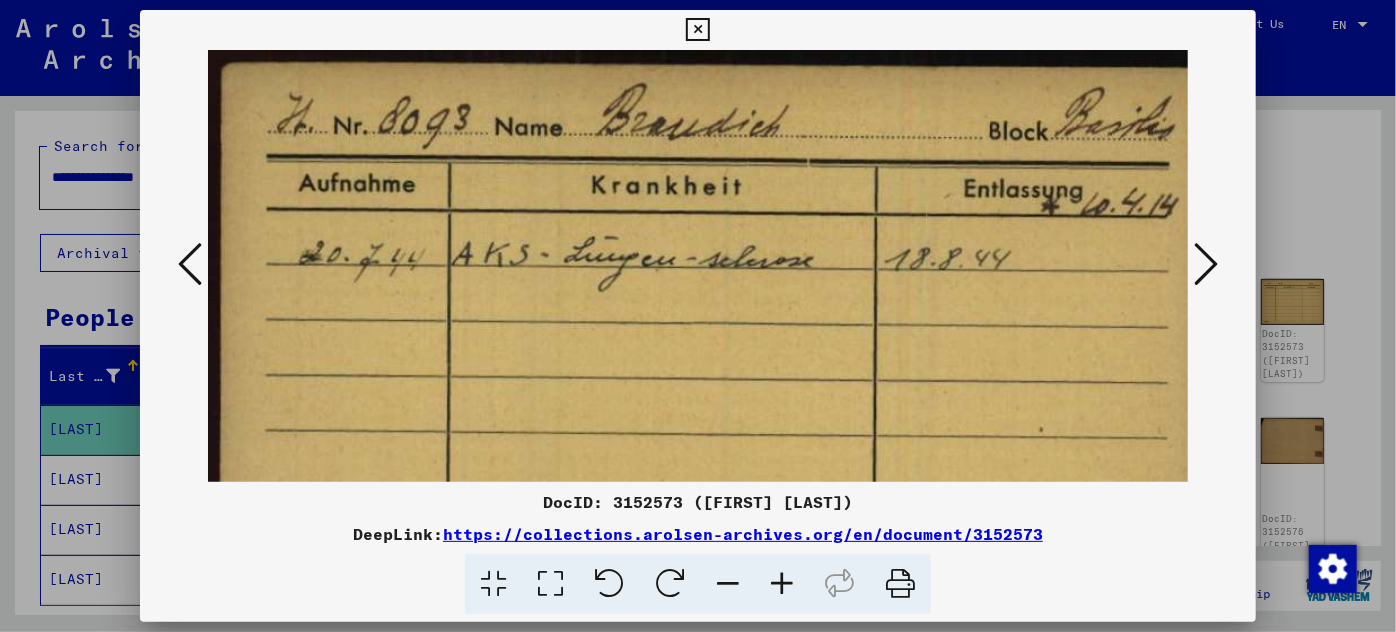 click at bounding box center [782, 584] 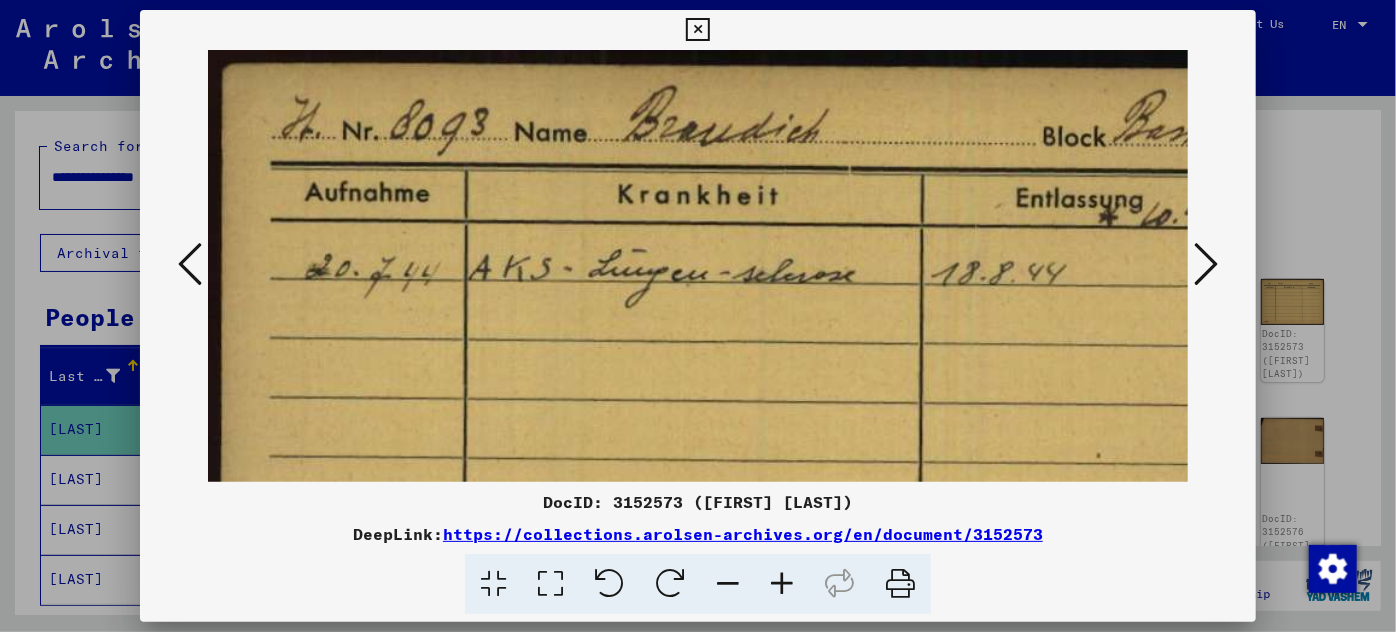 click at bounding box center (1206, 264) 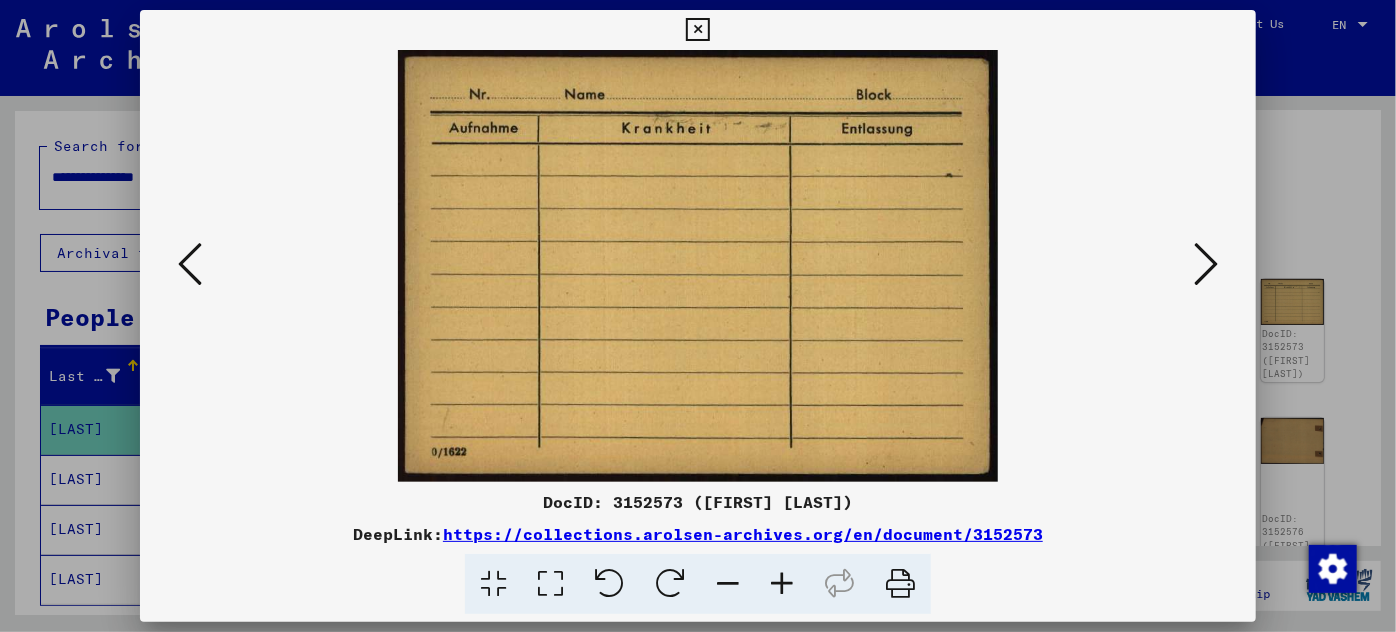click at bounding box center (1206, 264) 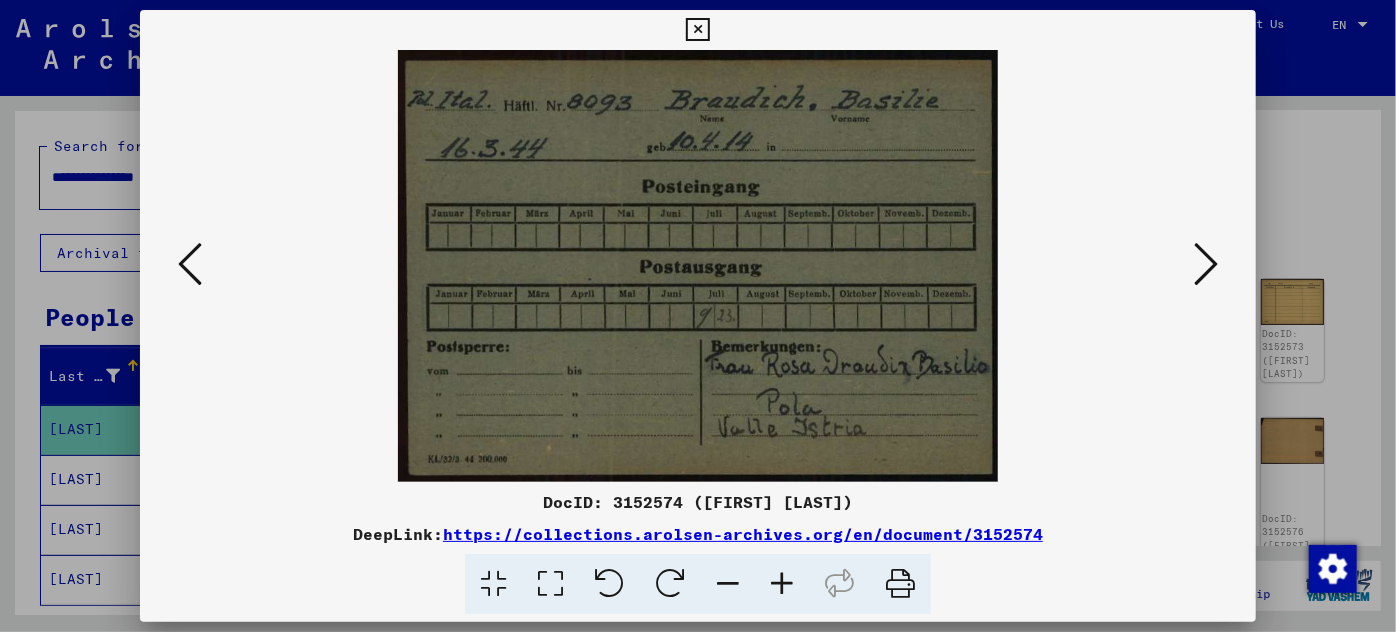 click at bounding box center [1206, 264] 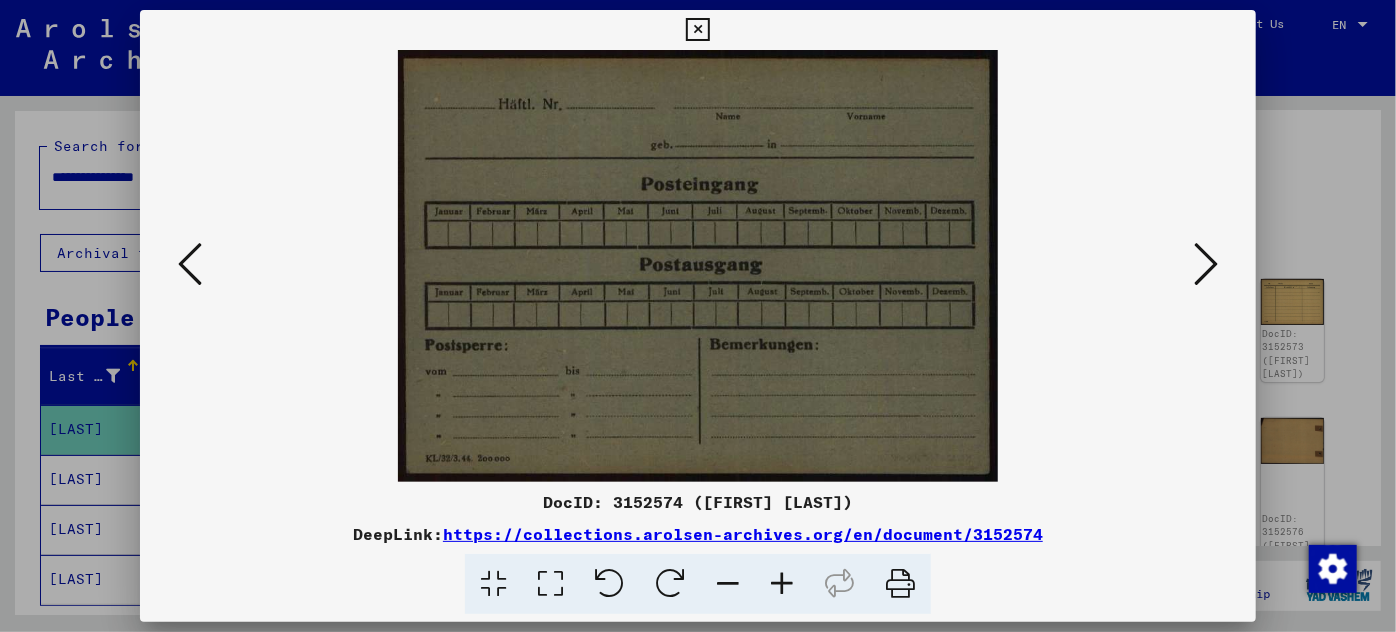 click at bounding box center [1206, 264] 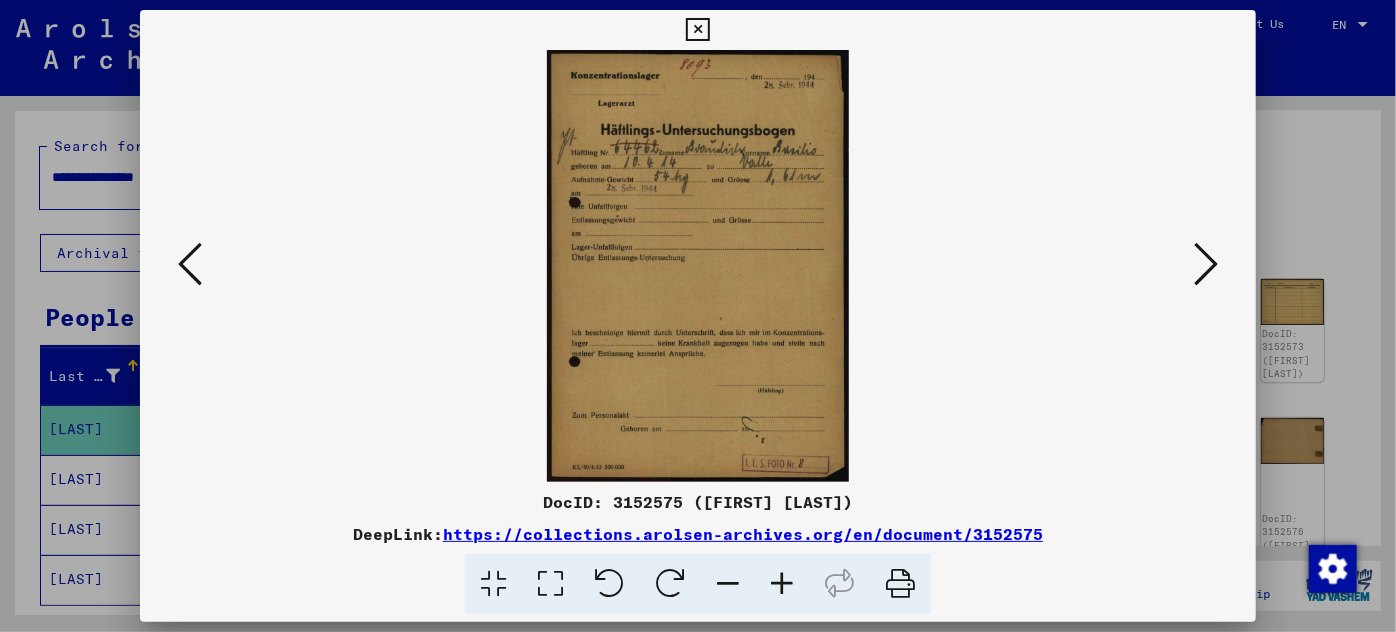 click at bounding box center (782, 584) 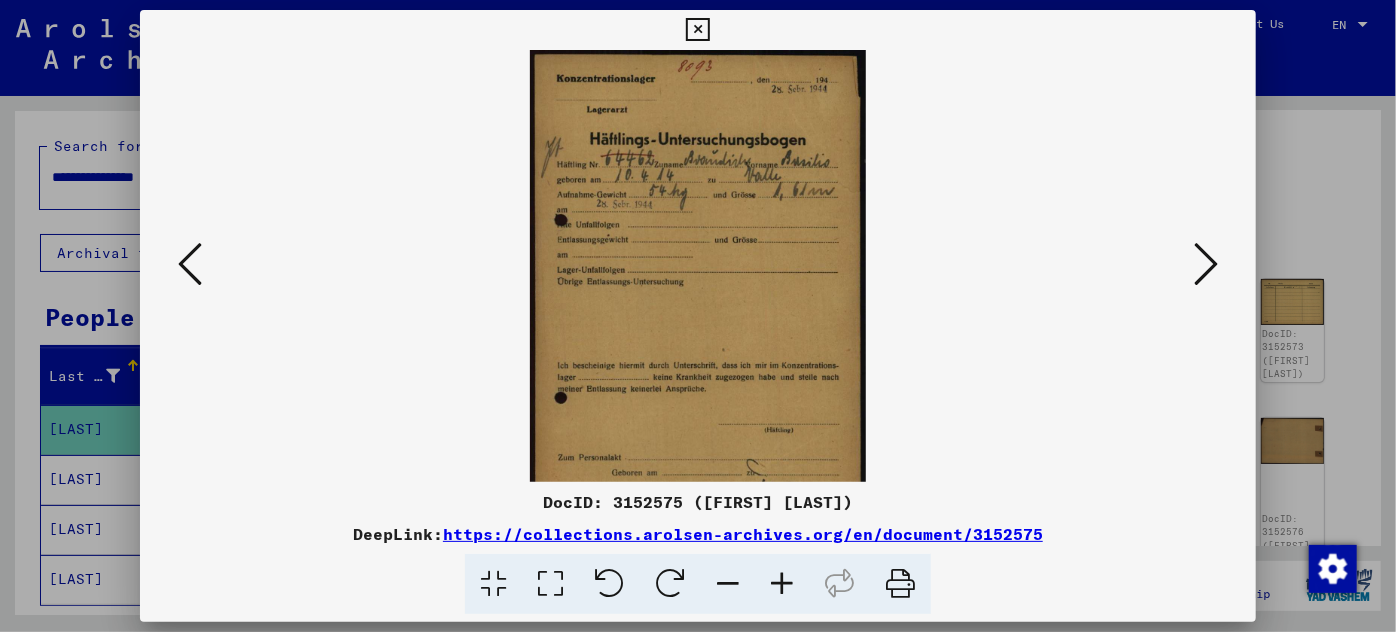 click at bounding box center [782, 584] 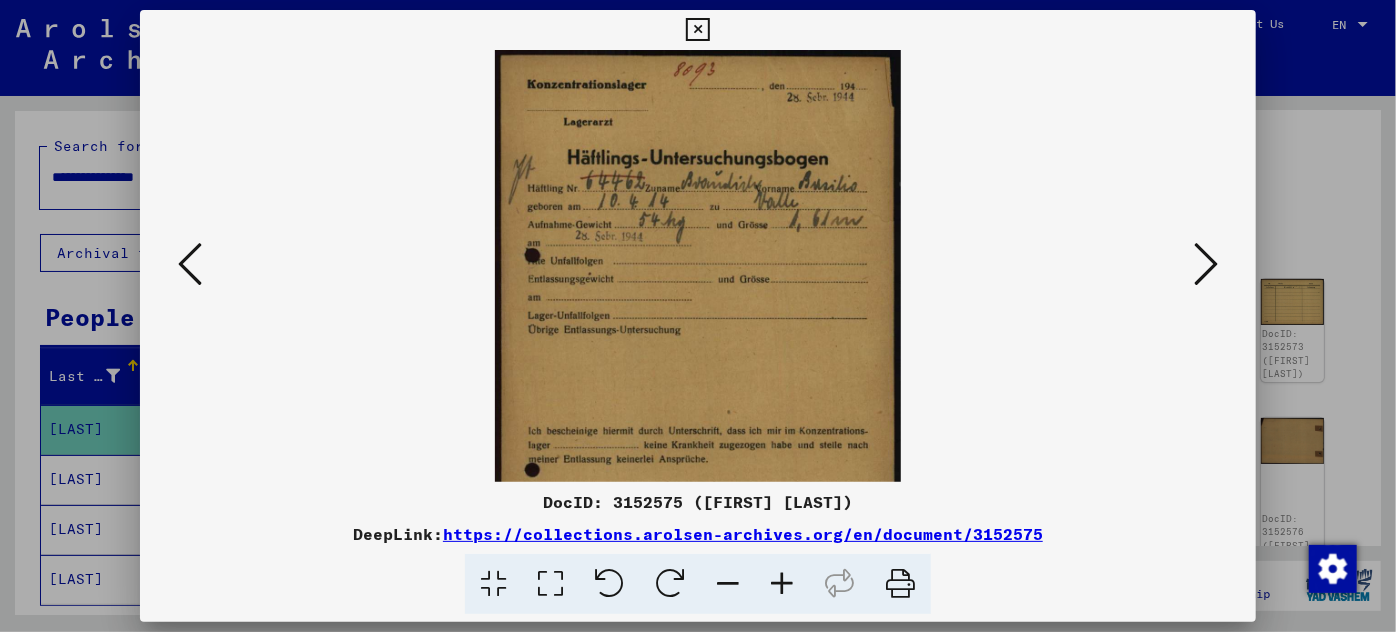 click at bounding box center (782, 584) 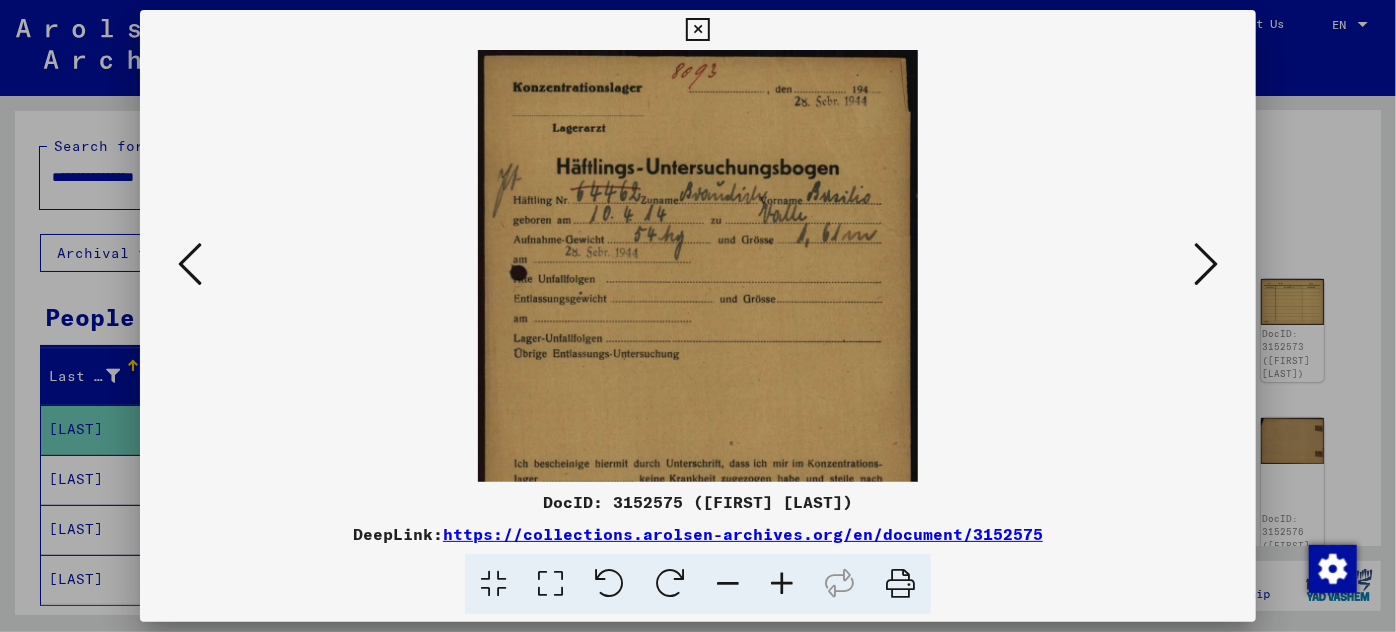 click at bounding box center [782, 584] 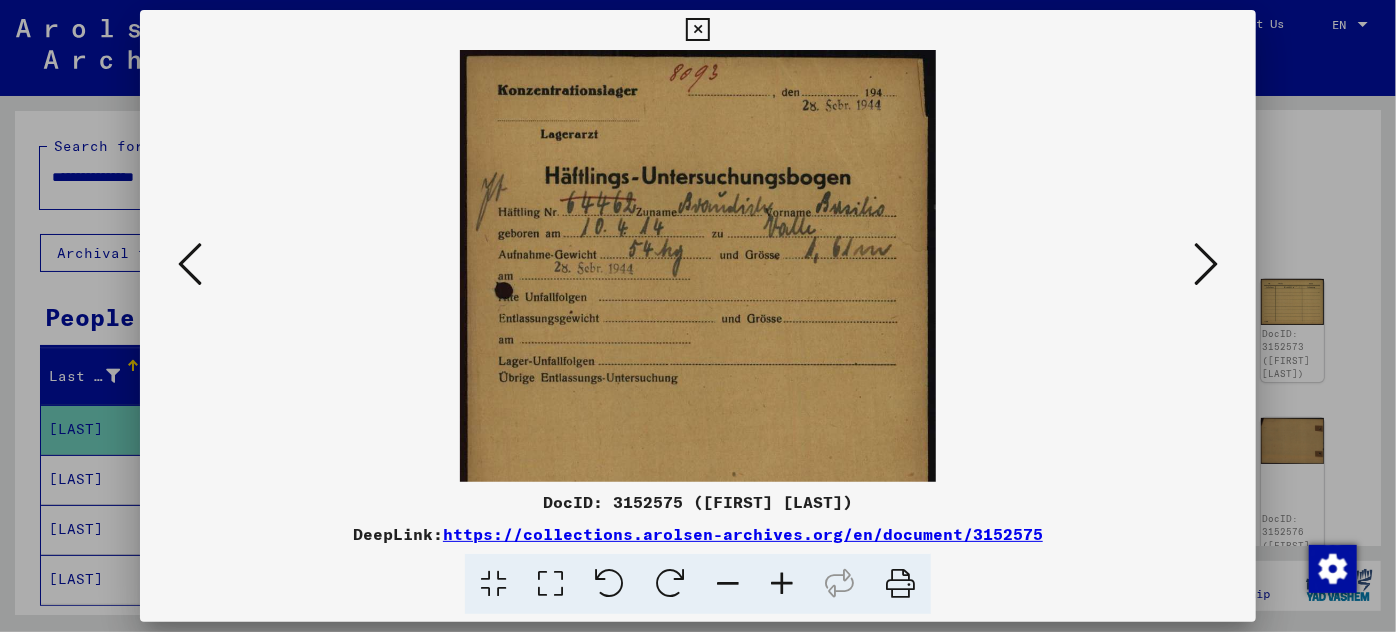click at bounding box center [782, 584] 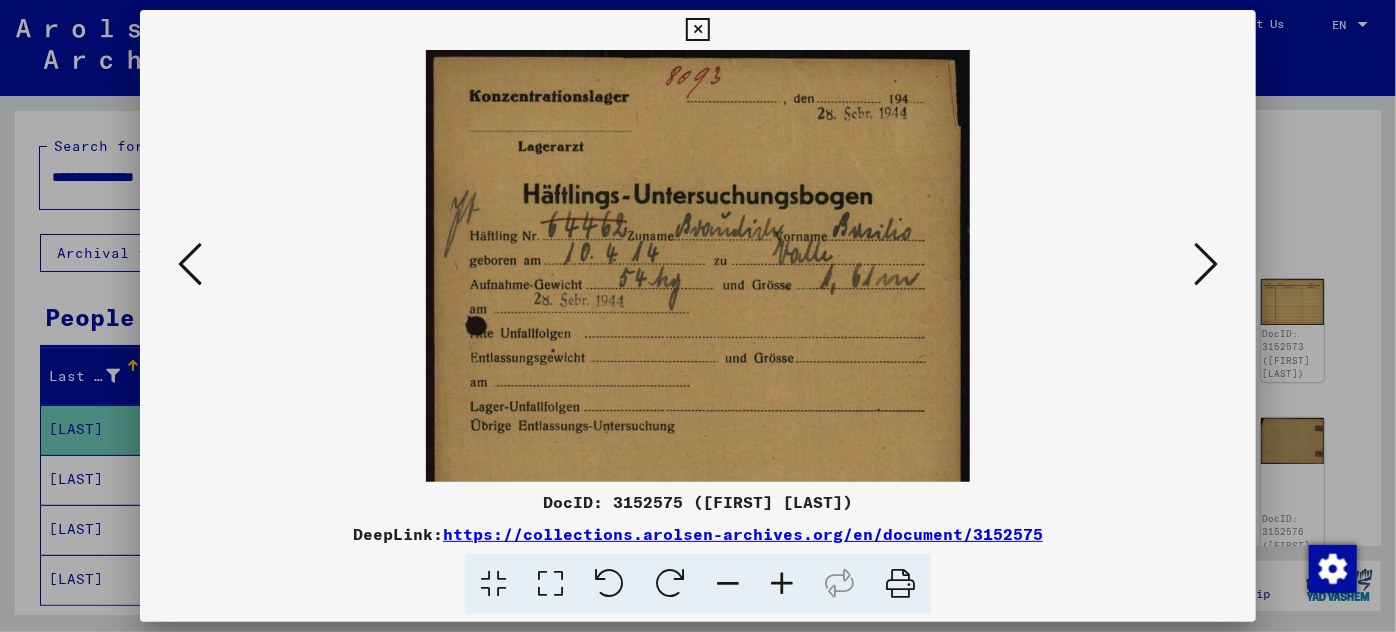 click at bounding box center (782, 584) 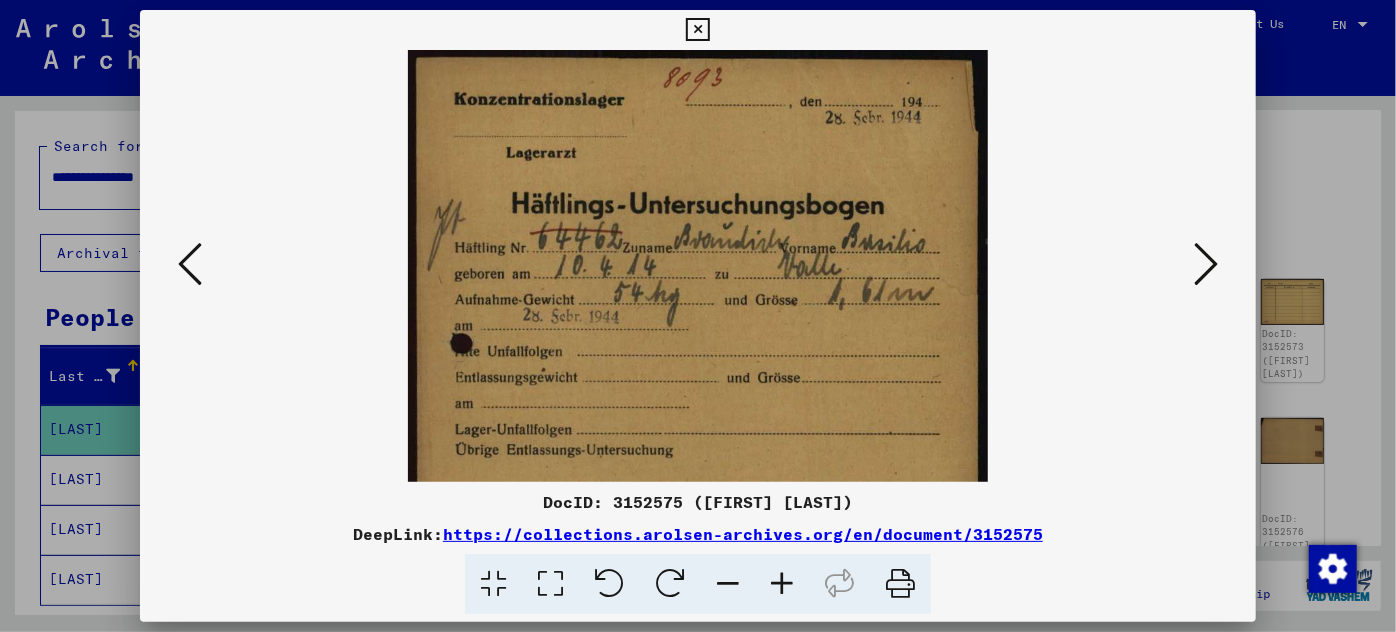 click at bounding box center (782, 584) 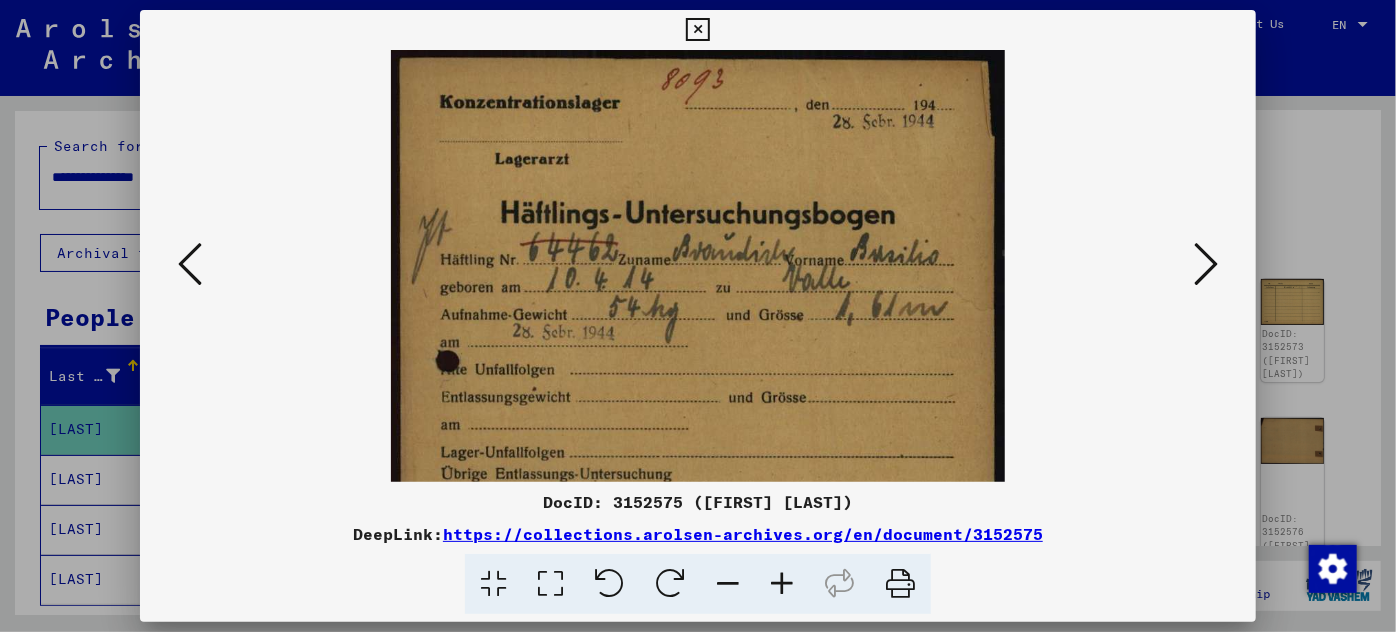 click at bounding box center [782, 584] 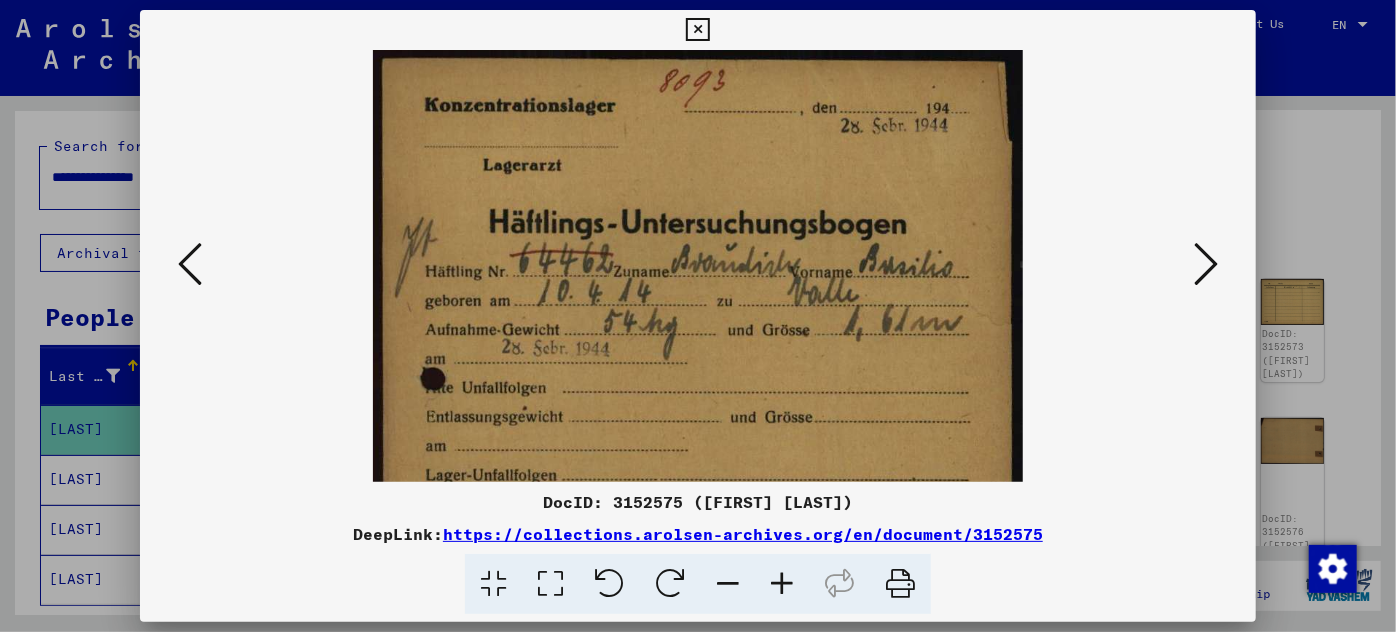click at bounding box center [782, 584] 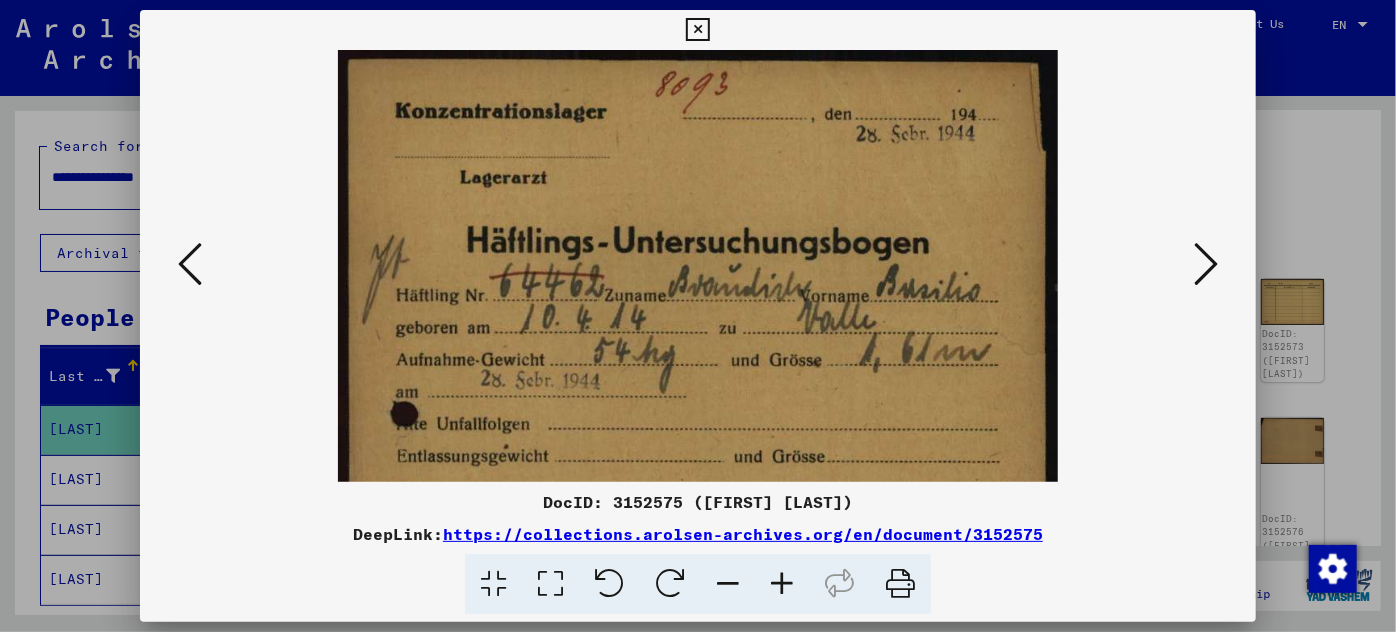 click at bounding box center [782, 584] 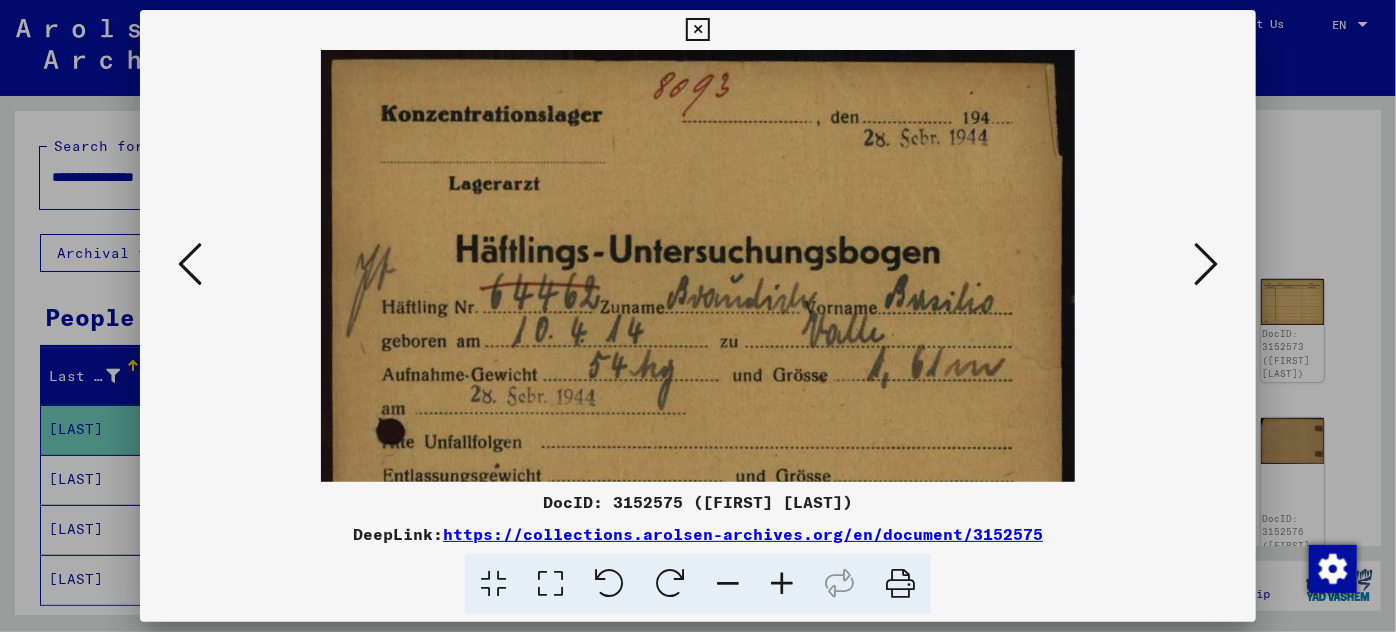click at bounding box center [782, 584] 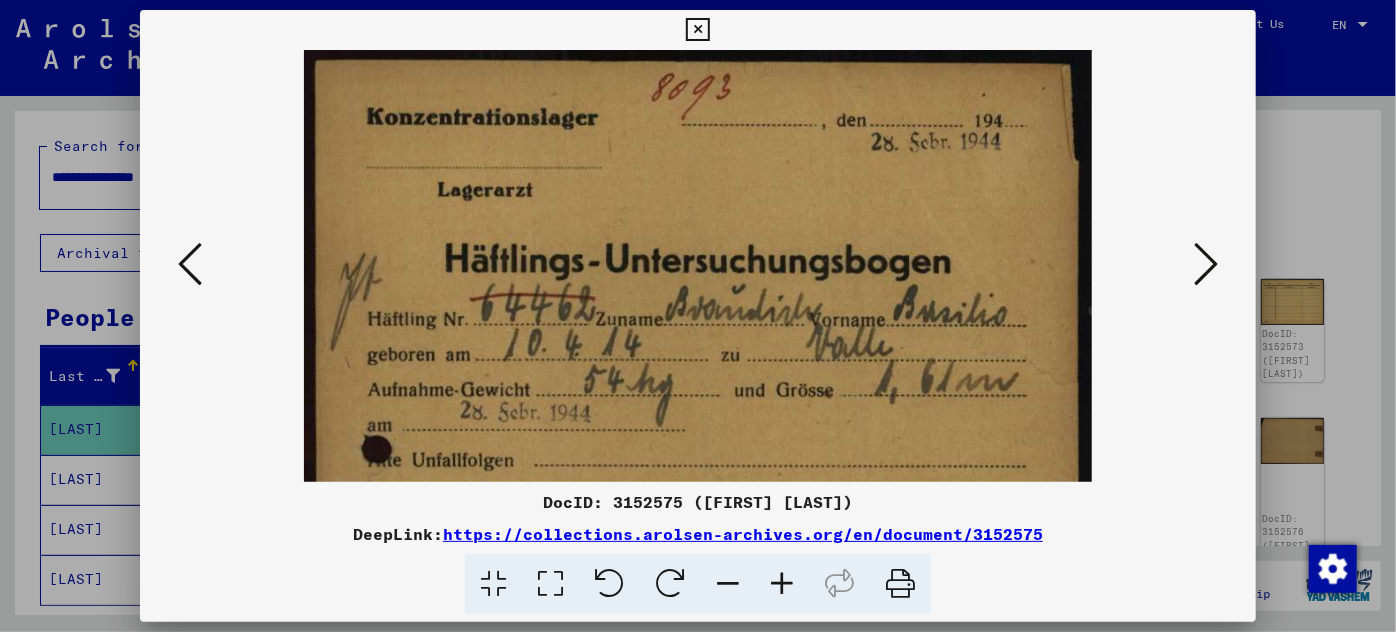 click at bounding box center (782, 584) 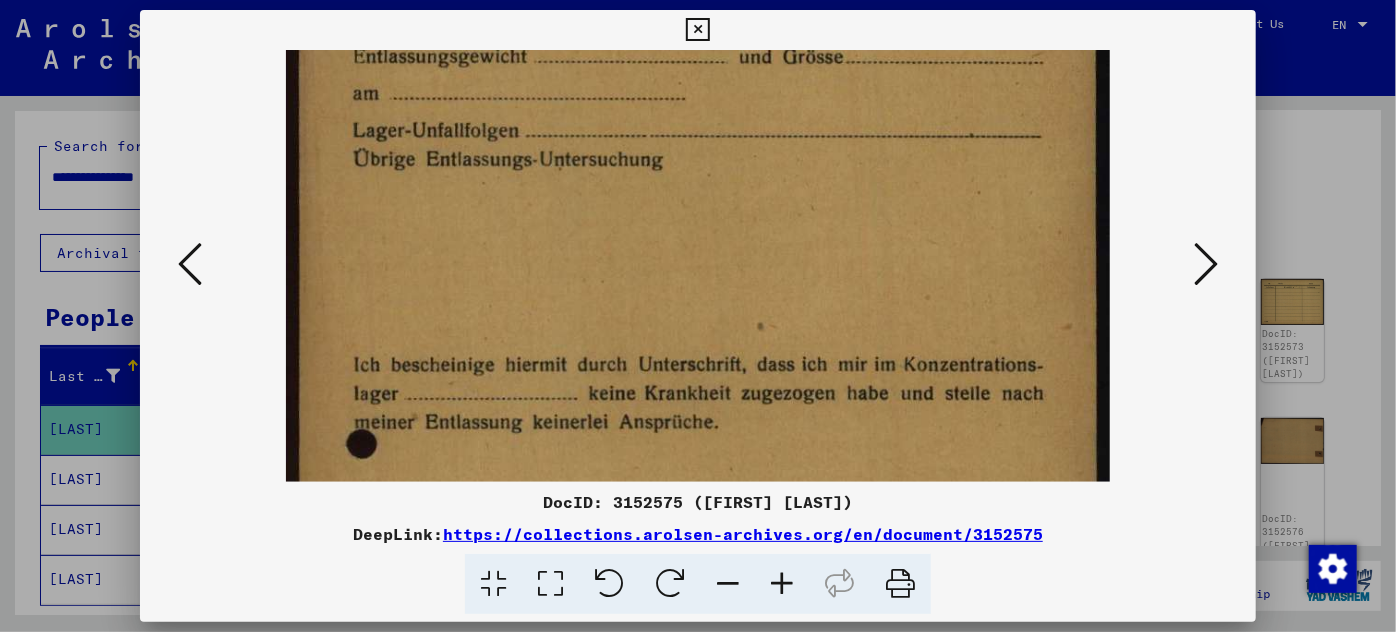 scroll, scrollTop: 466, scrollLeft: 0, axis: vertical 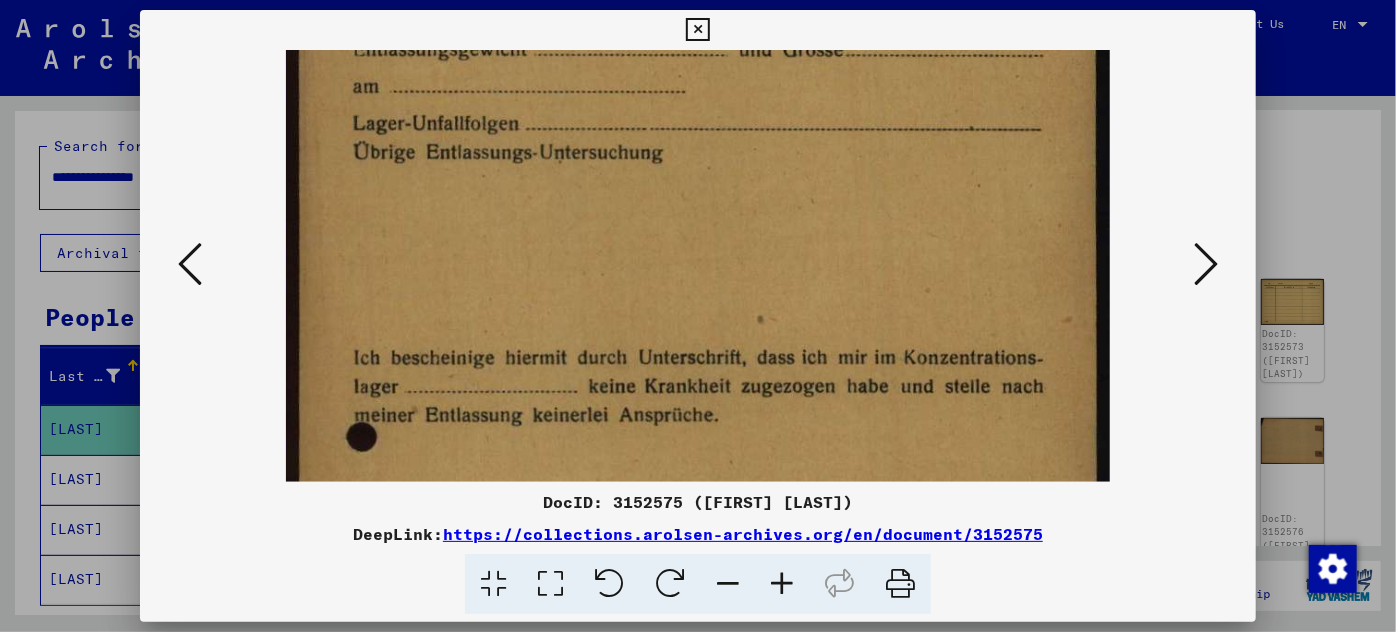 drag, startPoint x: 714, startPoint y: 421, endPoint x: 660, endPoint y: -45, distance: 469.11832 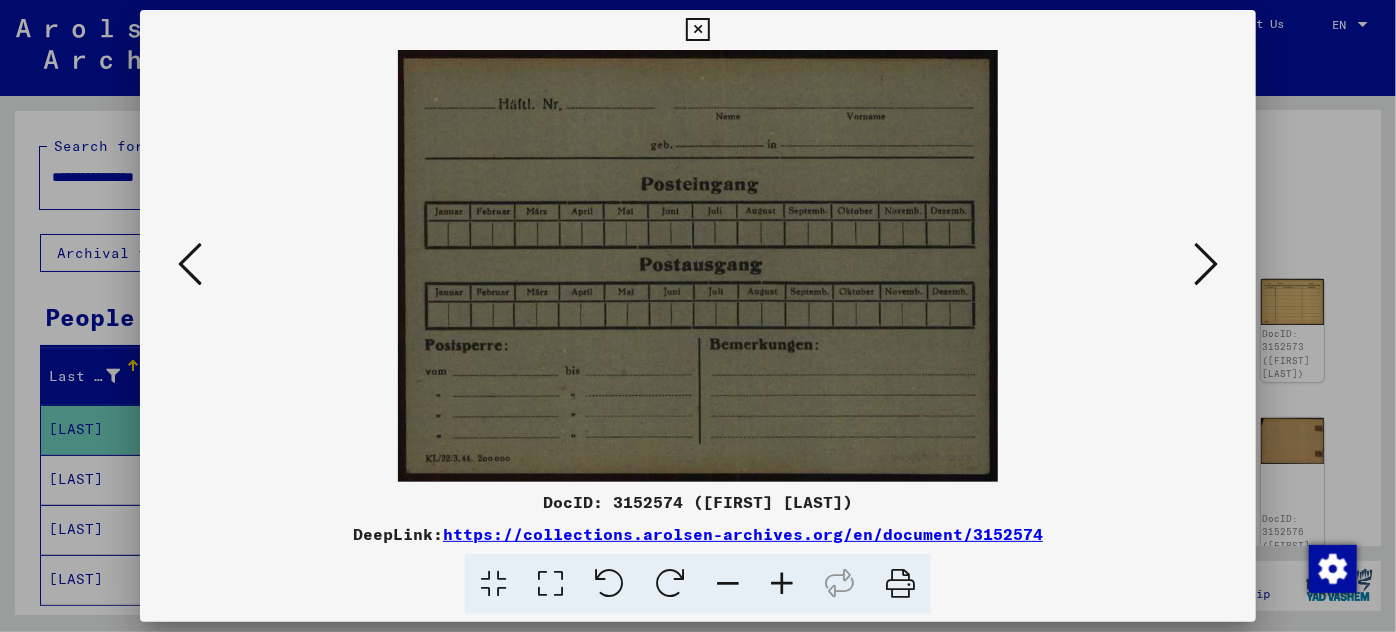 scroll, scrollTop: 0, scrollLeft: 0, axis: both 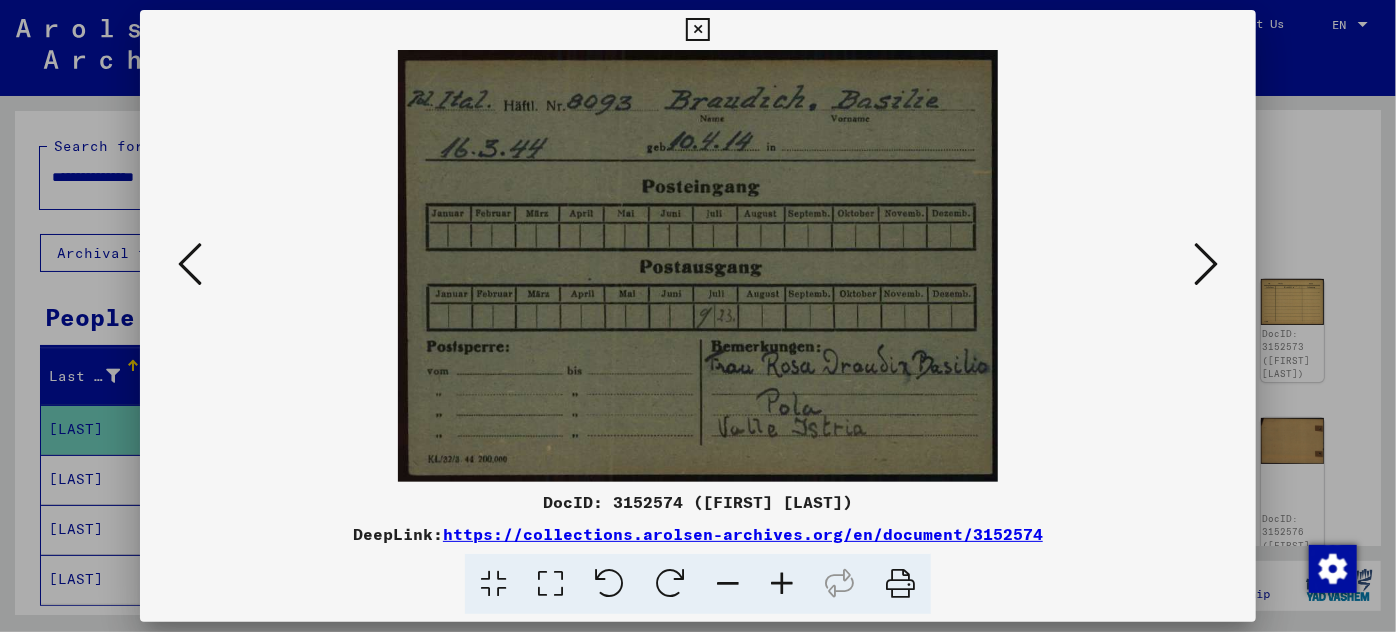 click at bounding box center [190, 264] 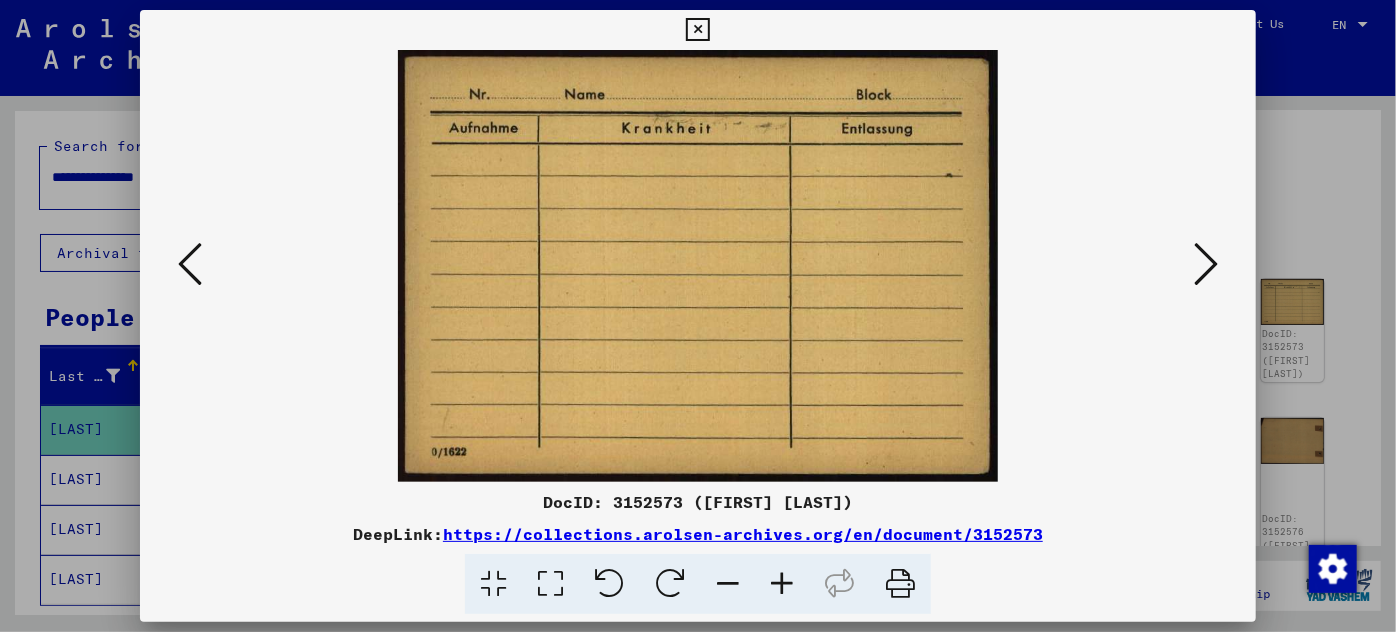 click at bounding box center (190, 264) 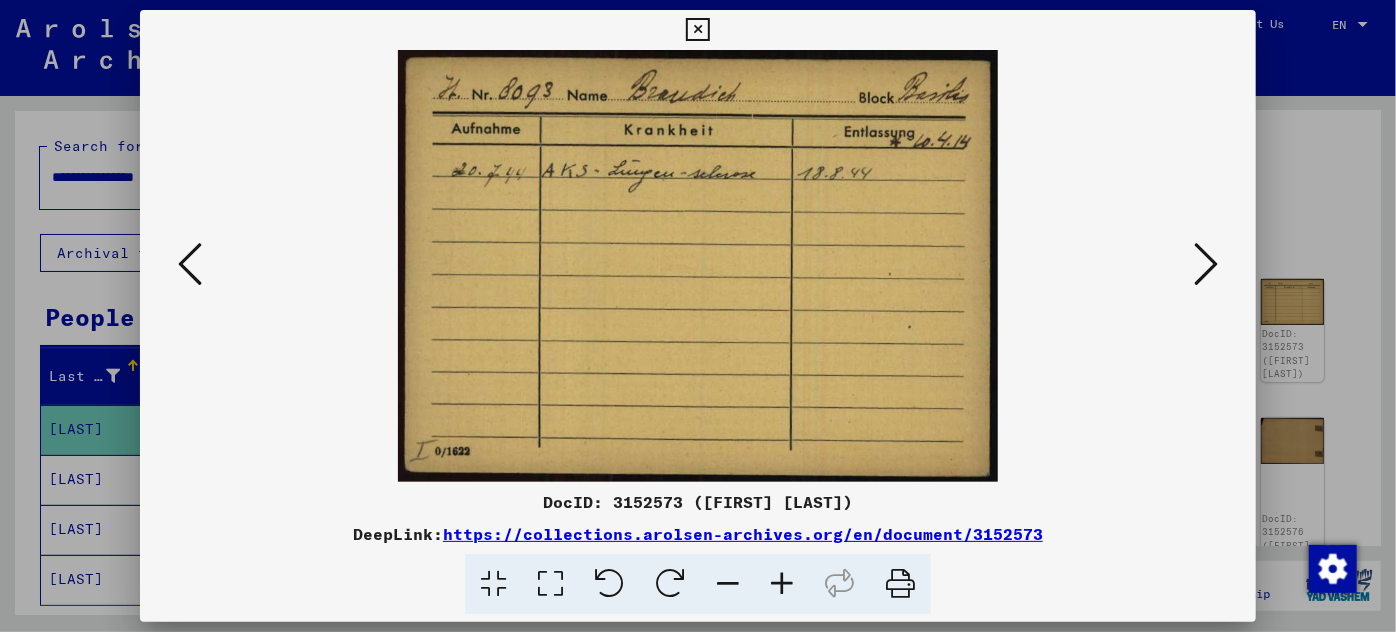 click at bounding box center [190, 264] 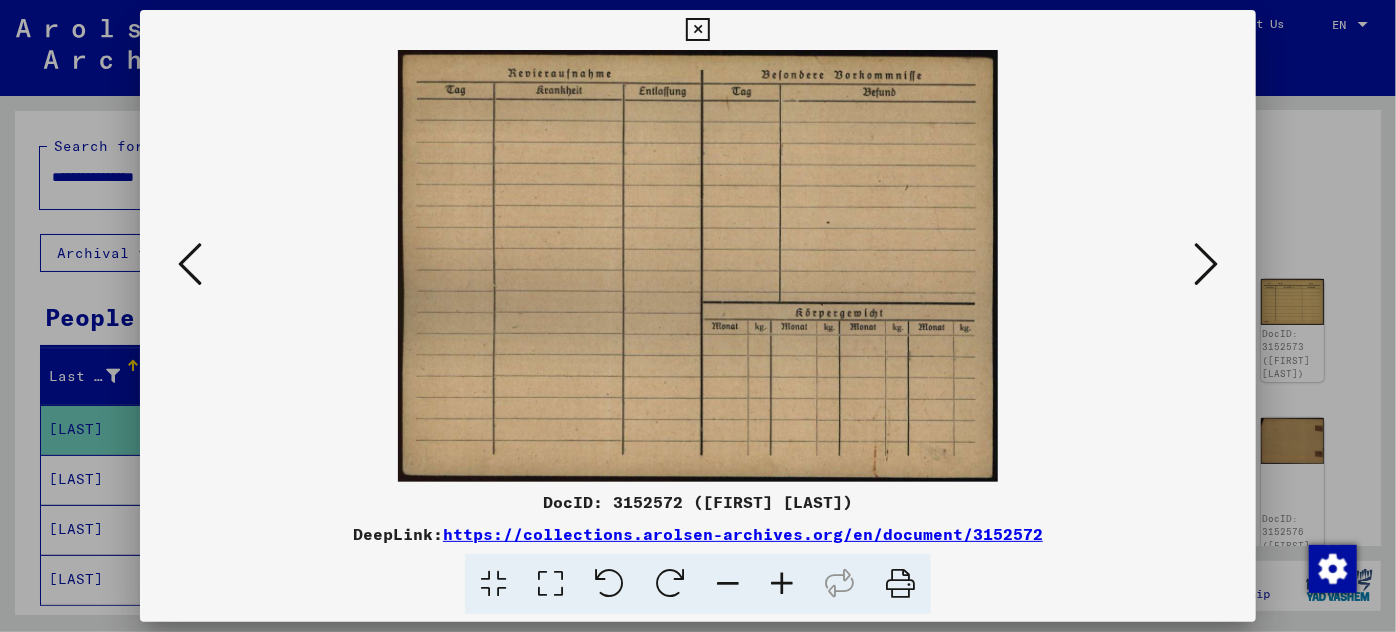 click at bounding box center (190, 264) 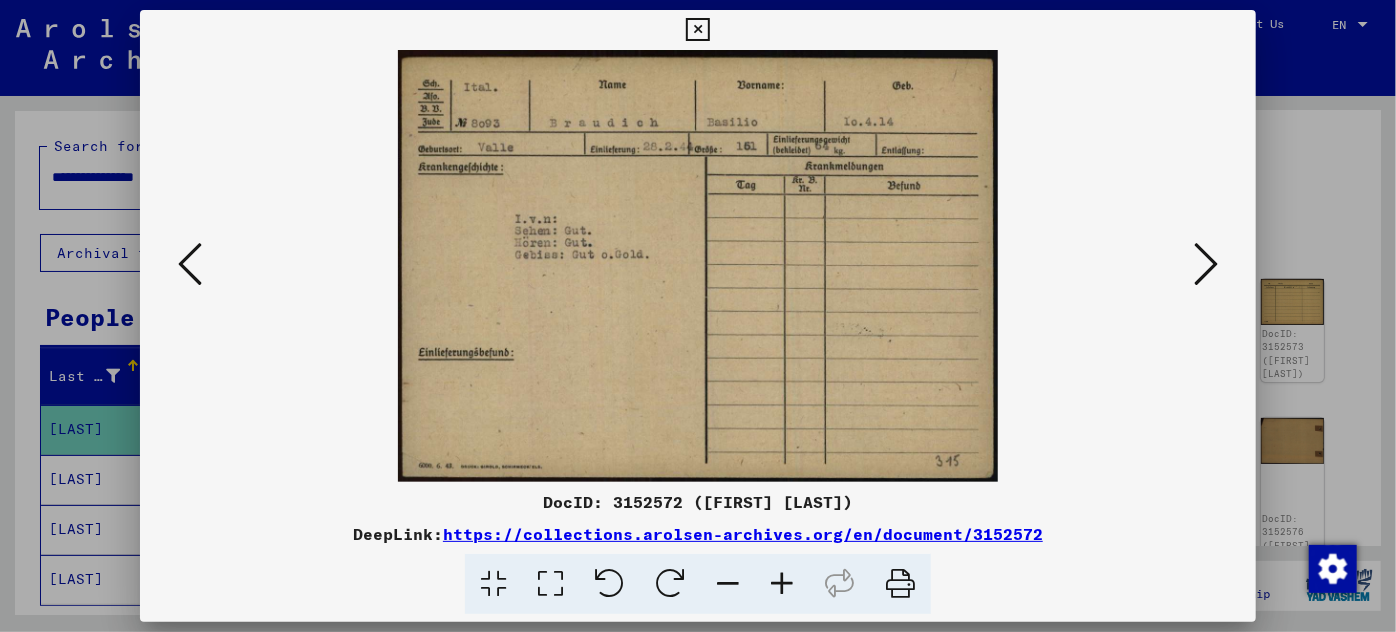 click at bounding box center [190, 264] 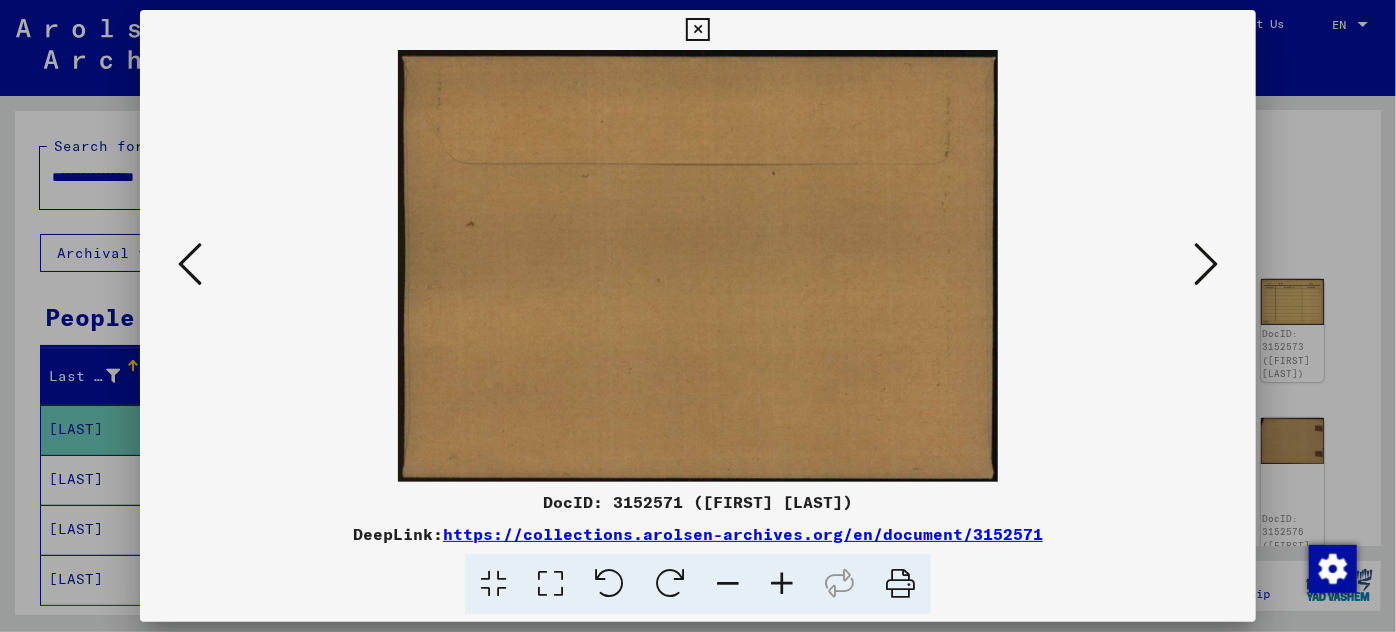 click at bounding box center (190, 264) 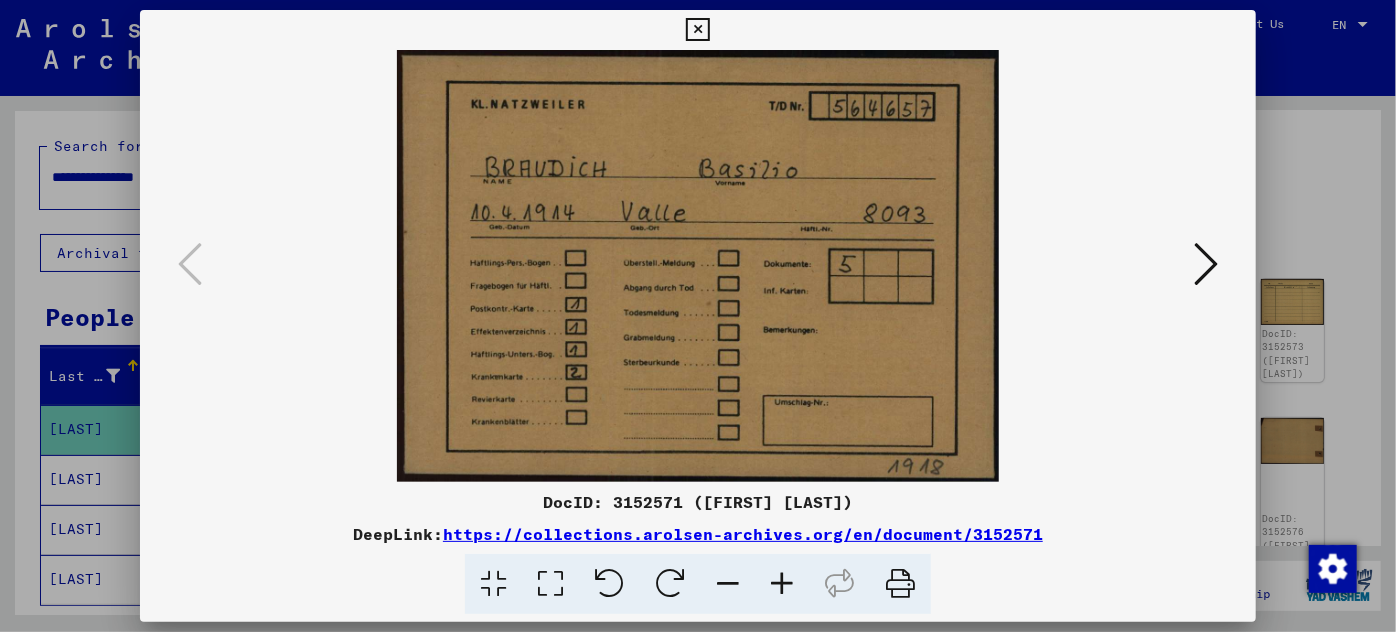 click at bounding box center [1206, 264] 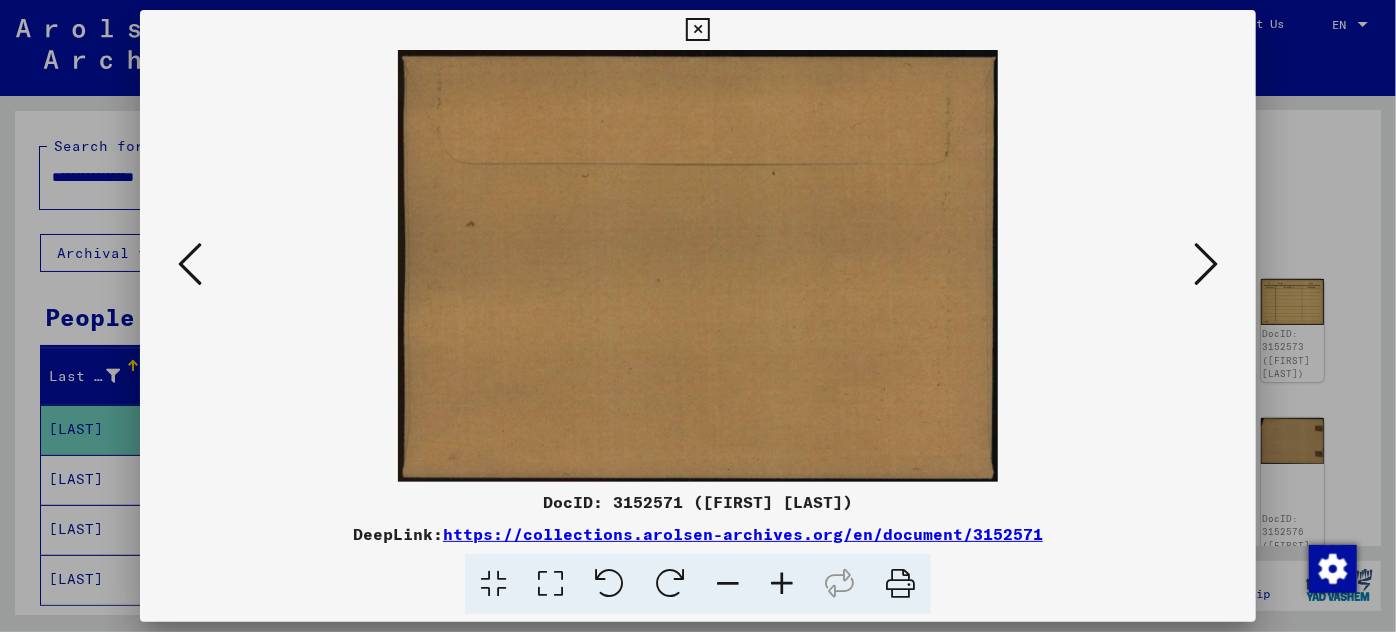 click at bounding box center (1206, 264) 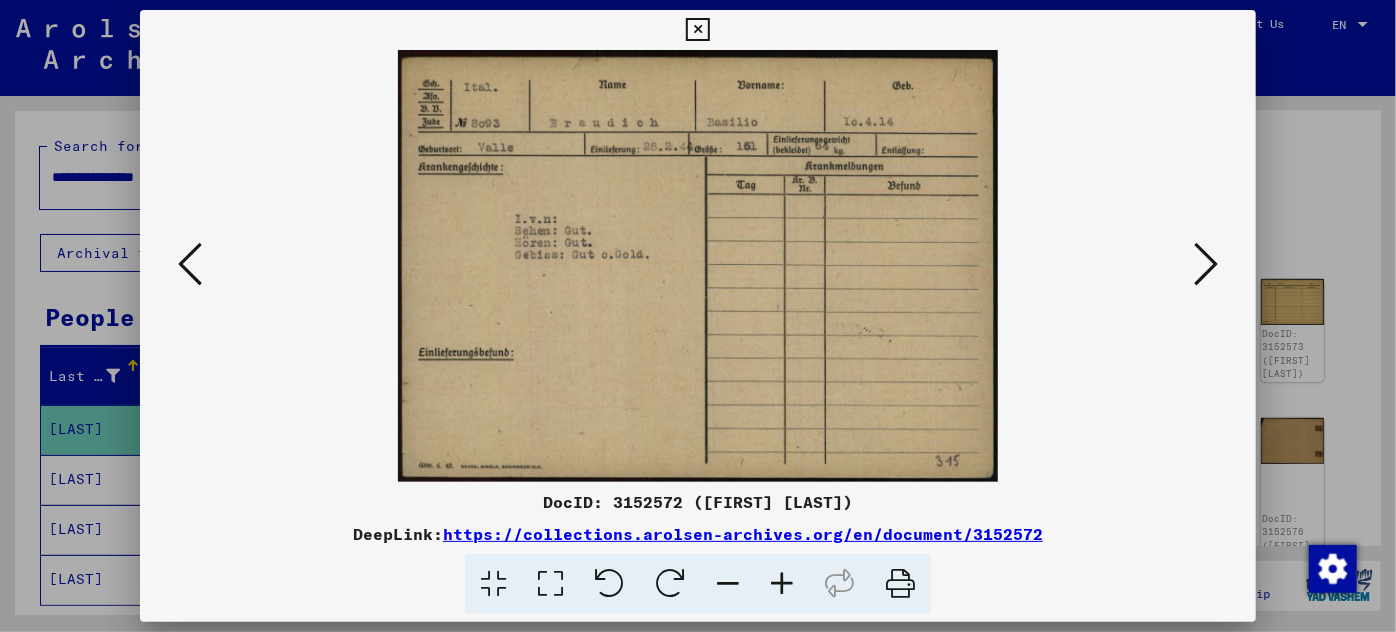 click at bounding box center (1206, 264) 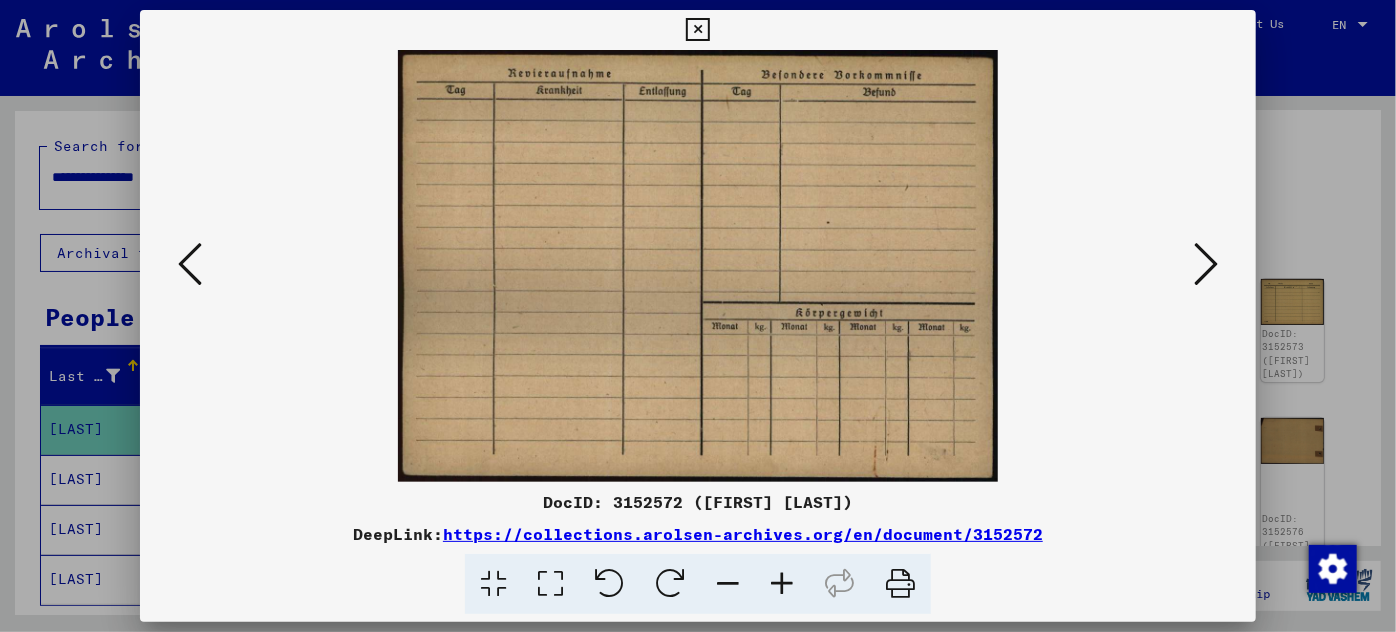click at bounding box center [1206, 264] 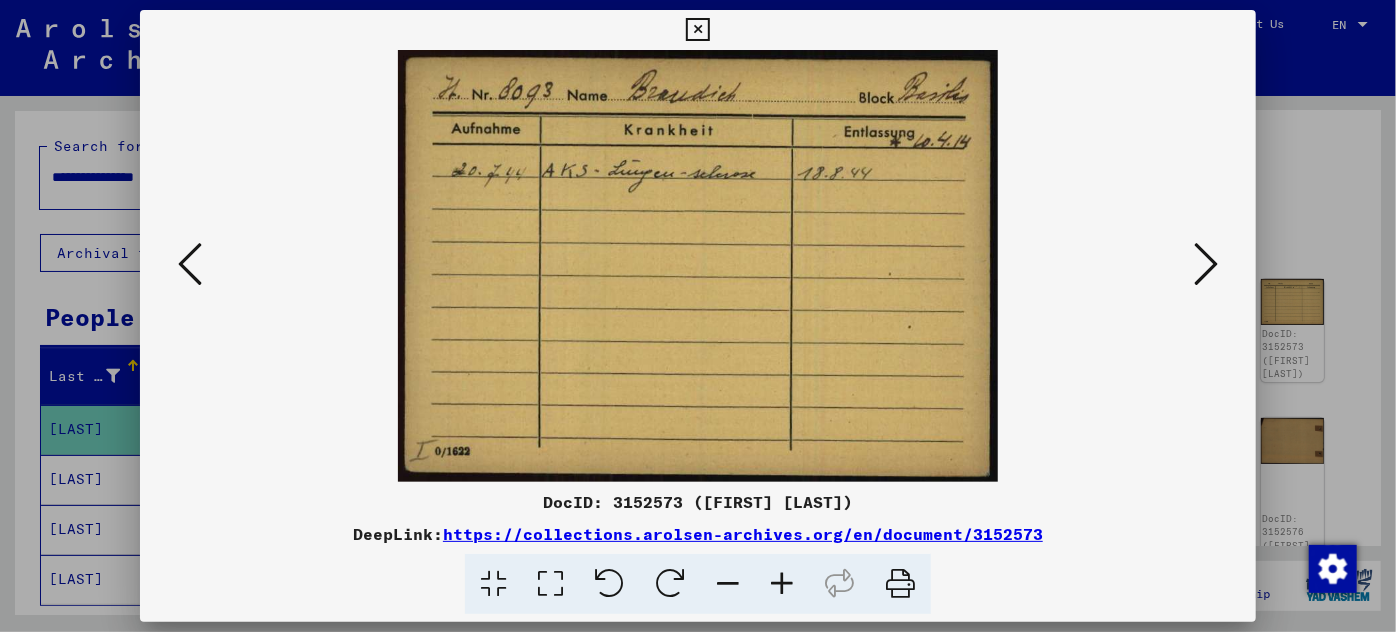 click at bounding box center (1206, 264) 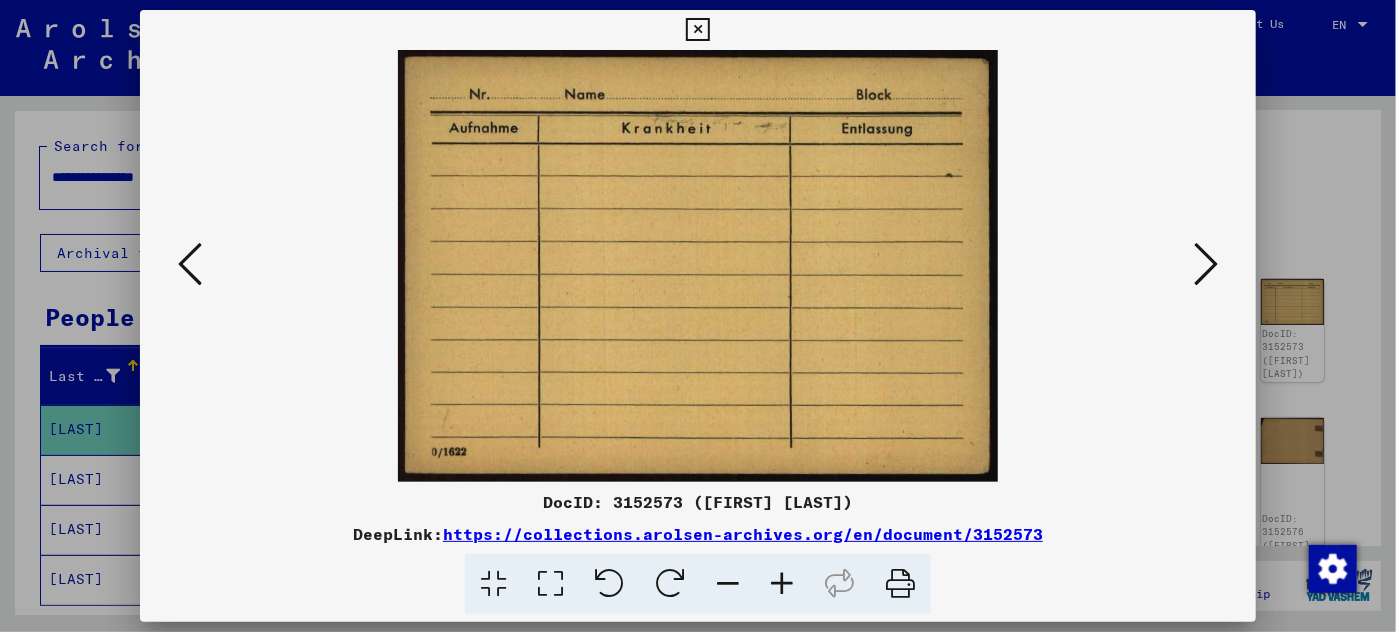 click at bounding box center [1206, 264] 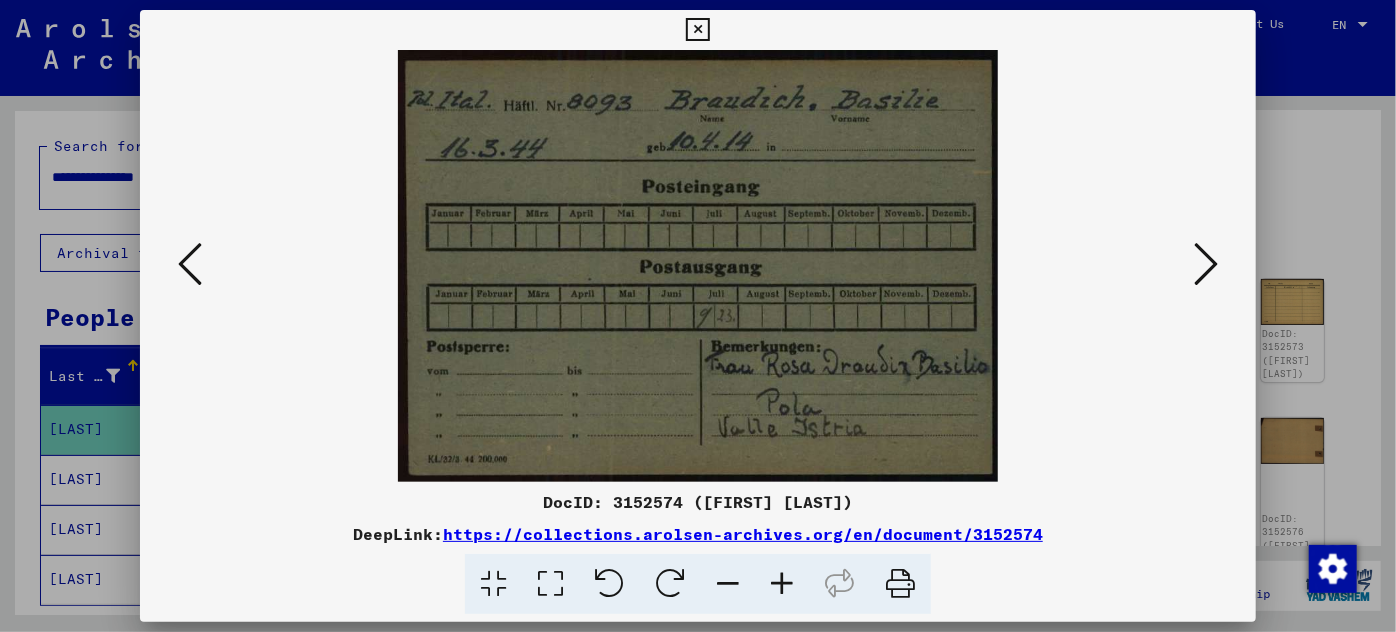 click at bounding box center [1206, 264] 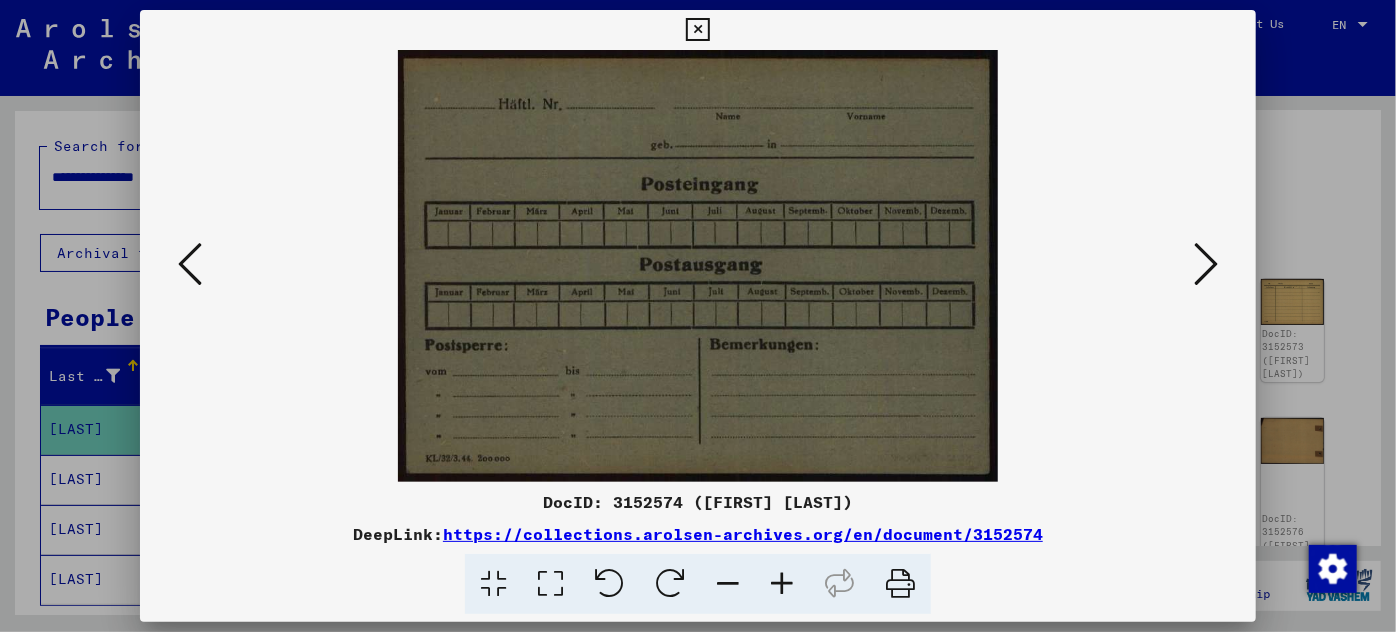 click at bounding box center [1206, 264] 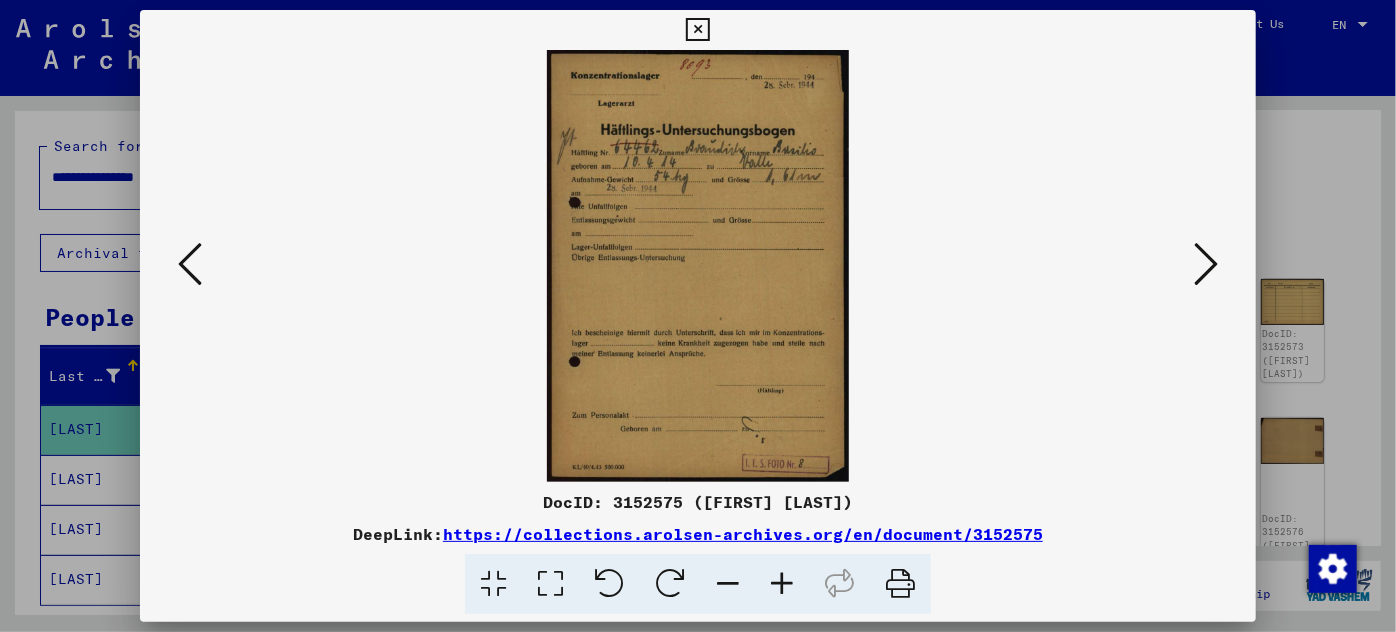 click at bounding box center [1206, 264] 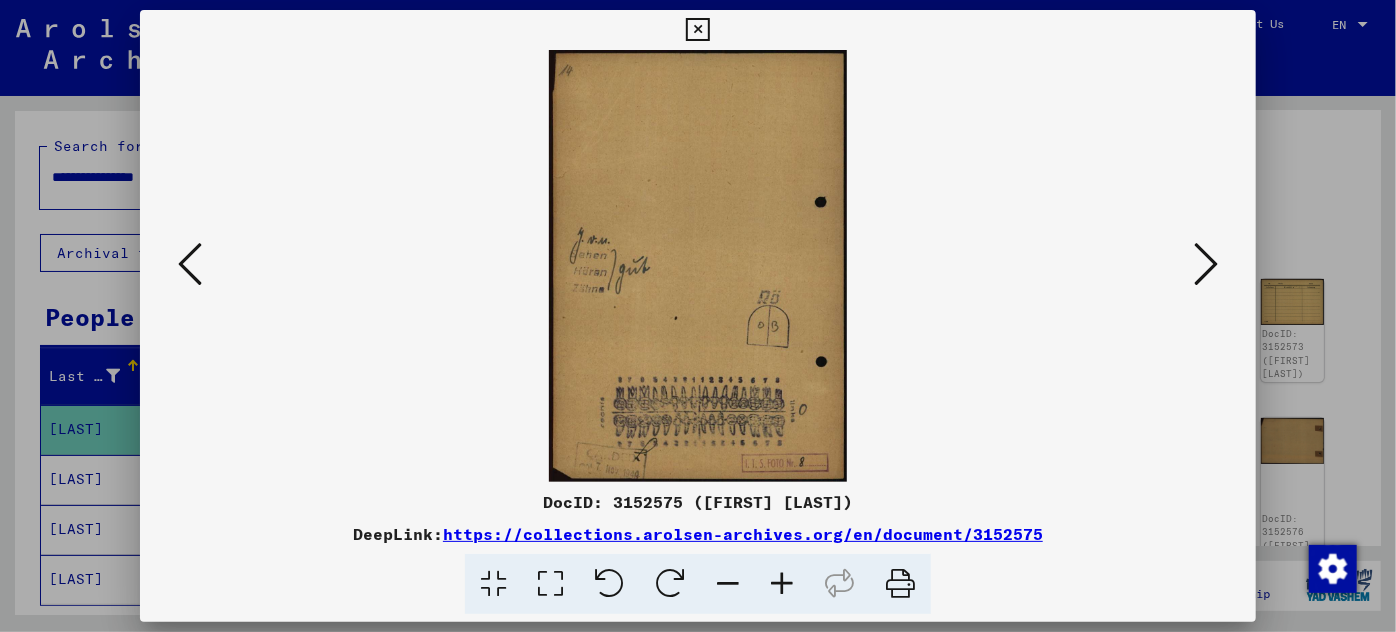 click at bounding box center [1206, 264] 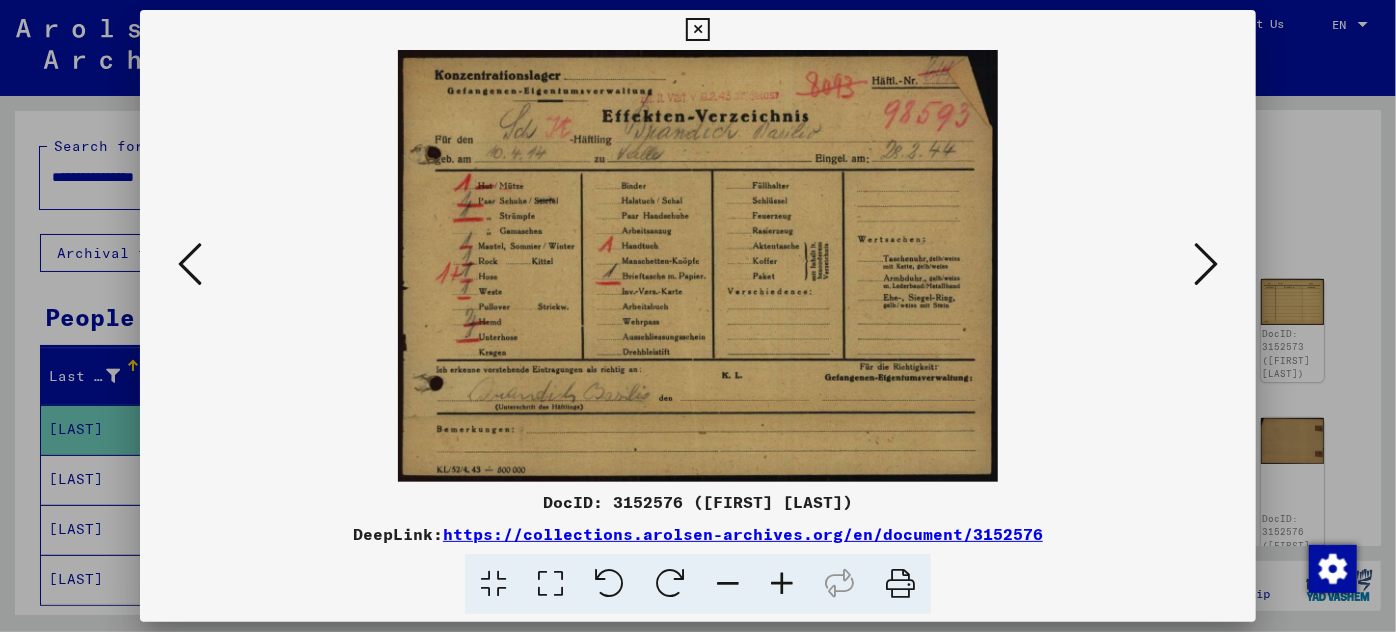 click at bounding box center [782, 584] 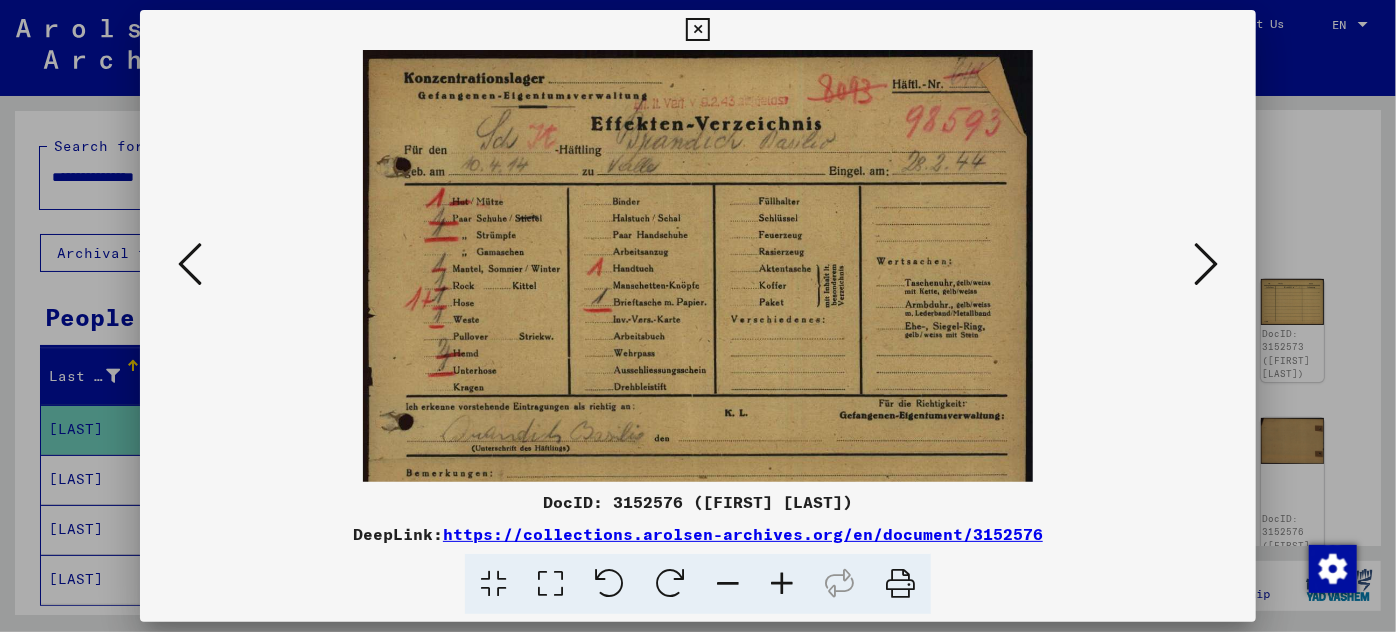 click at bounding box center [782, 584] 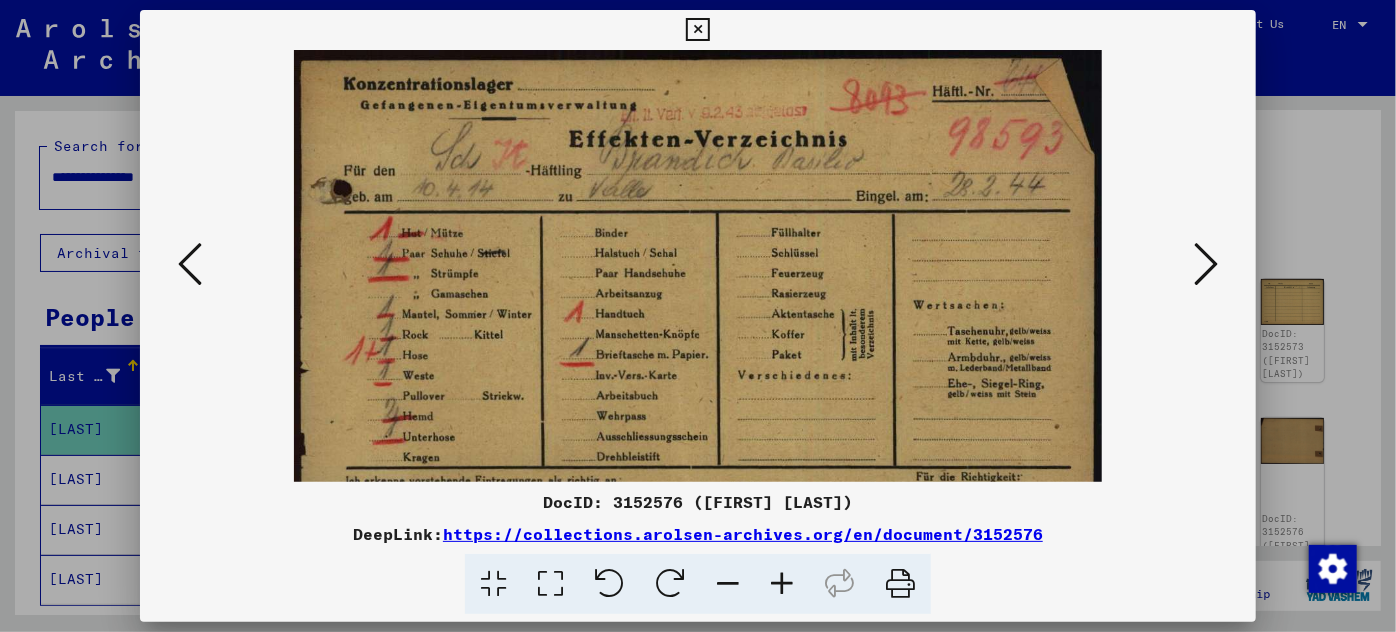 click at bounding box center [698, 341] 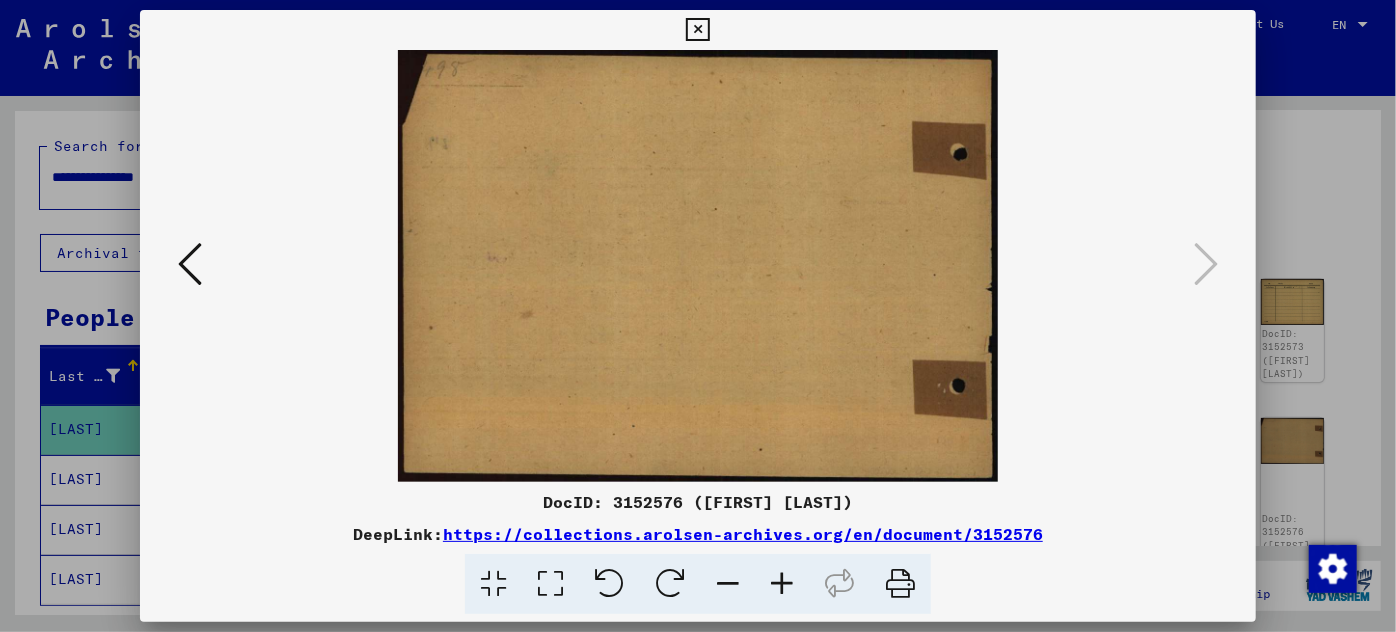 click at bounding box center (698, 316) 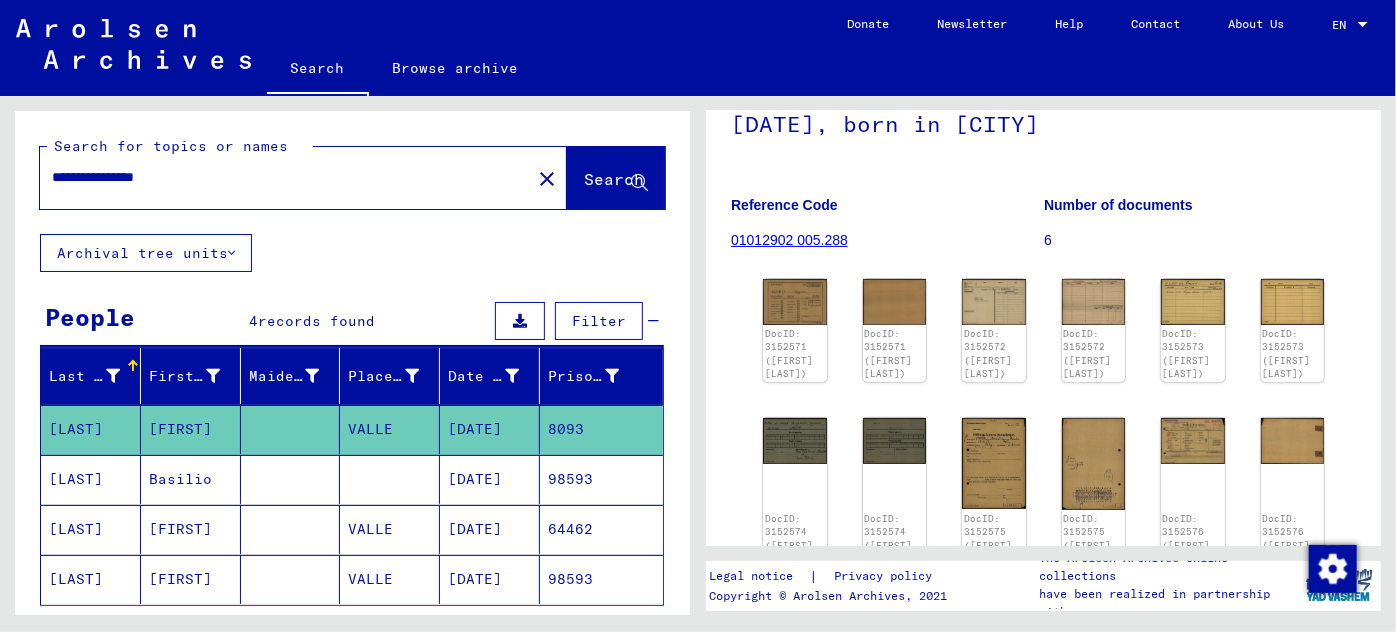 click on "[DATE]" at bounding box center (490, 529) 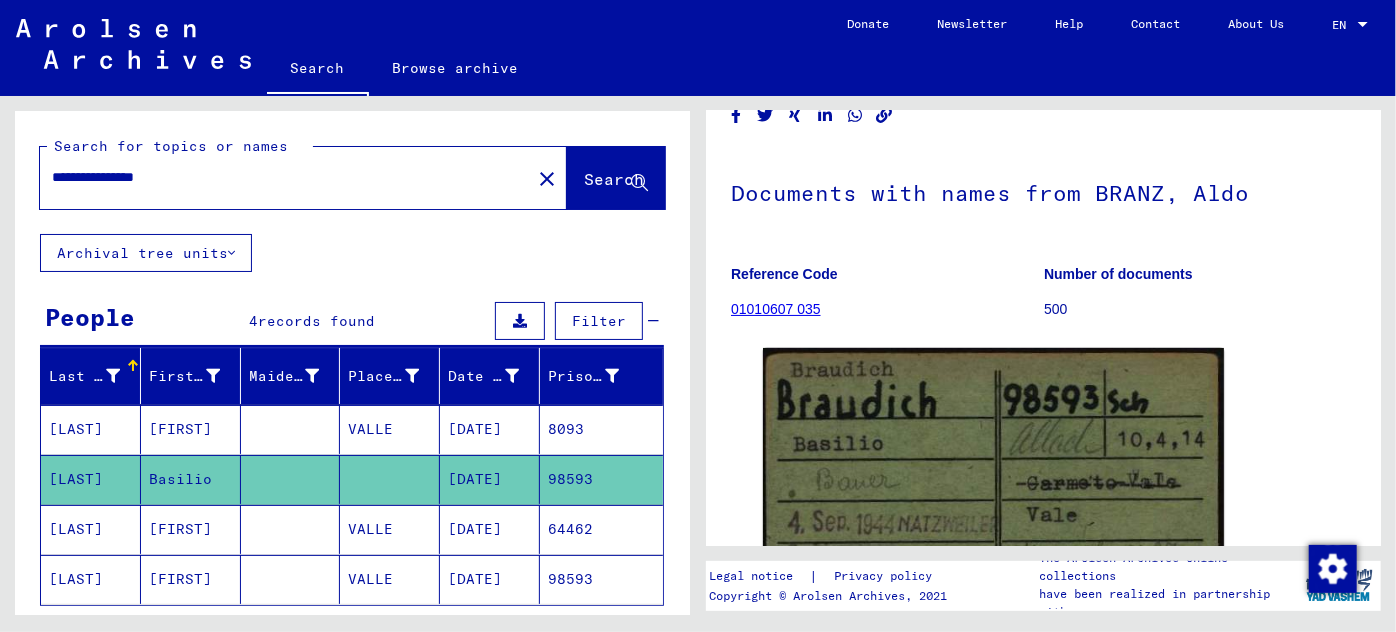 scroll, scrollTop: 59, scrollLeft: 0, axis: vertical 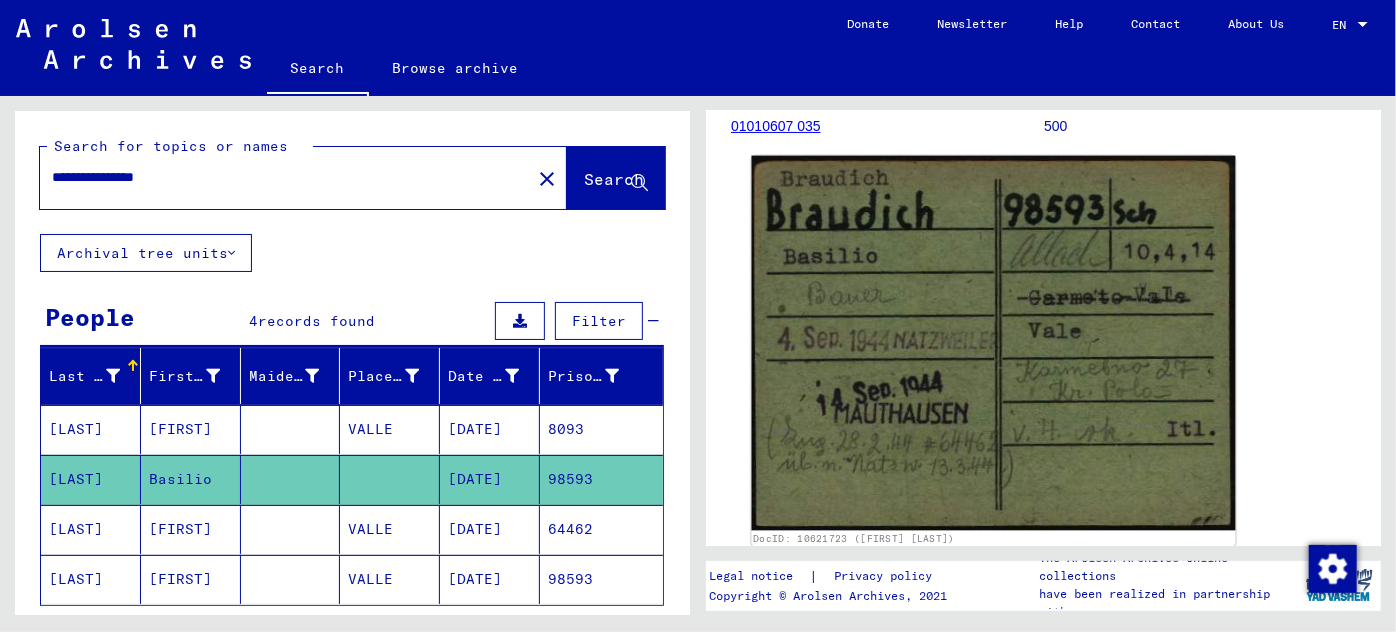 click 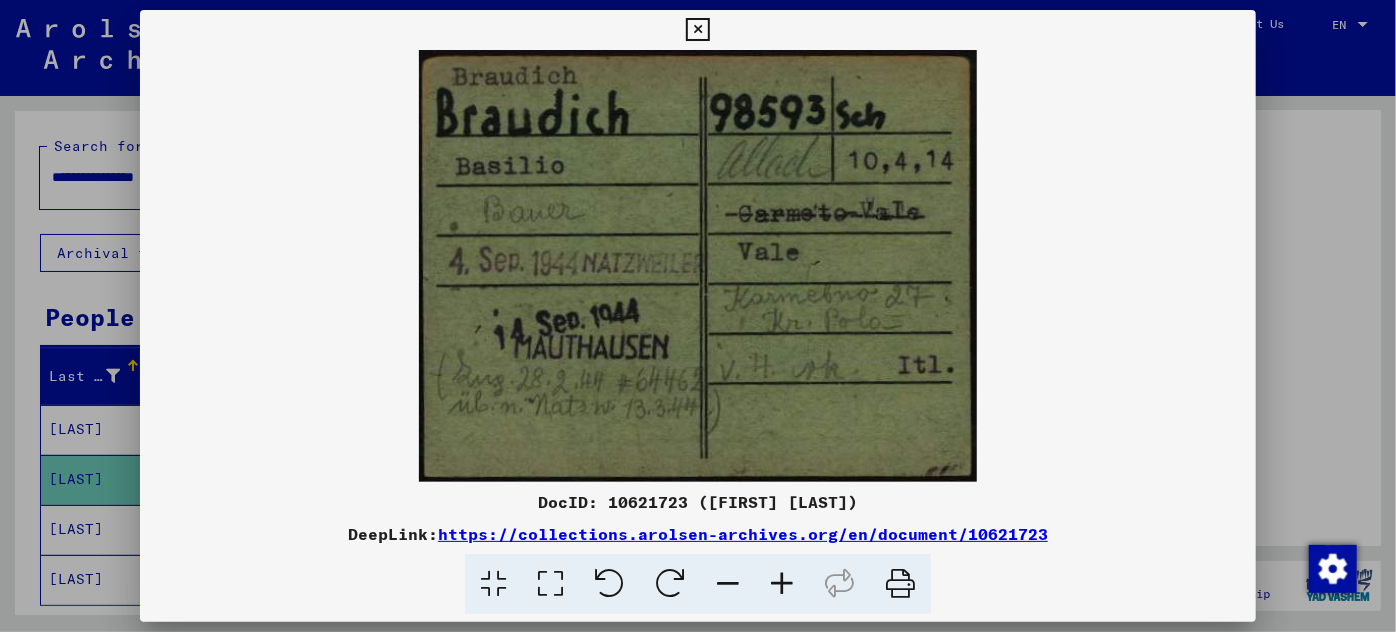 click at bounding box center [782, 584] 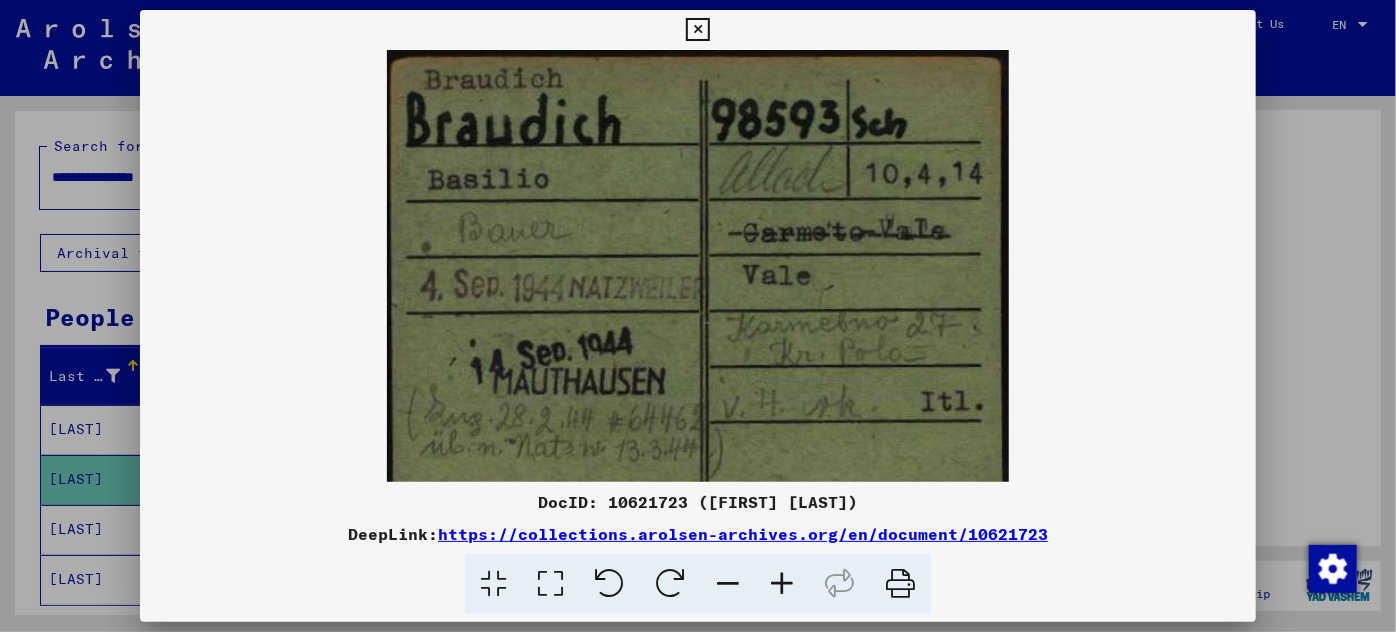click at bounding box center [782, 584] 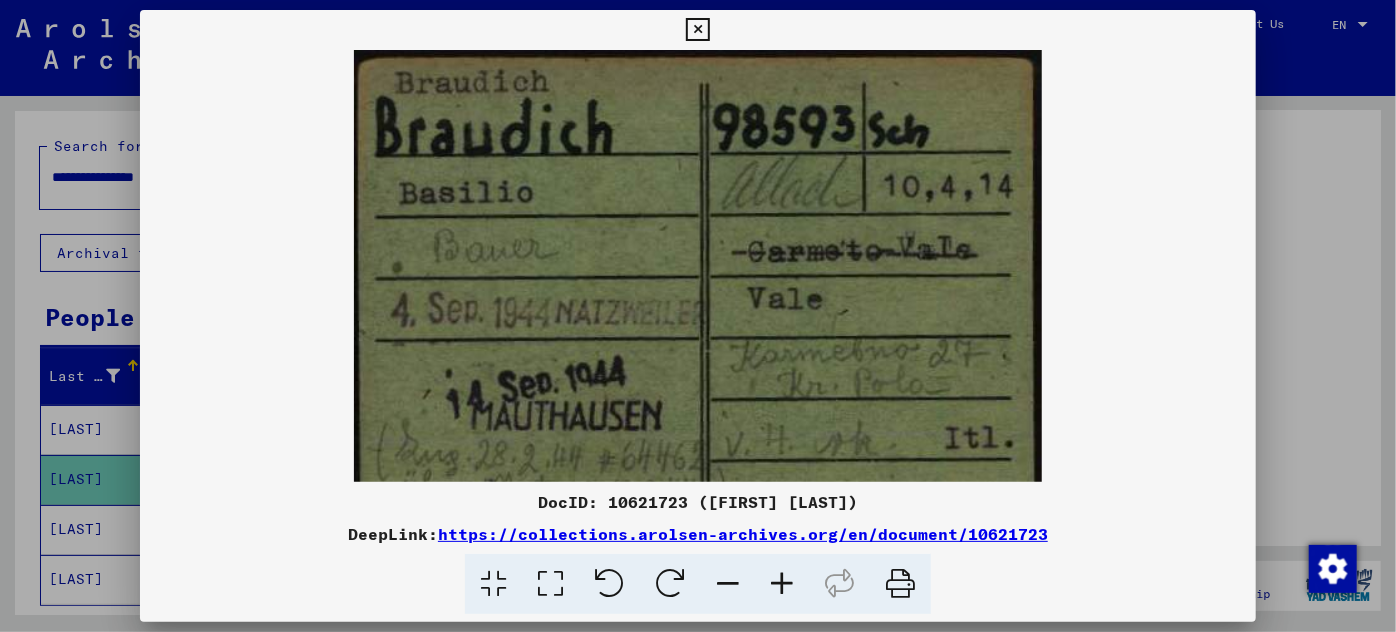 click at bounding box center (782, 584) 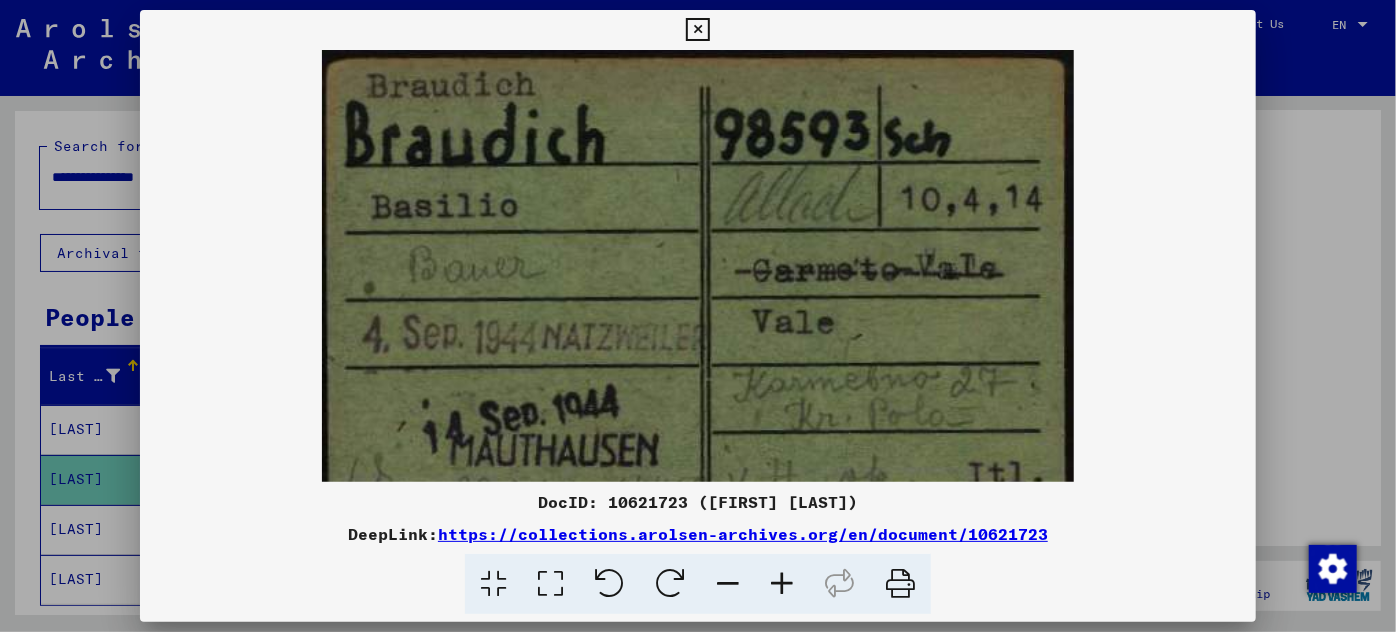 click at bounding box center [782, 584] 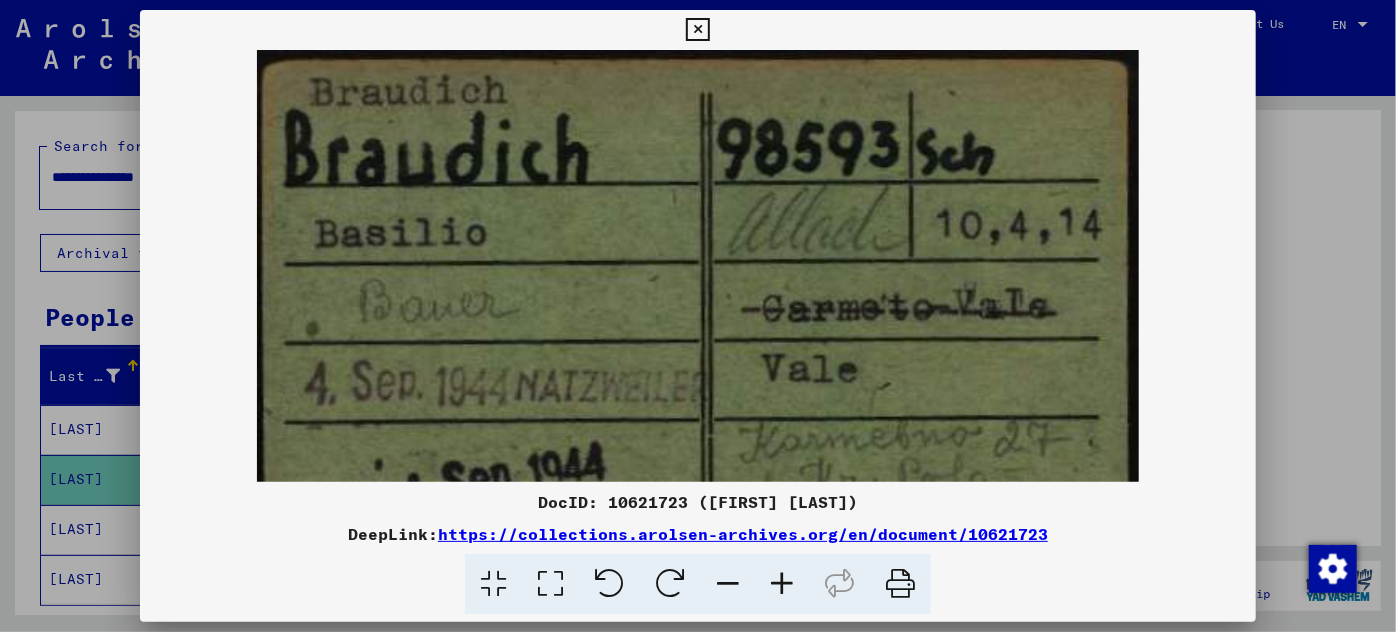 click at bounding box center (782, 584) 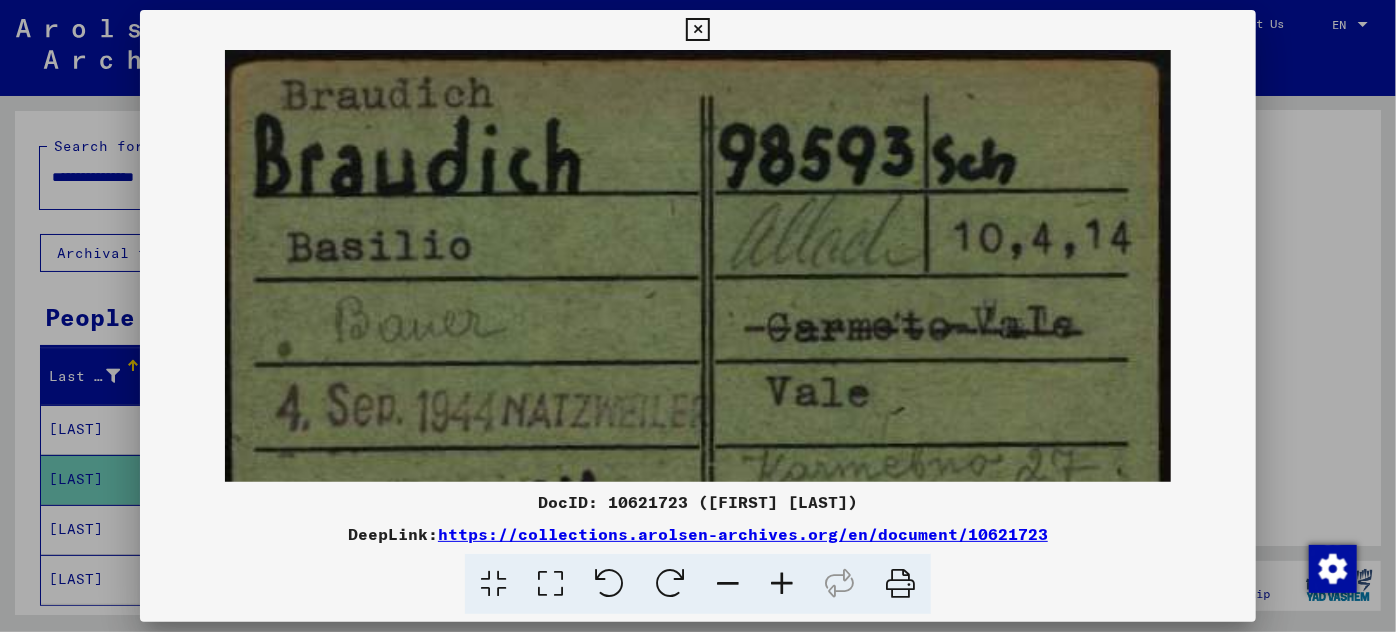 click at bounding box center [782, 584] 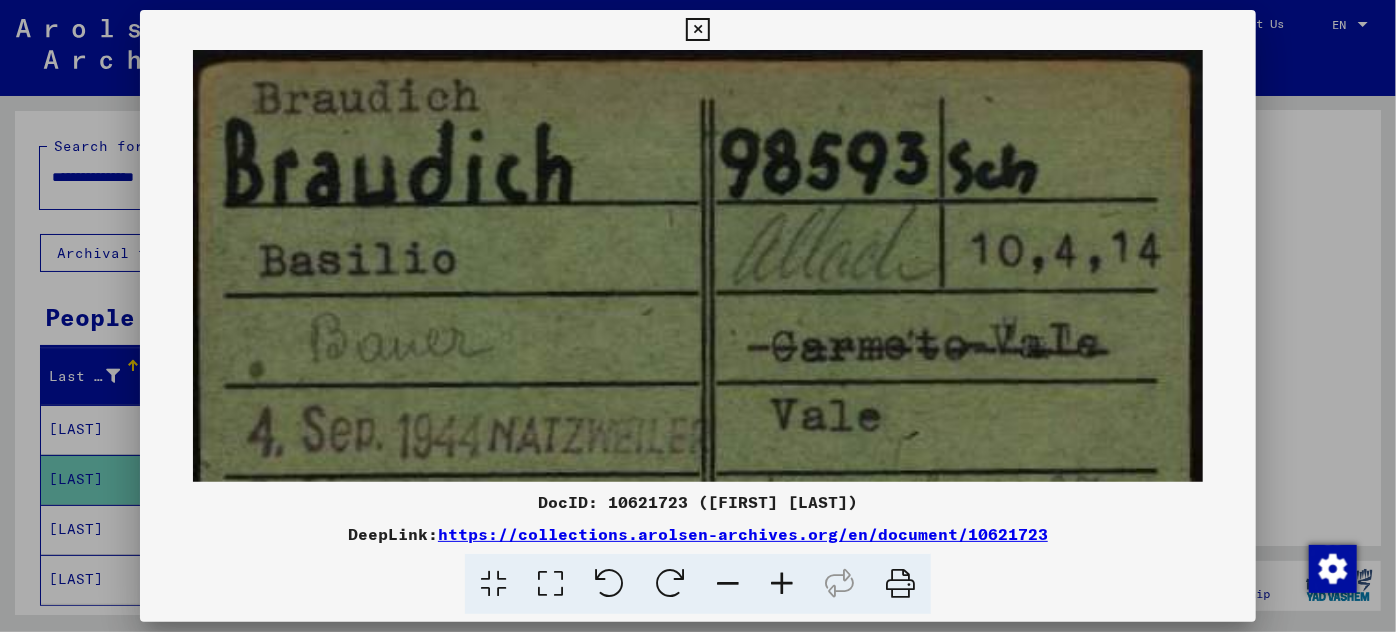 click at bounding box center (782, 584) 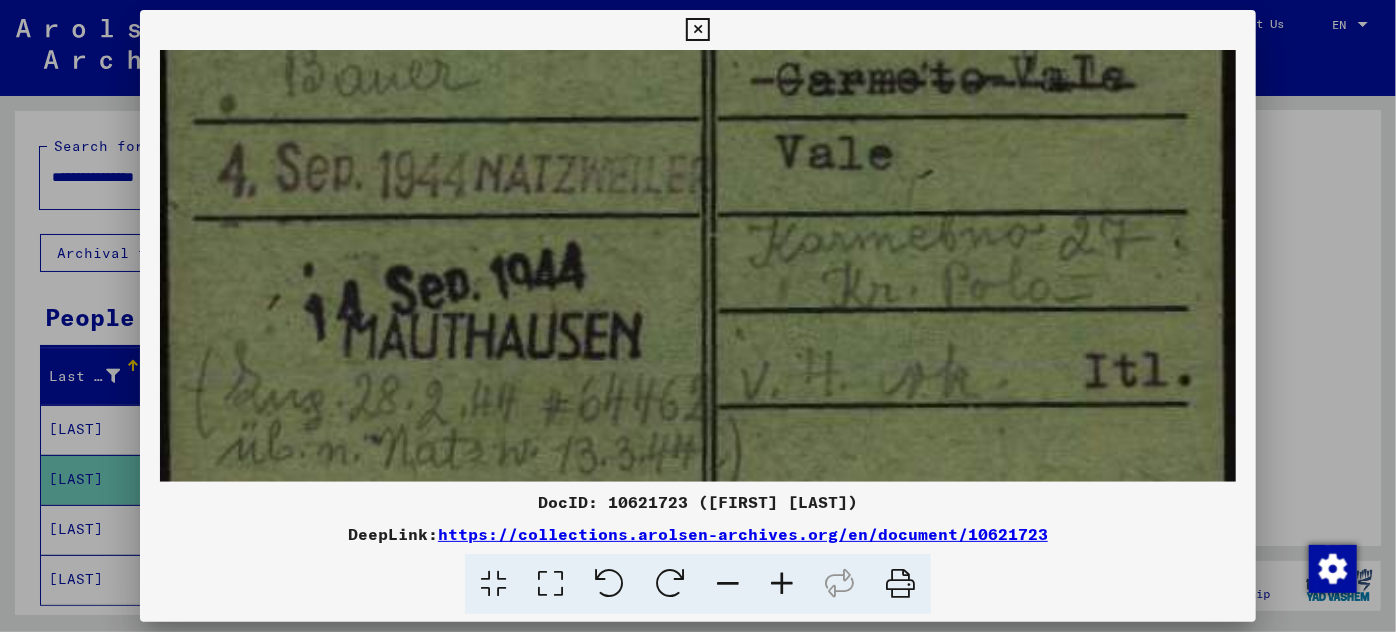 scroll, scrollTop: 236, scrollLeft: 0, axis: vertical 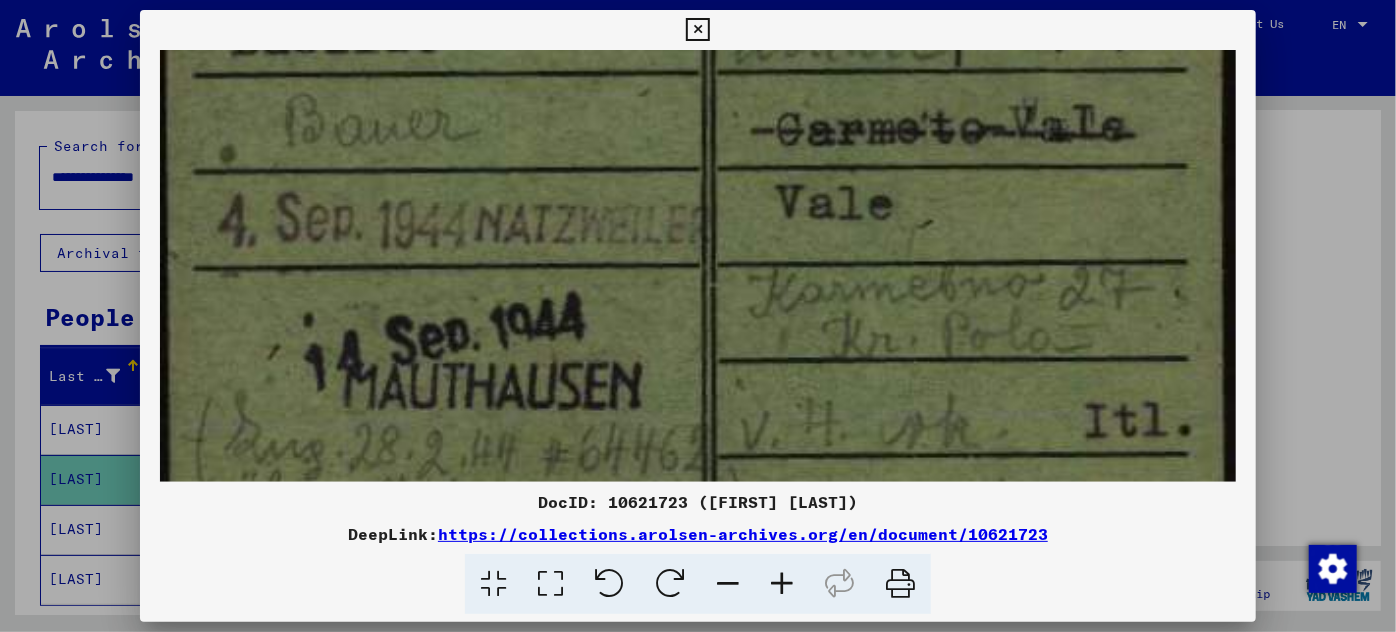 drag, startPoint x: 664, startPoint y: 373, endPoint x: 569, endPoint y: 143, distance: 248.84734 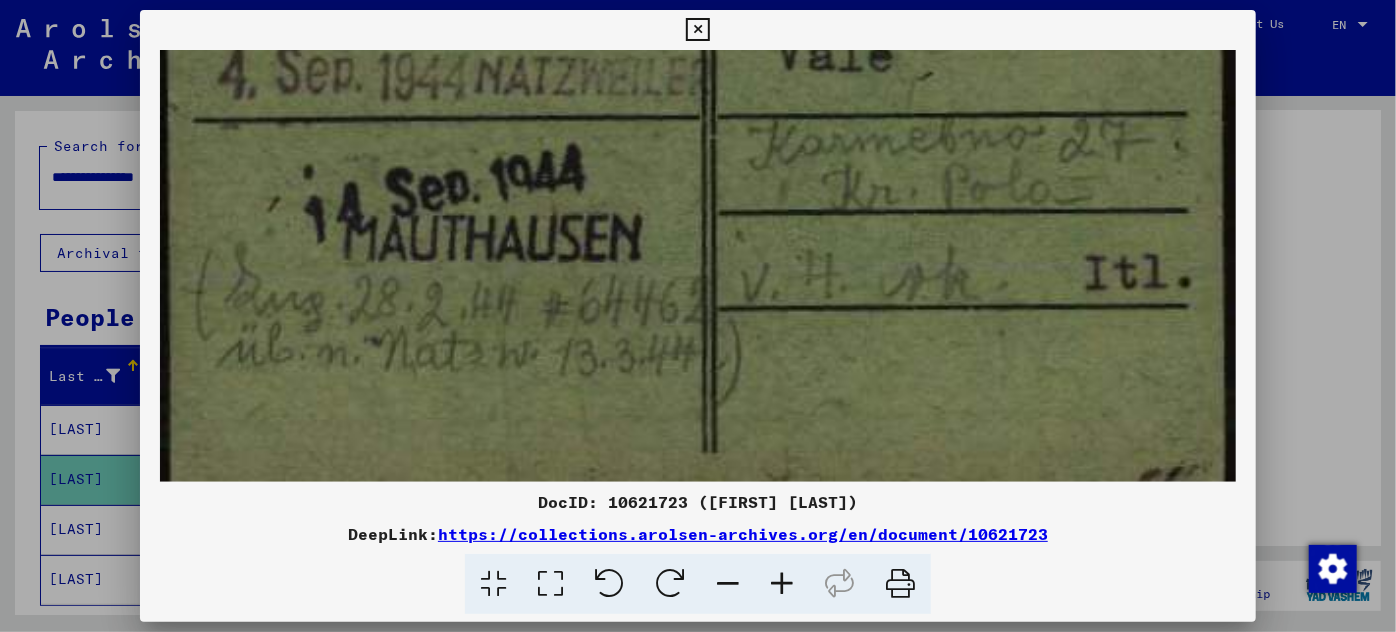 scroll, scrollTop: 386, scrollLeft: 0, axis: vertical 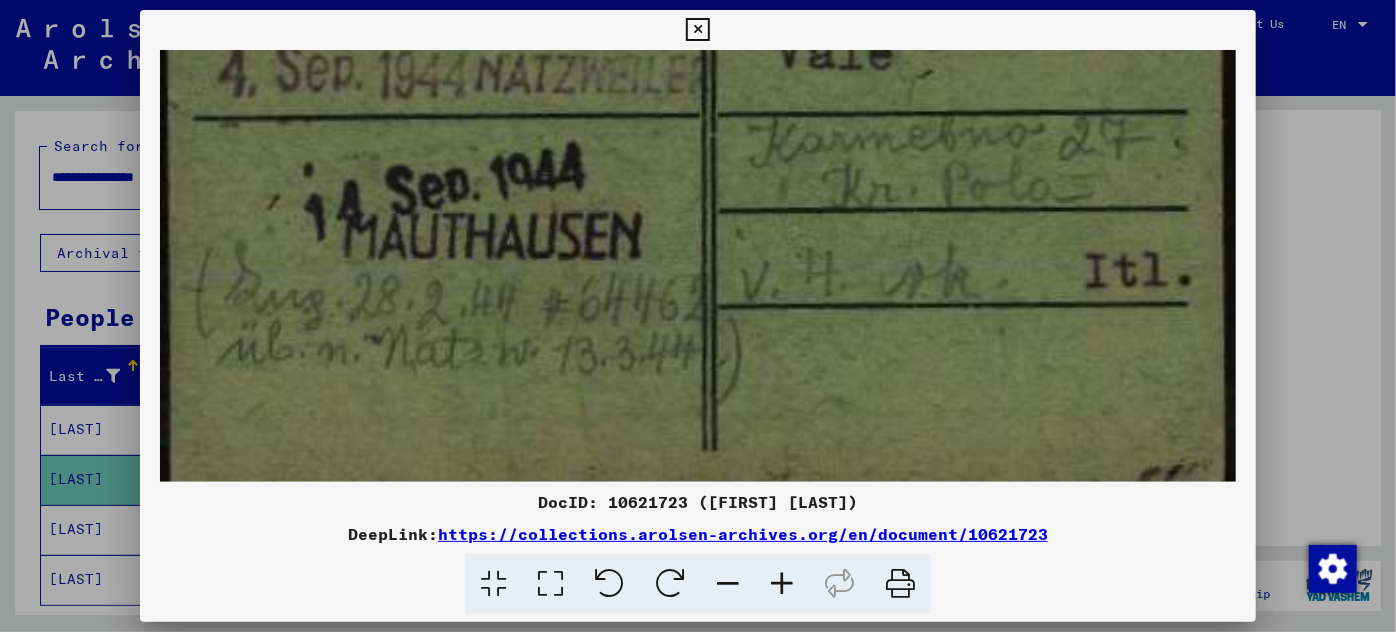 drag, startPoint x: 610, startPoint y: 325, endPoint x: 594, endPoint y: 177, distance: 148.86235 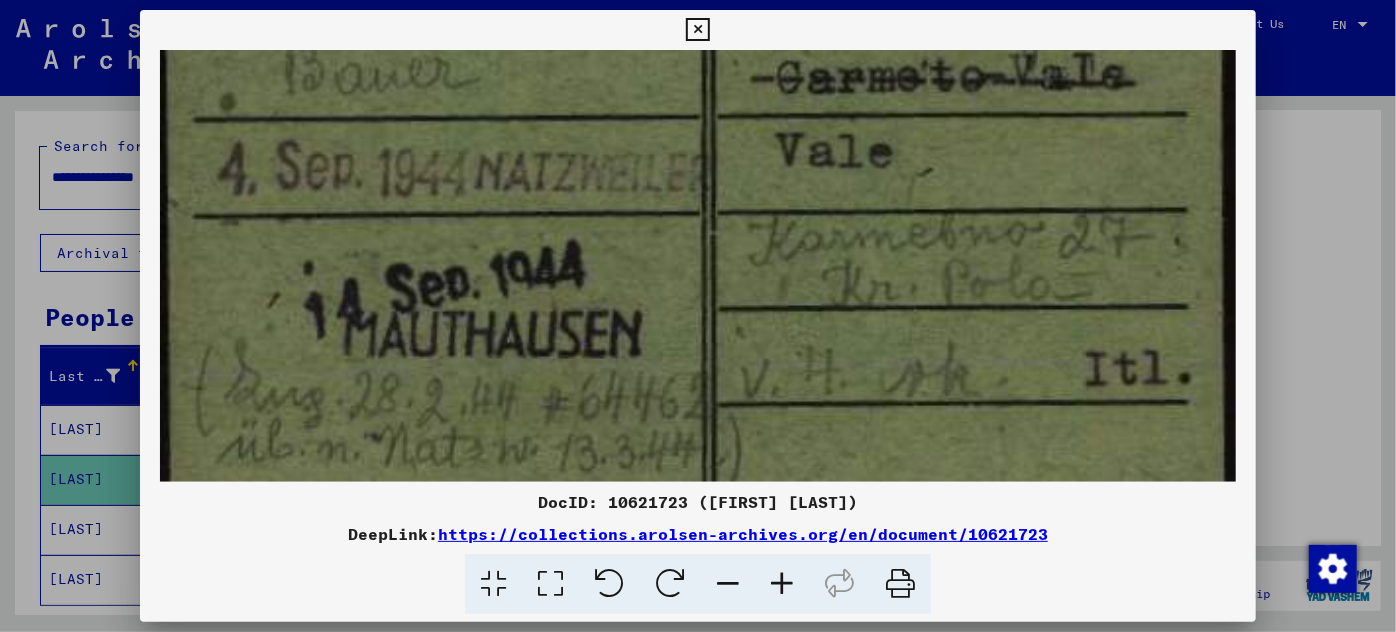 scroll, scrollTop: 249, scrollLeft: 0, axis: vertical 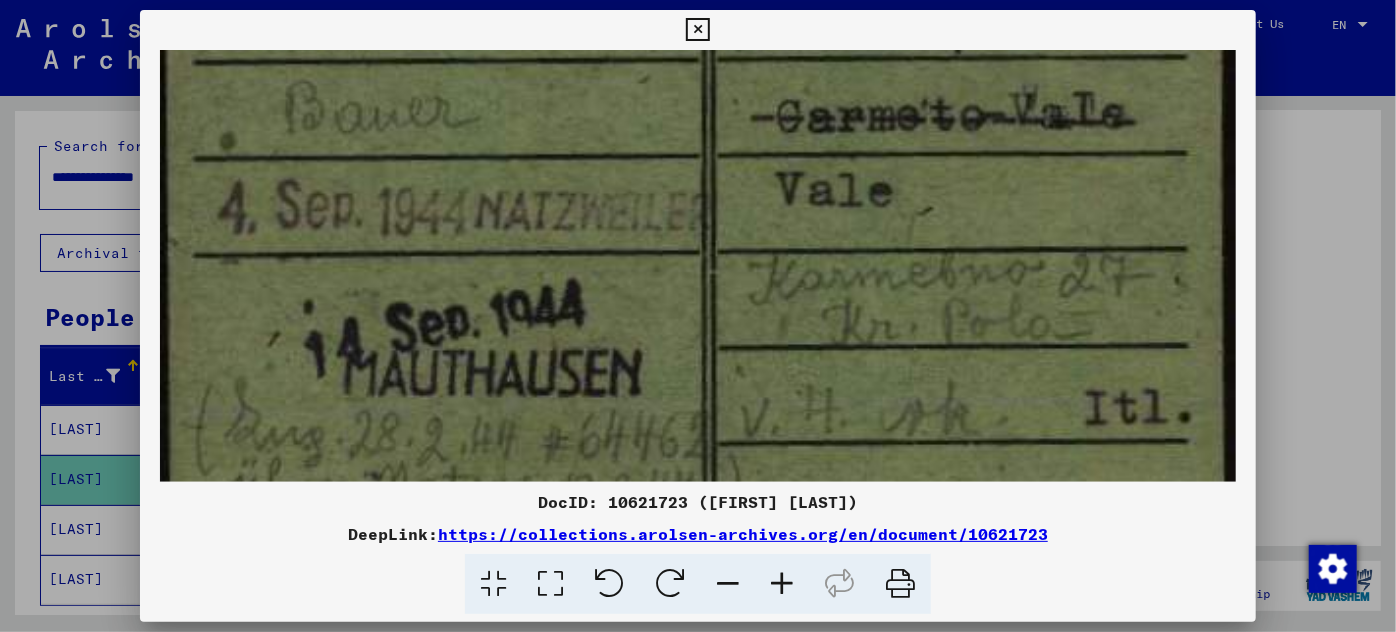 drag, startPoint x: 842, startPoint y: 295, endPoint x: 830, endPoint y: 434, distance: 139.51703 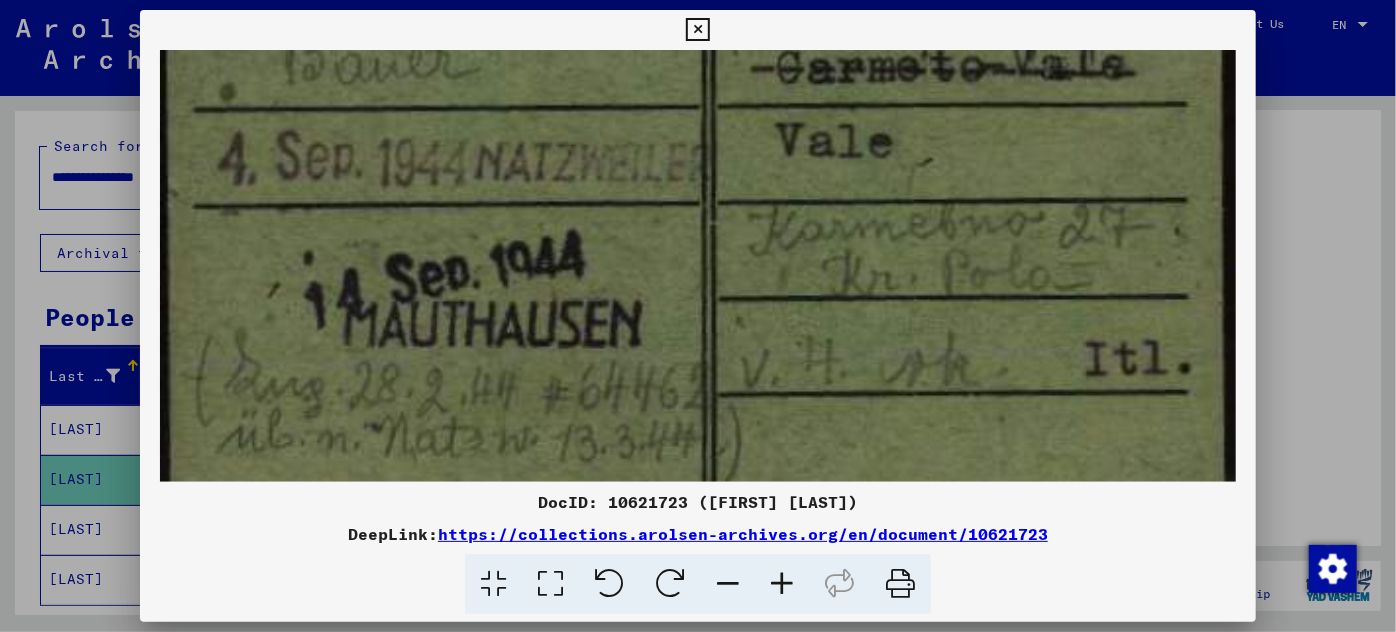 scroll, scrollTop: 293, scrollLeft: 0, axis: vertical 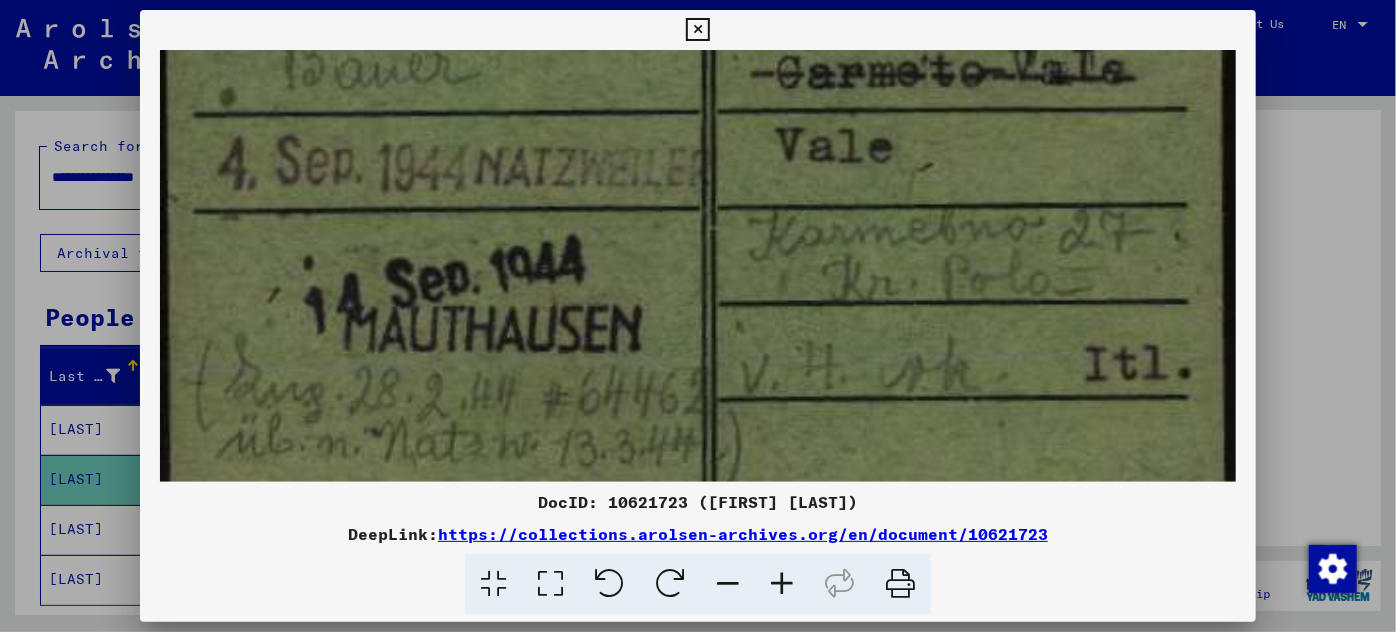 drag, startPoint x: 656, startPoint y: 430, endPoint x: 319, endPoint y: 334, distance: 350.40692 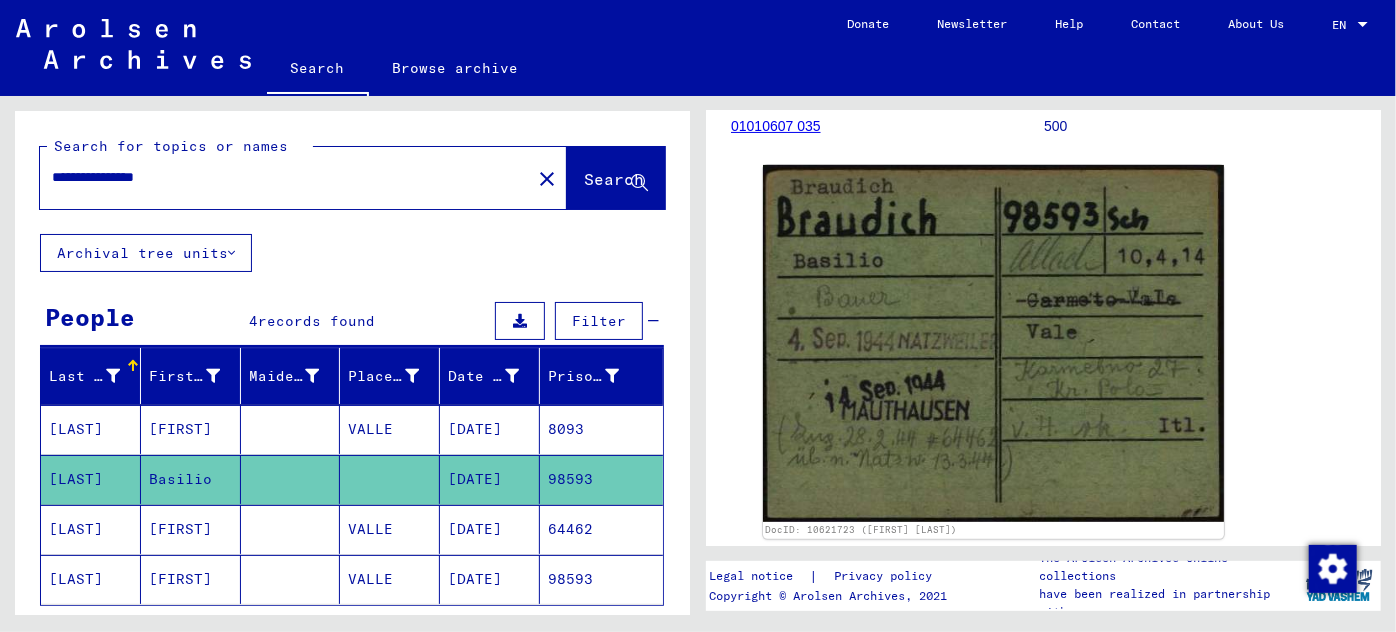 click on "[DATE]" at bounding box center (490, 579) 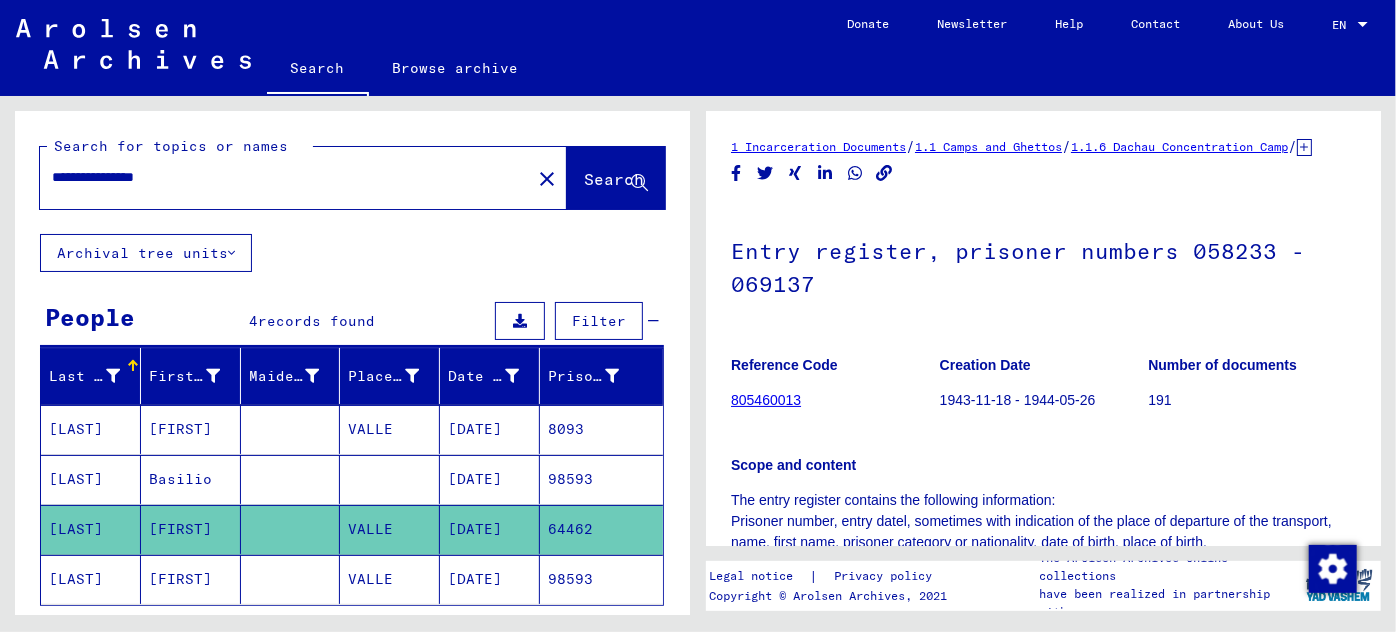 scroll, scrollTop: 0, scrollLeft: 0, axis: both 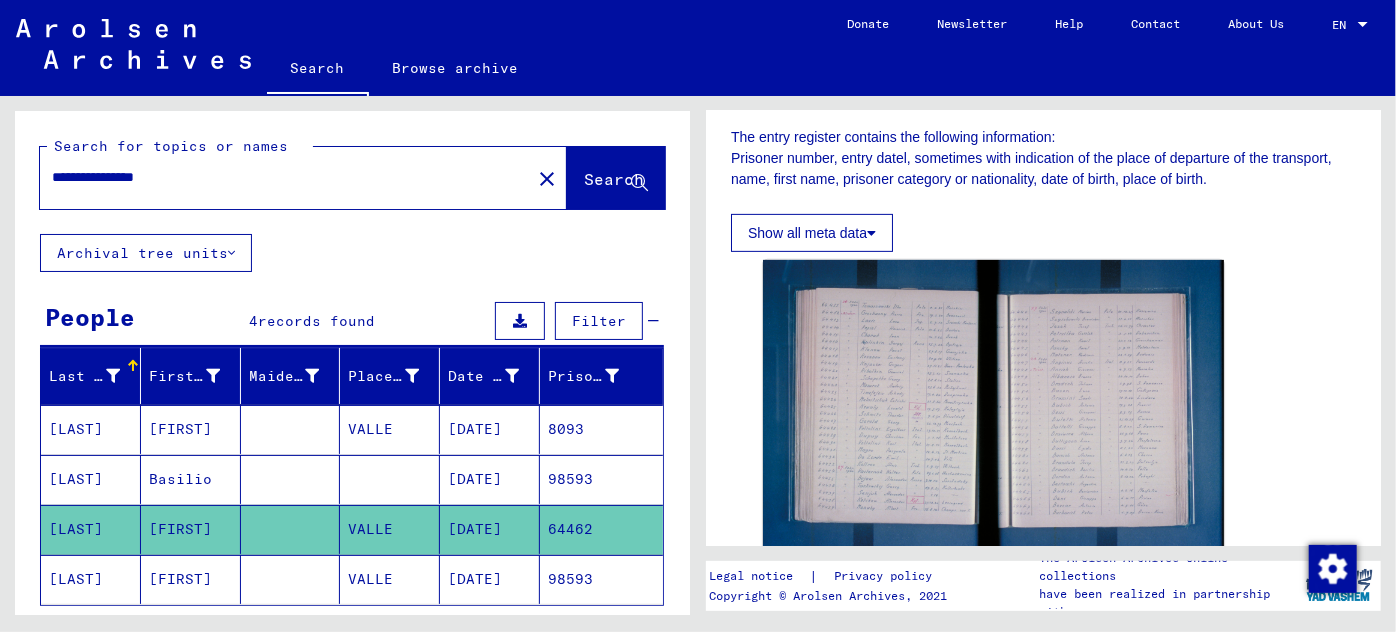 click on "[DATE]" 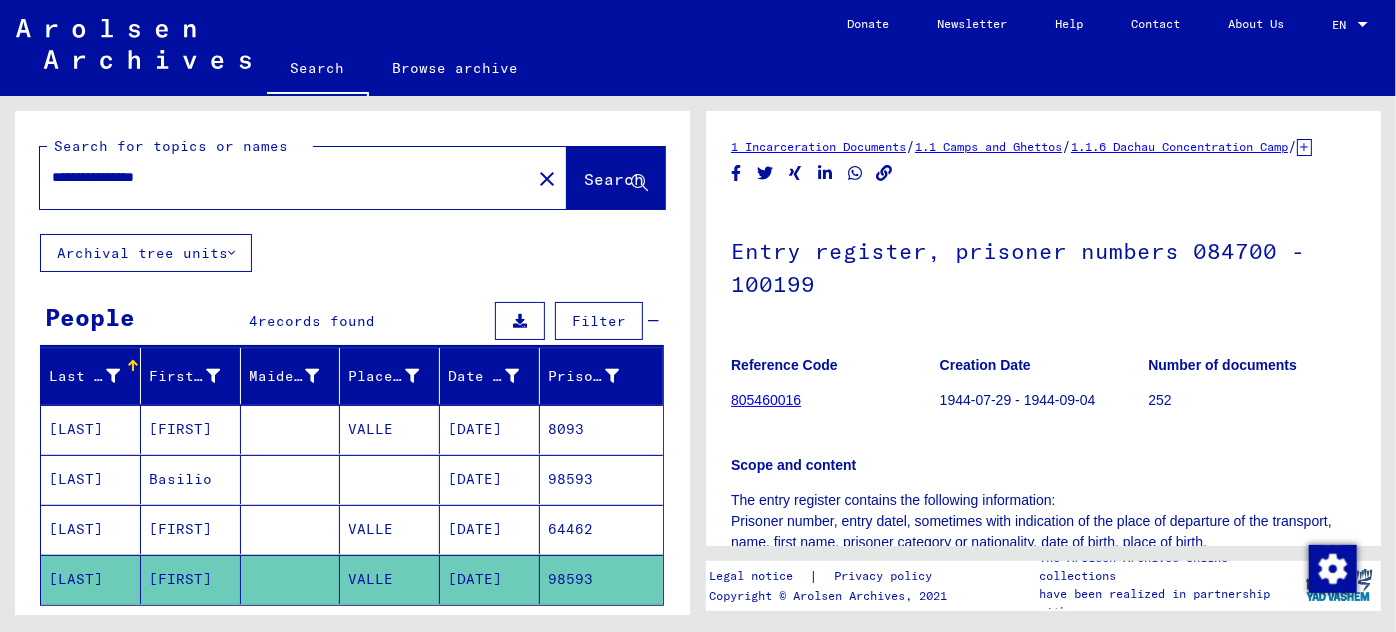 scroll, scrollTop: 0, scrollLeft: 0, axis: both 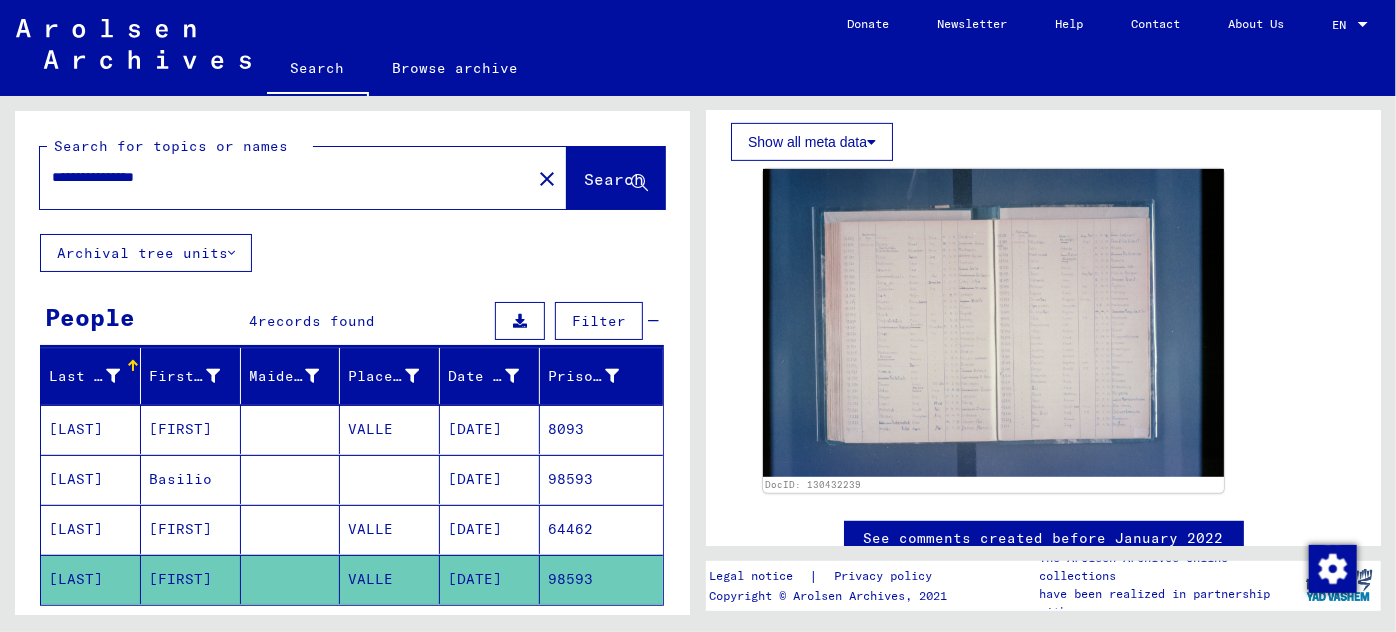 click on "[DATE]" at bounding box center (490, 579) 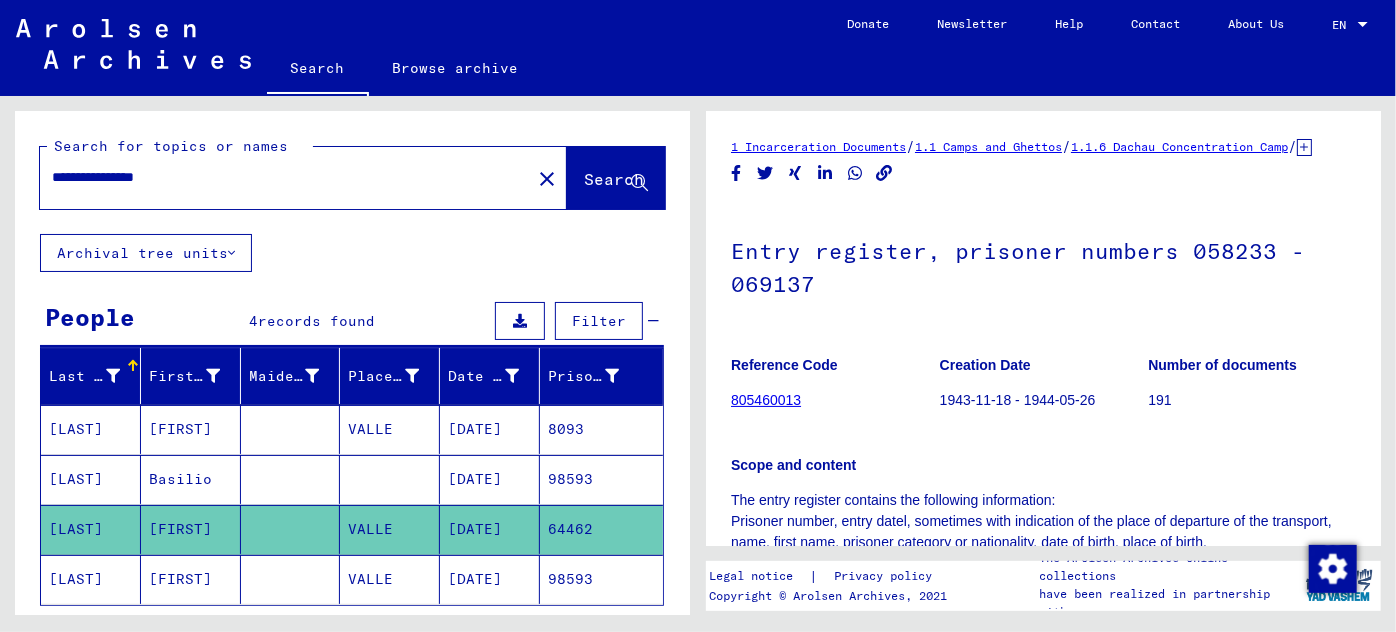 scroll, scrollTop: 0, scrollLeft: 0, axis: both 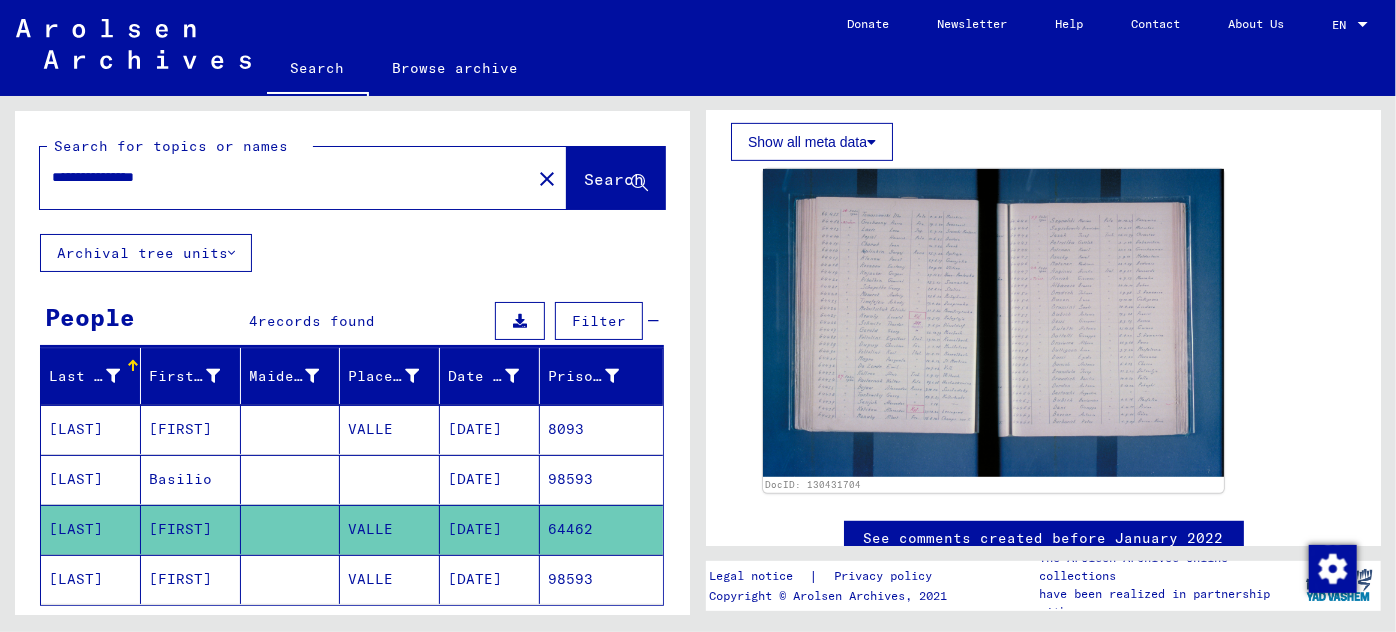 click on "98593" at bounding box center [601, 529] 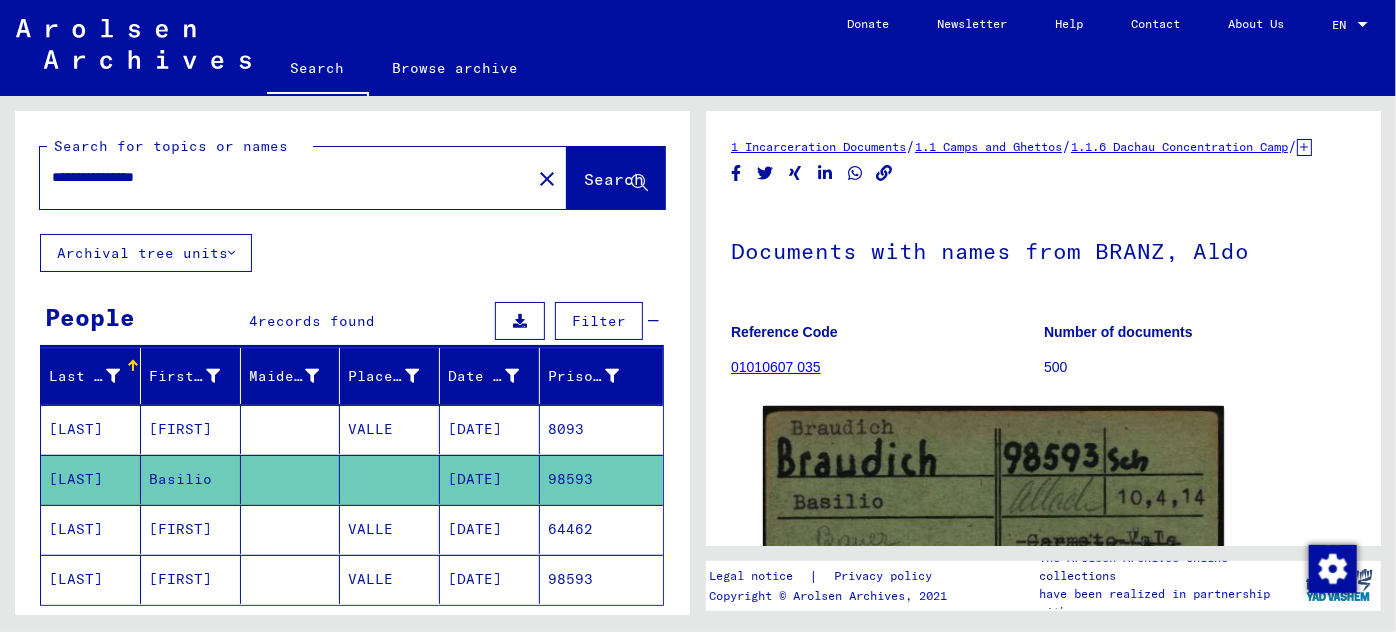 scroll, scrollTop: 225, scrollLeft: 0, axis: vertical 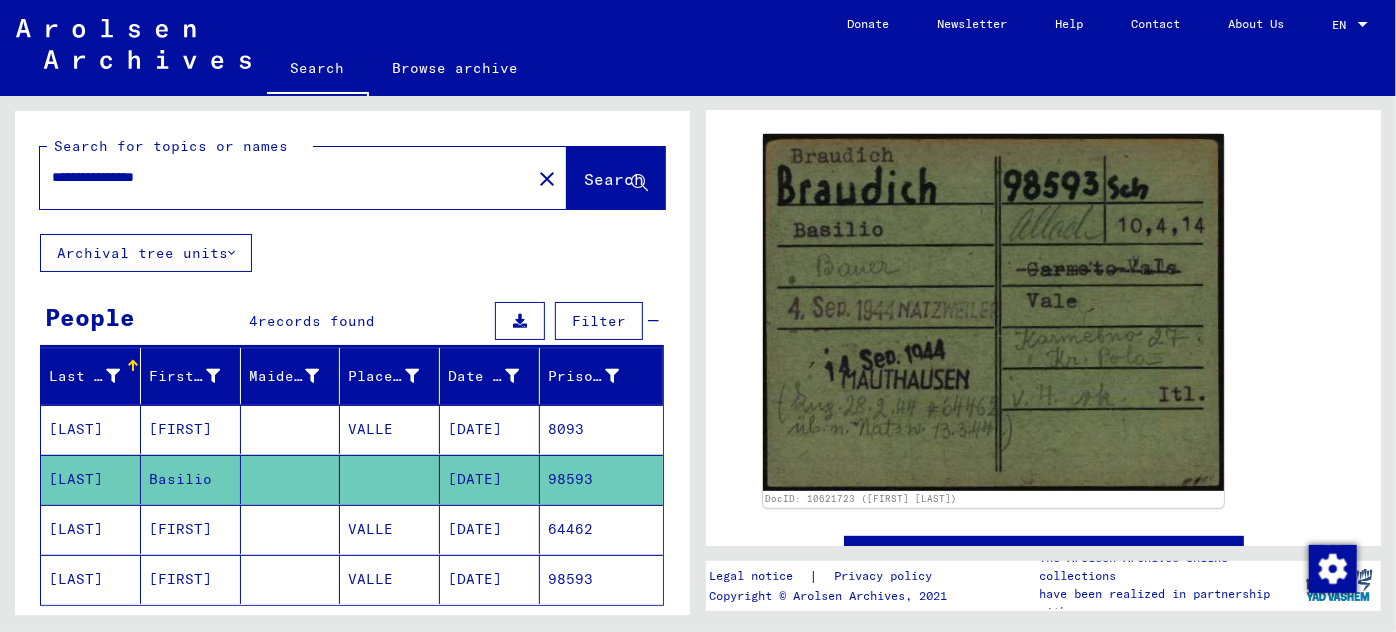 click on "[DATE]" 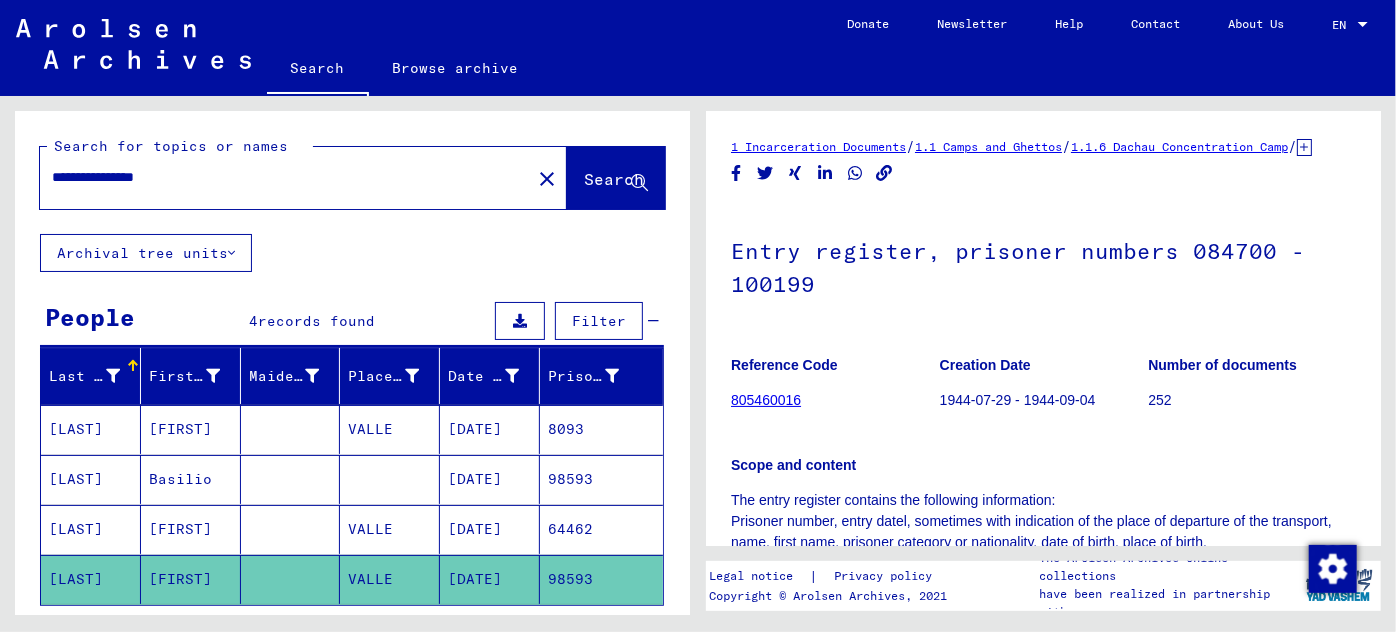 scroll, scrollTop: 0, scrollLeft: 0, axis: both 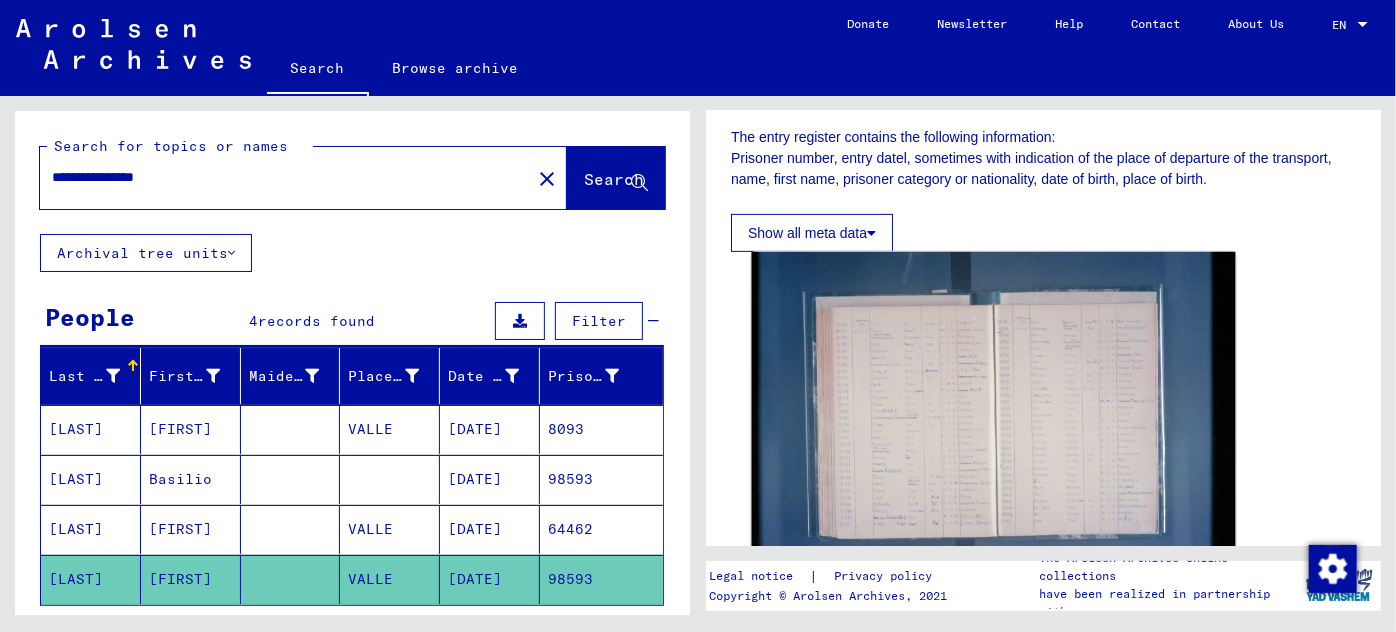 click 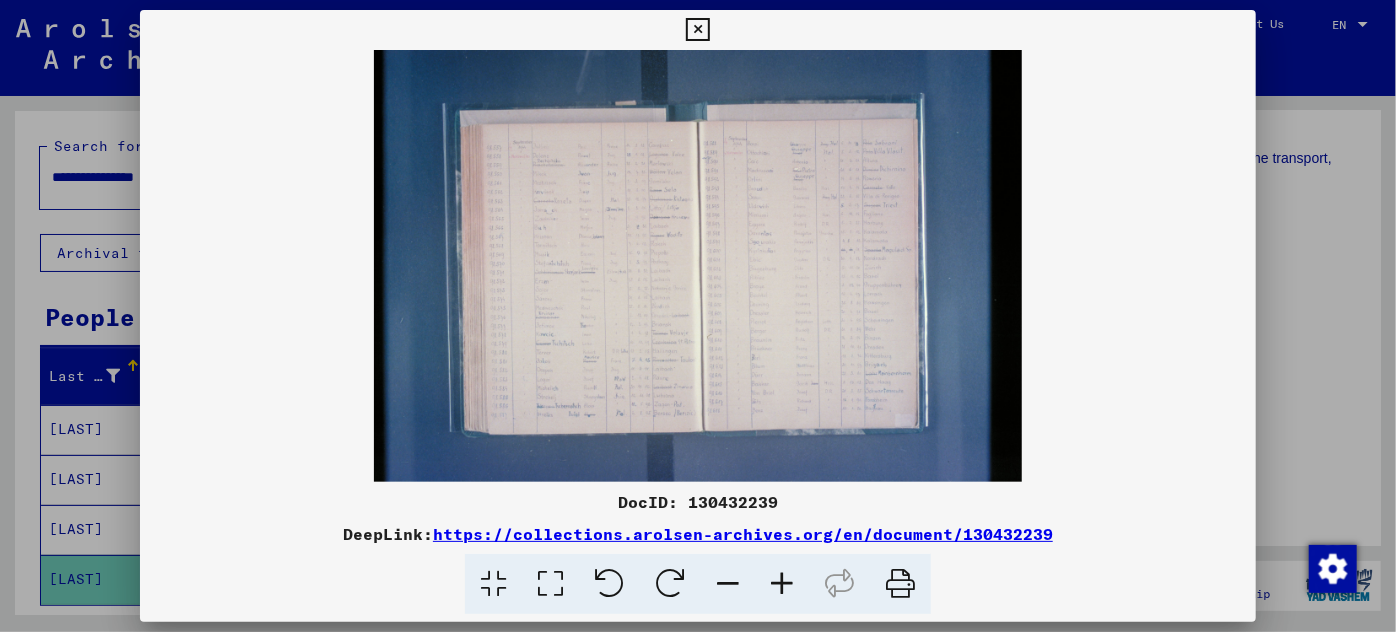 click at bounding box center (782, 584) 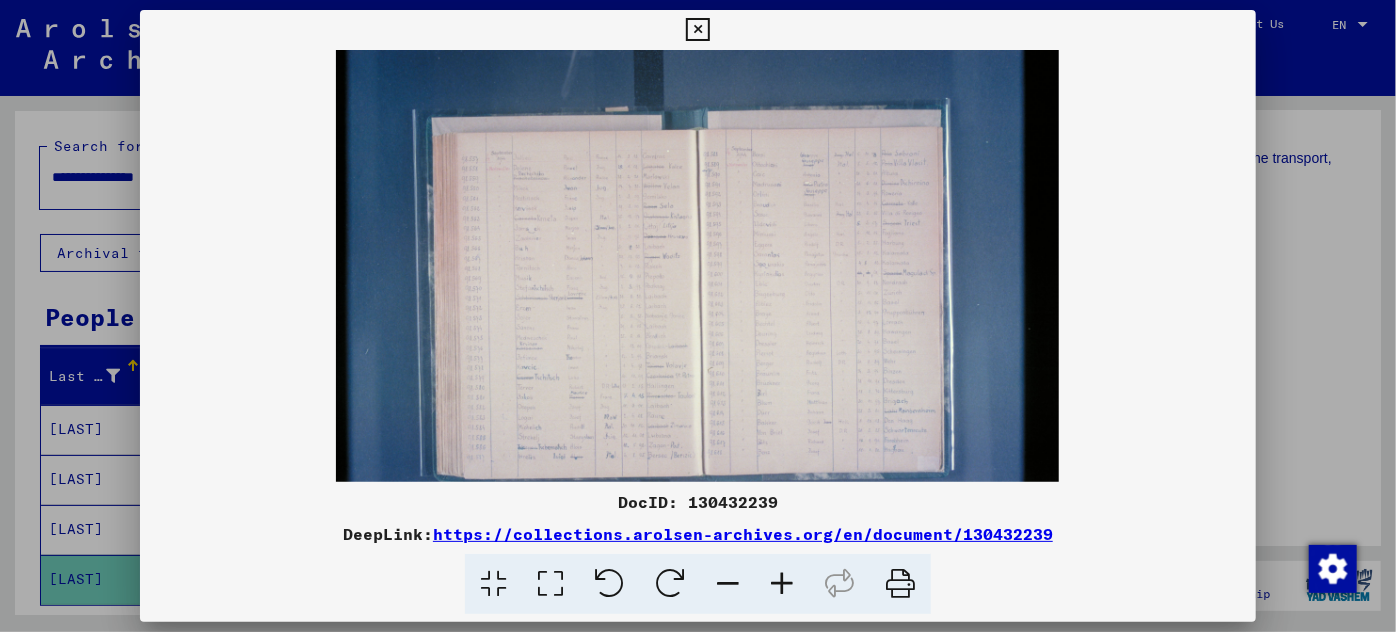 click at bounding box center [782, 584] 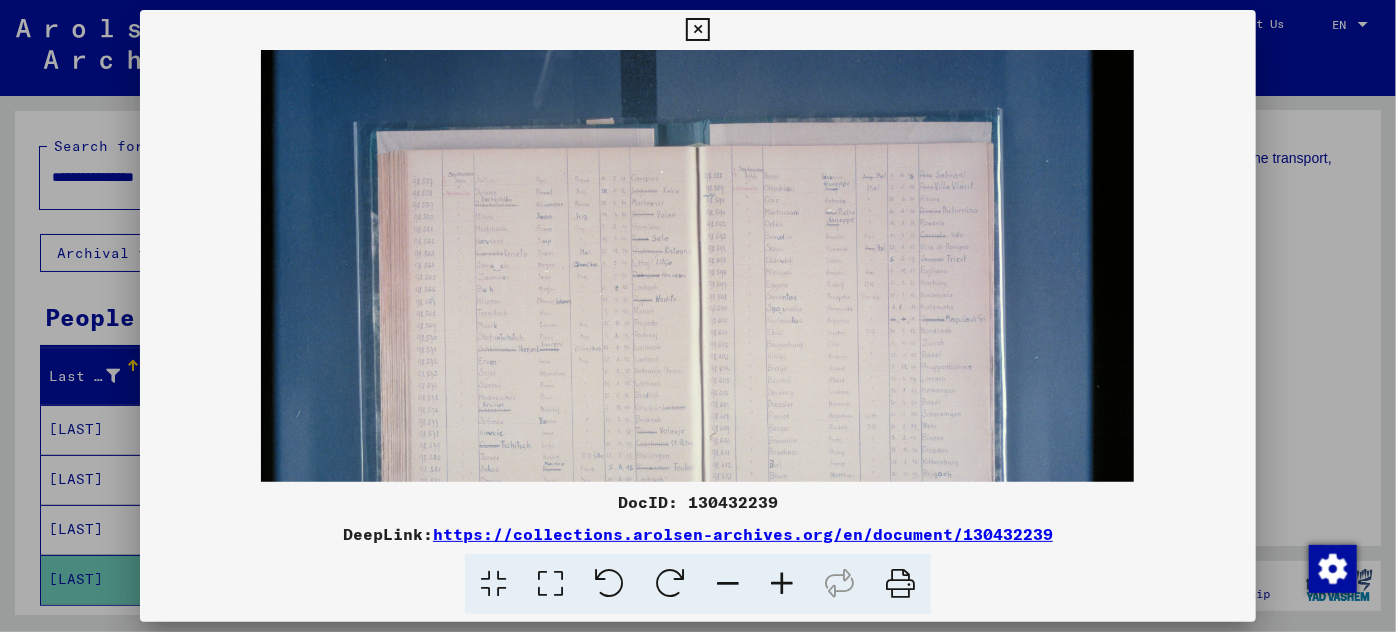 click at bounding box center (782, 584) 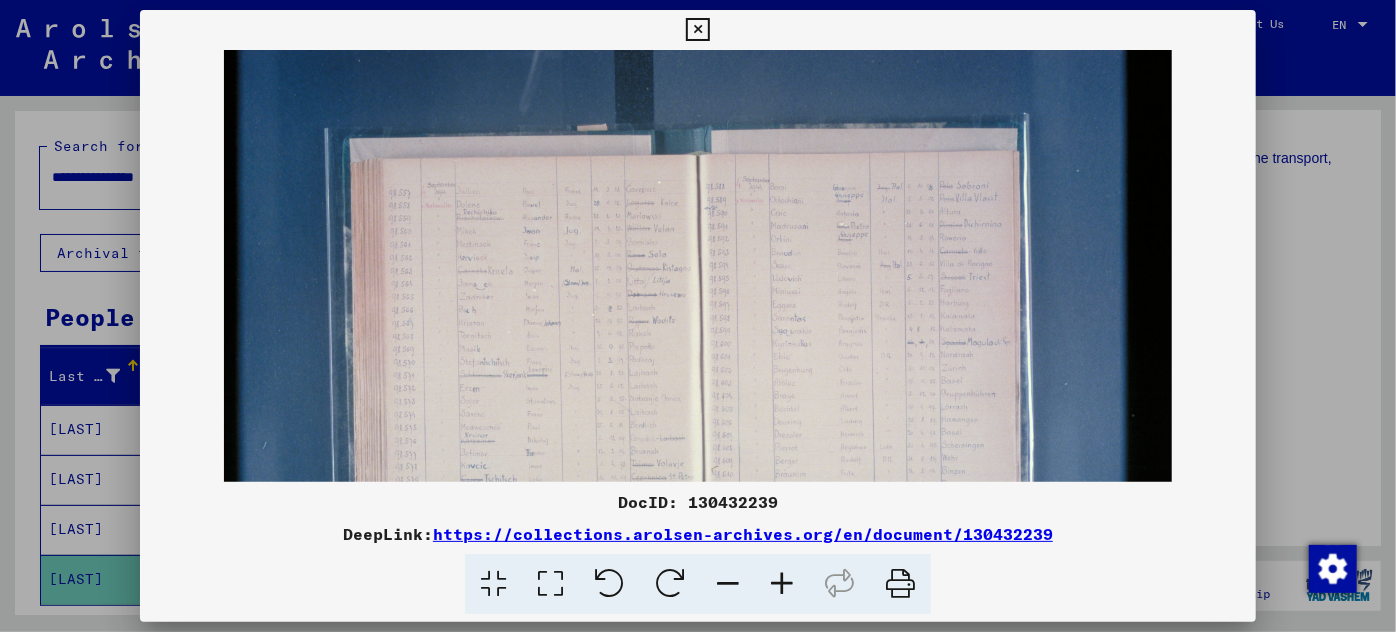 click at bounding box center (782, 584) 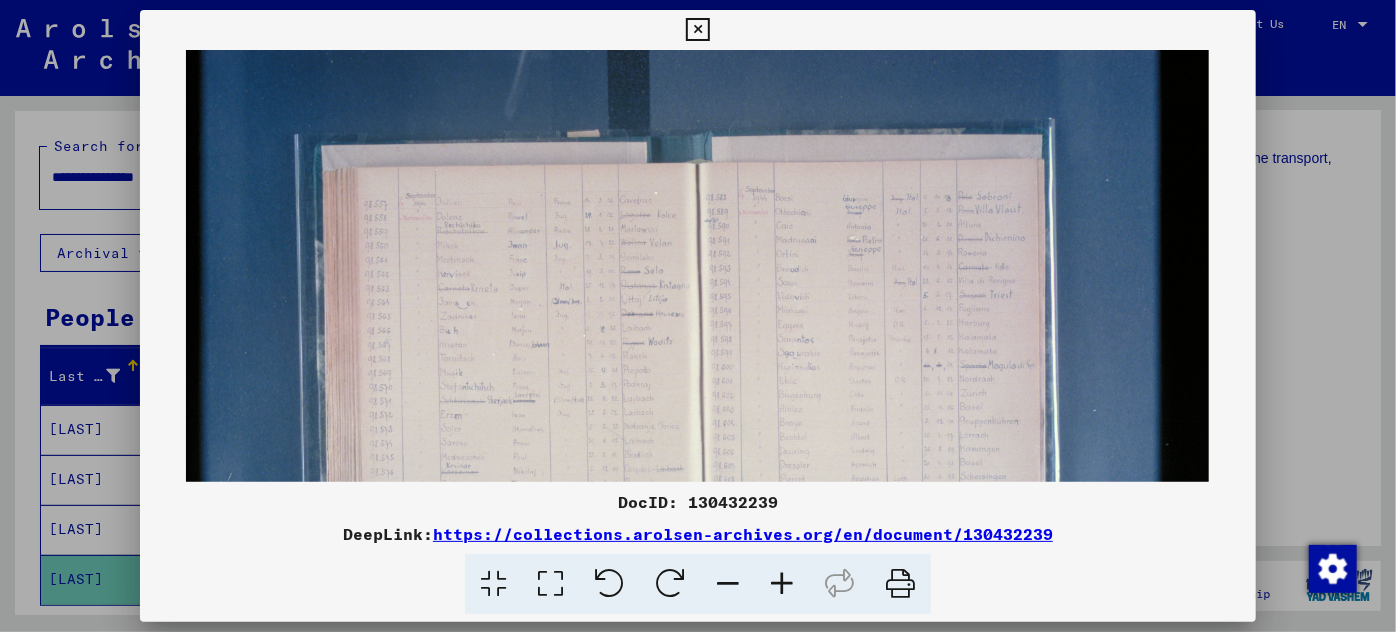 click at bounding box center (782, 584) 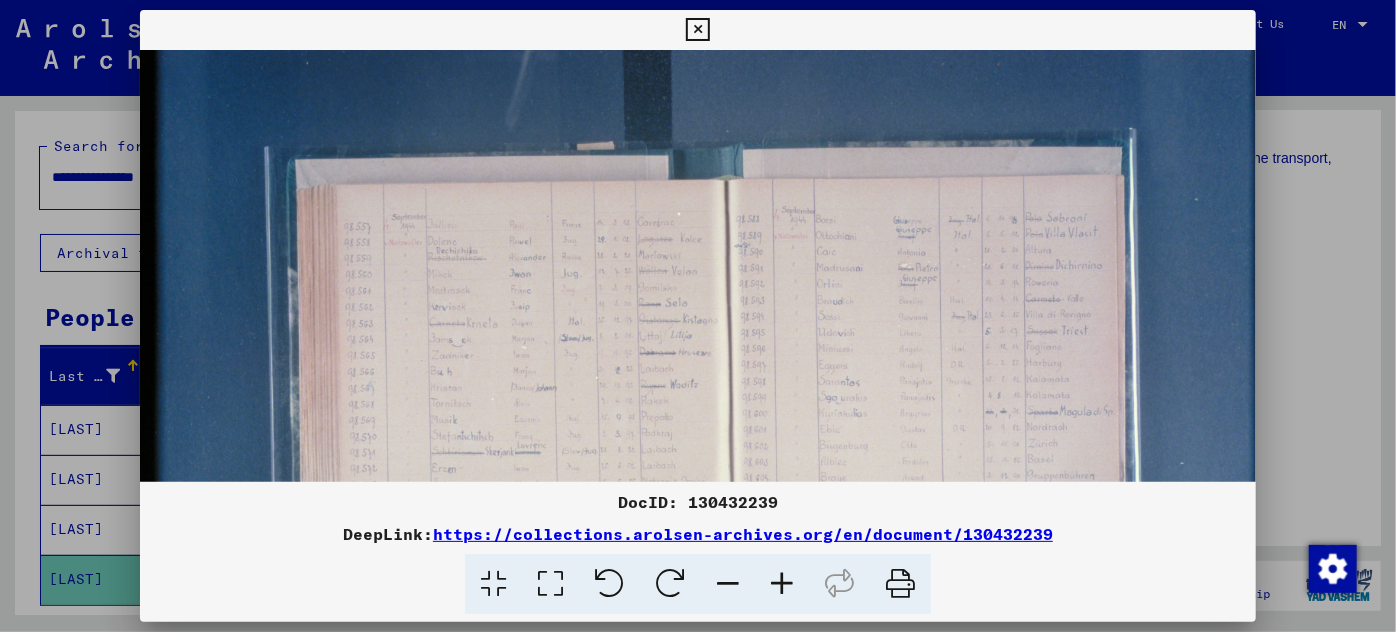click at bounding box center (782, 584) 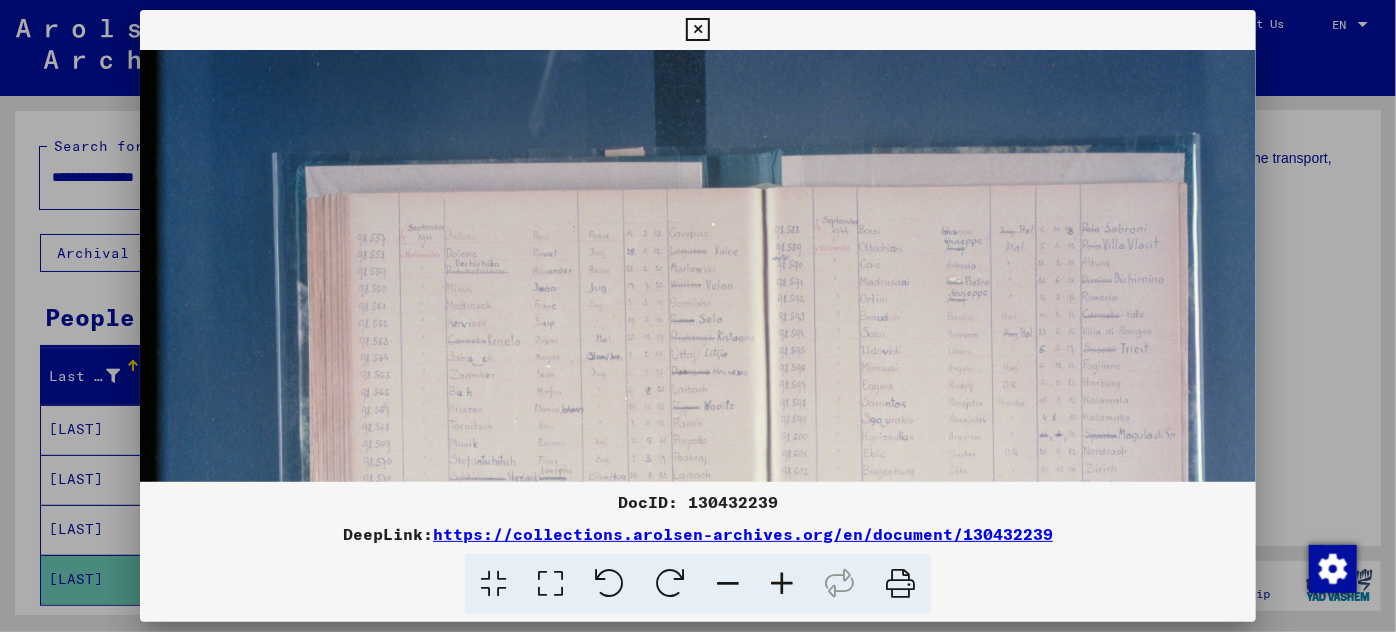 click at bounding box center [782, 584] 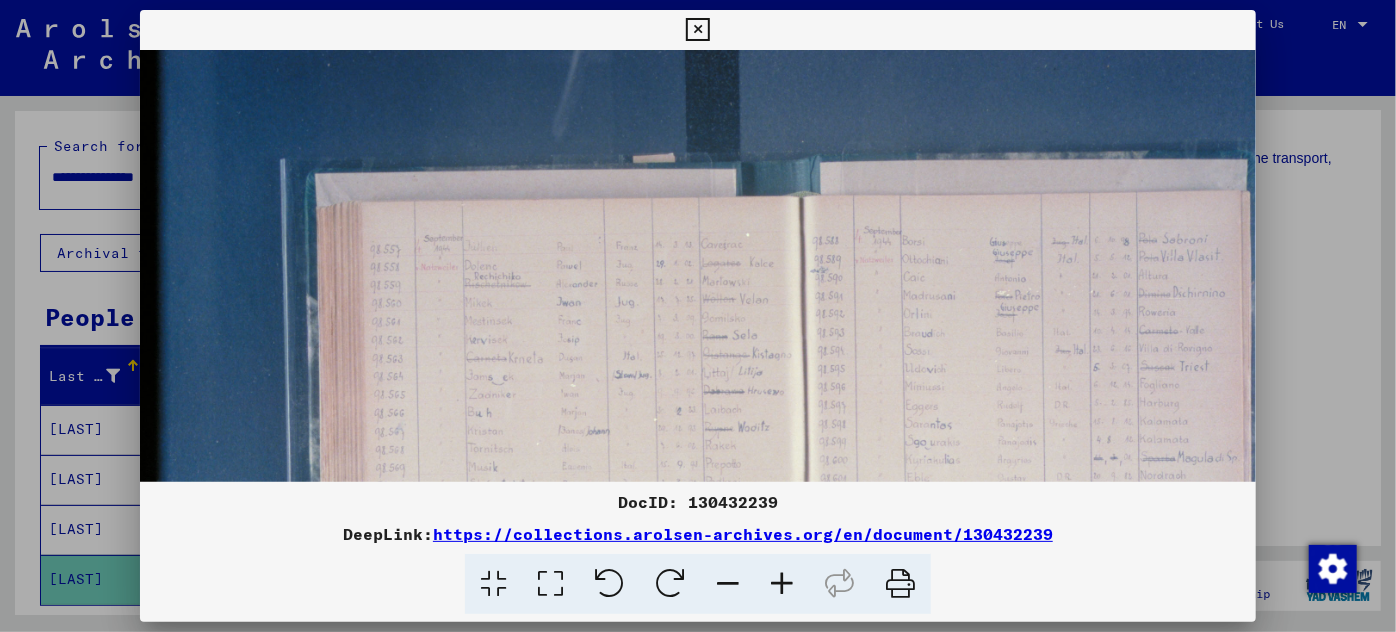 click at bounding box center [782, 584] 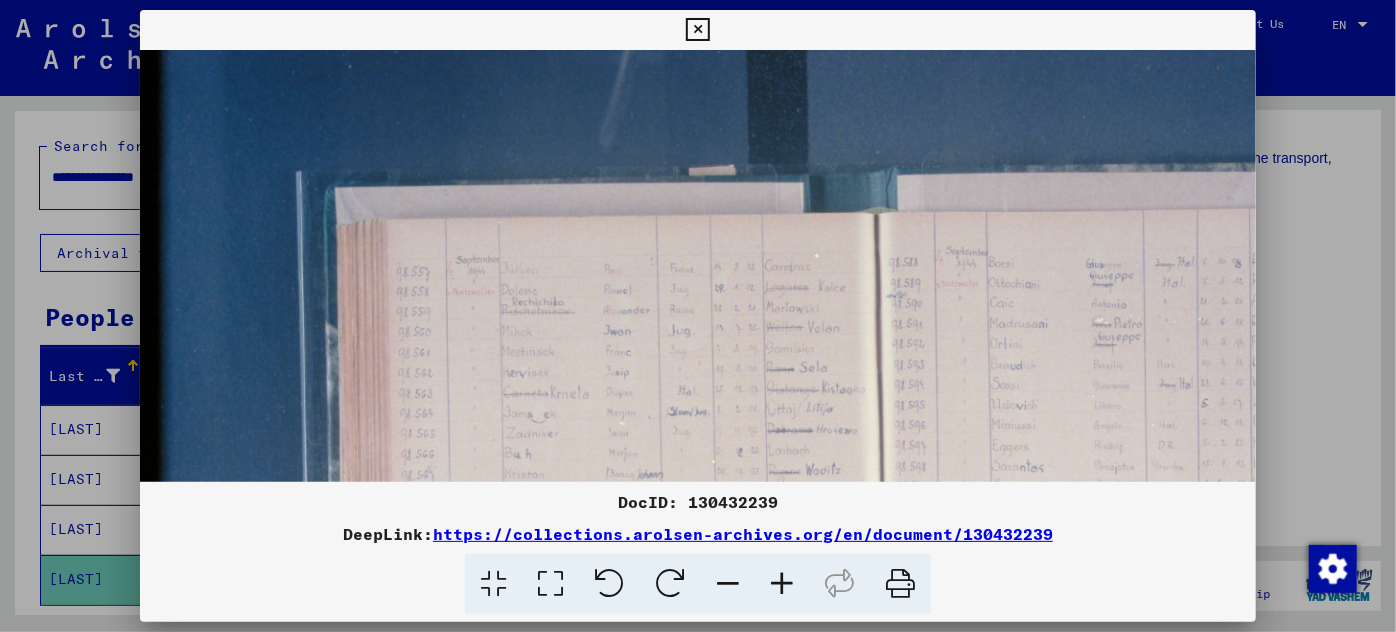 click at bounding box center [782, 584] 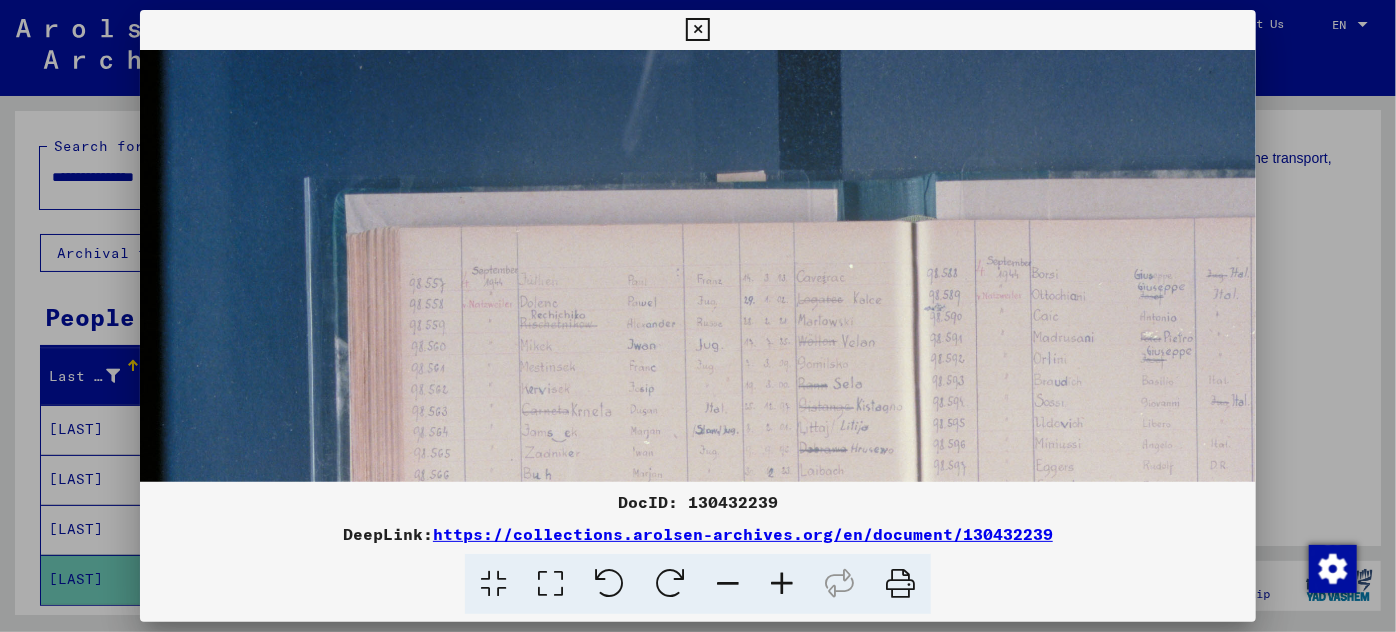 click at bounding box center [782, 584] 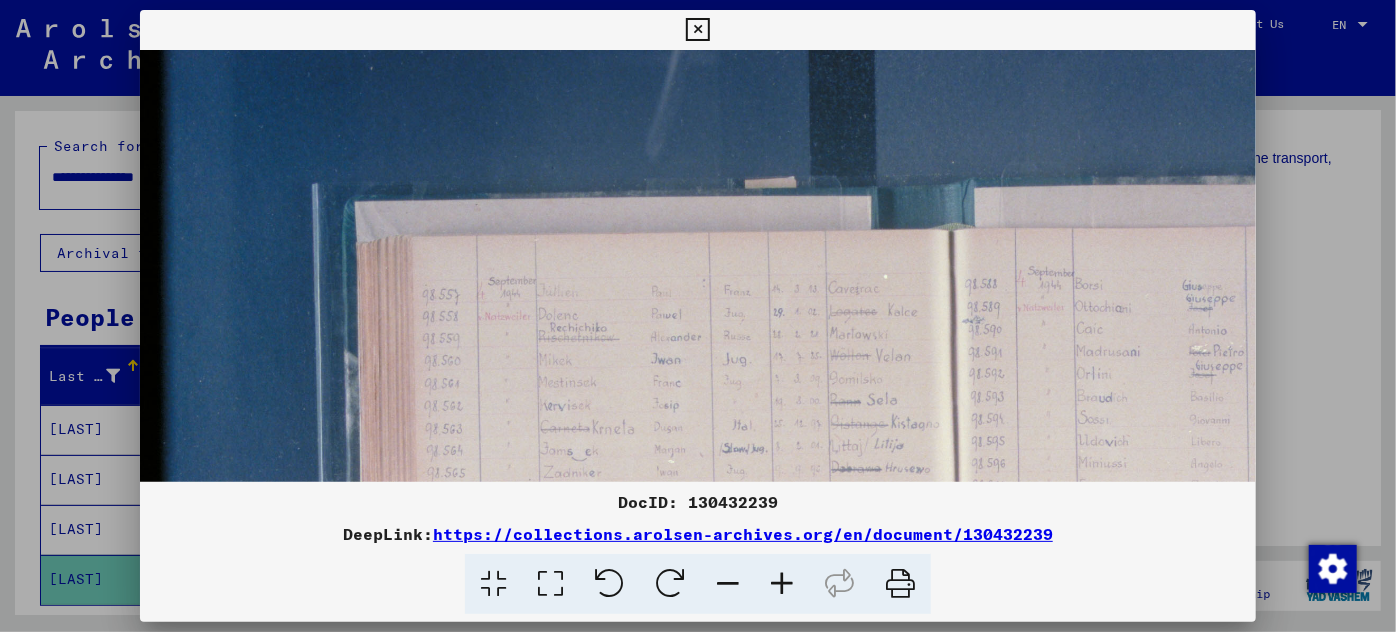 click at bounding box center [782, 584] 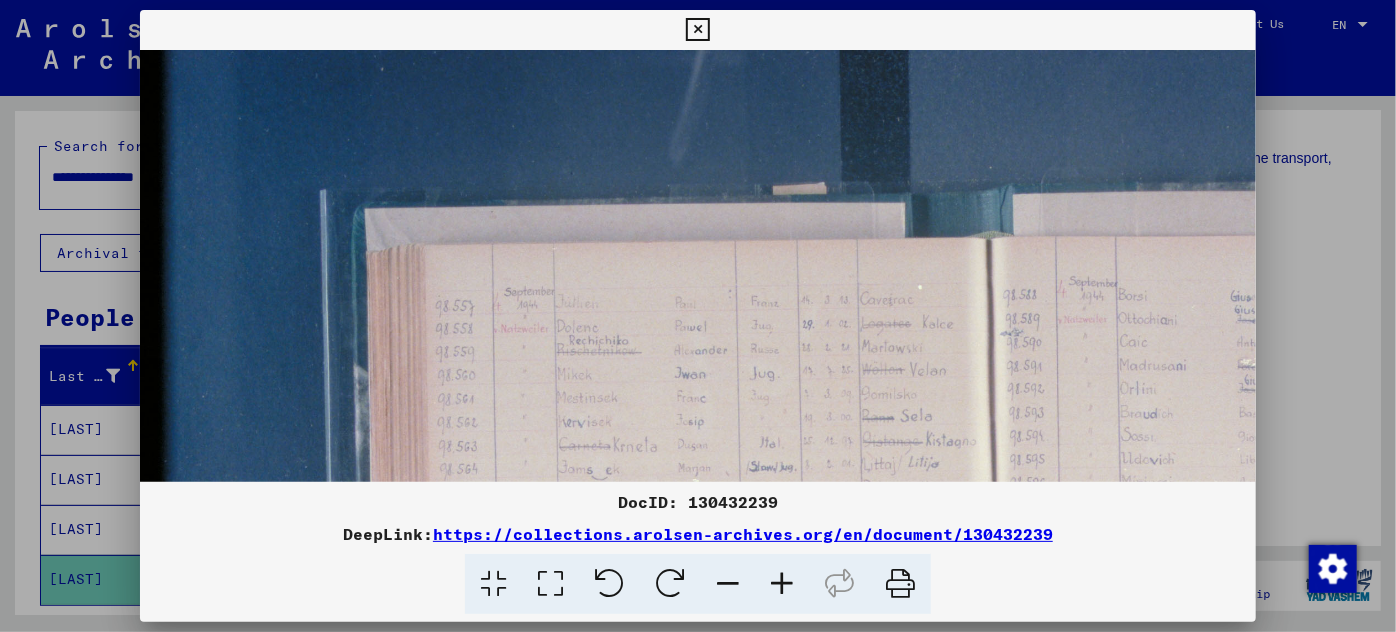 click at bounding box center [782, 584] 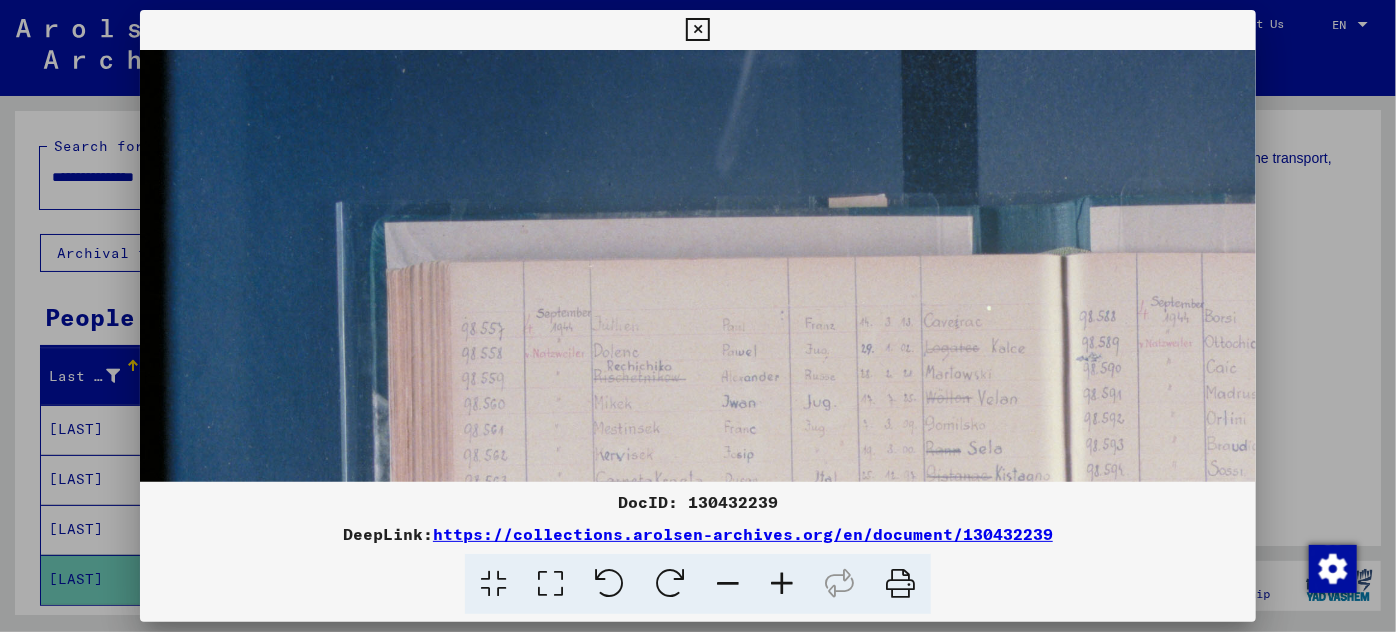 click at bounding box center [782, 584] 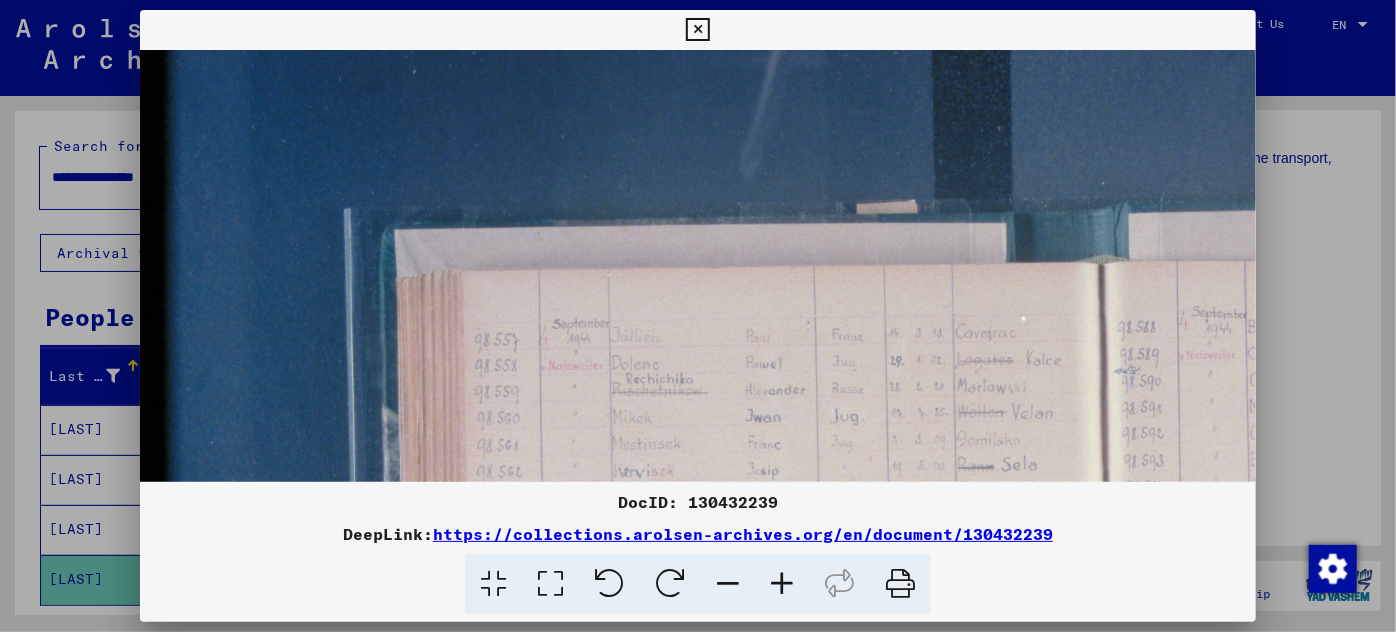 click at bounding box center [782, 584] 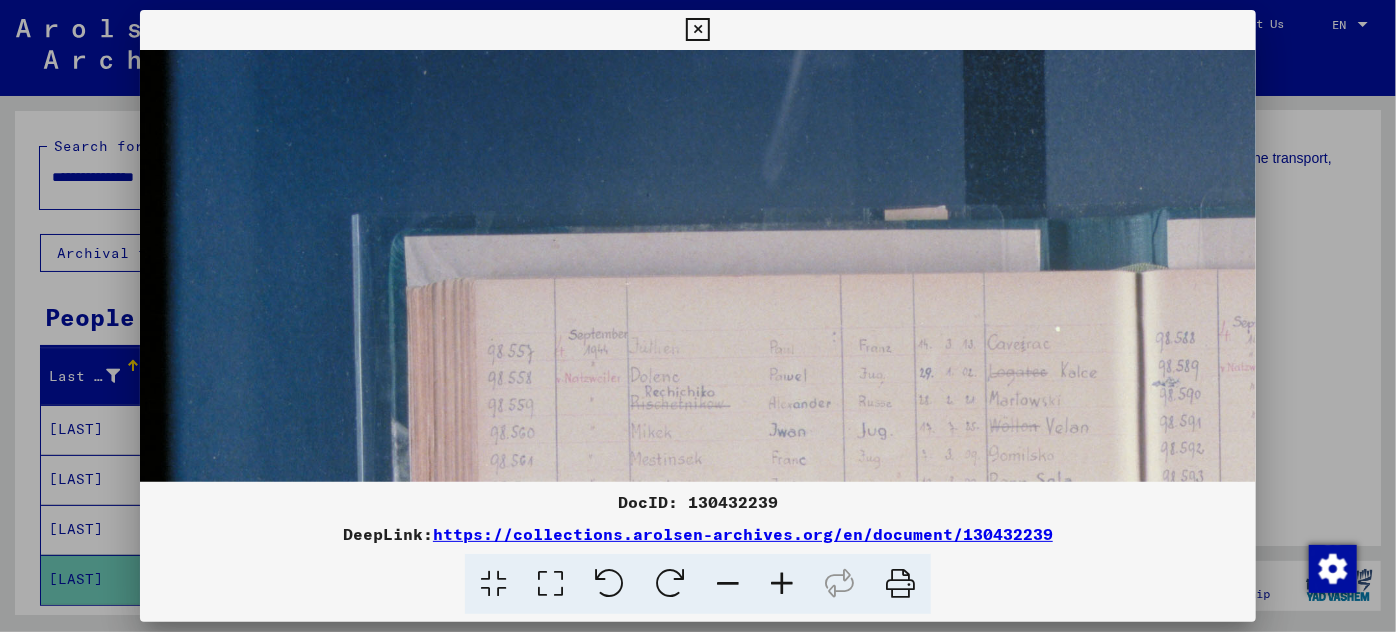 click at bounding box center (782, 584) 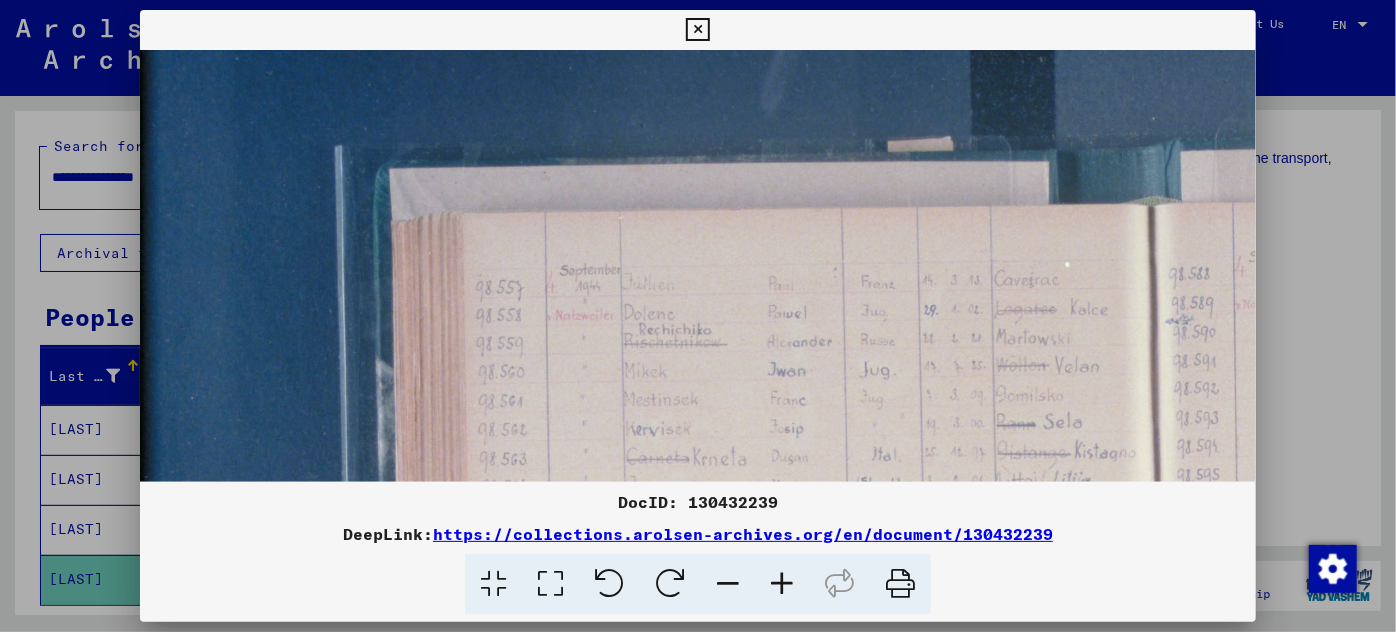 scroll, scrollTop: 80, scrollLeft: 25, axis: both 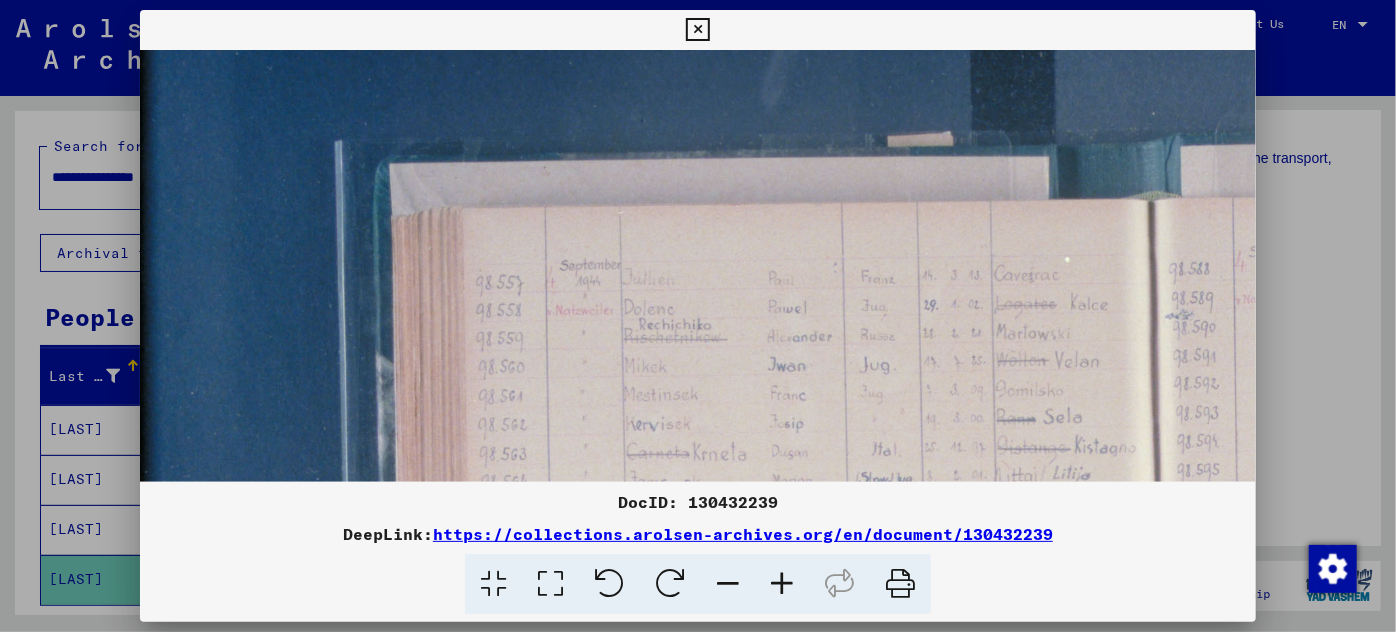 drag, startPoint x: 762, startPoint y: 413, endPoint x: 728, endPoint y: 322, distance: 97.144226 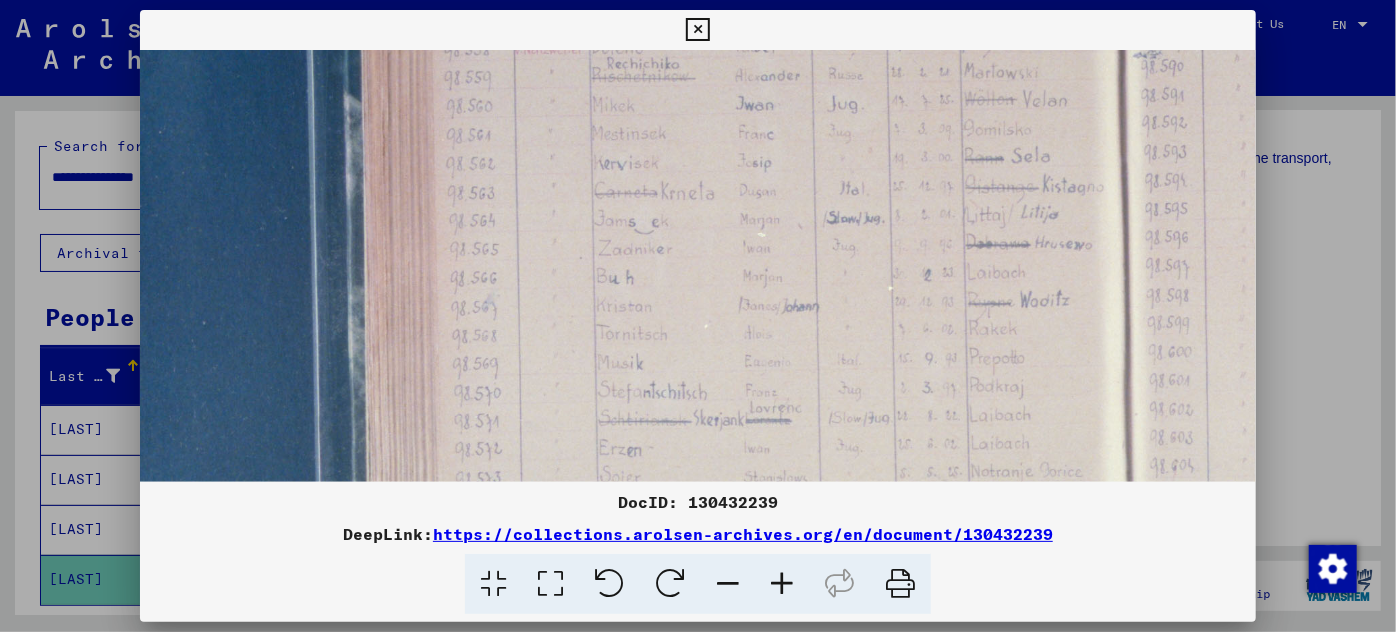scroll, scrollTop: 361, scrollLeft: 59, axis: both 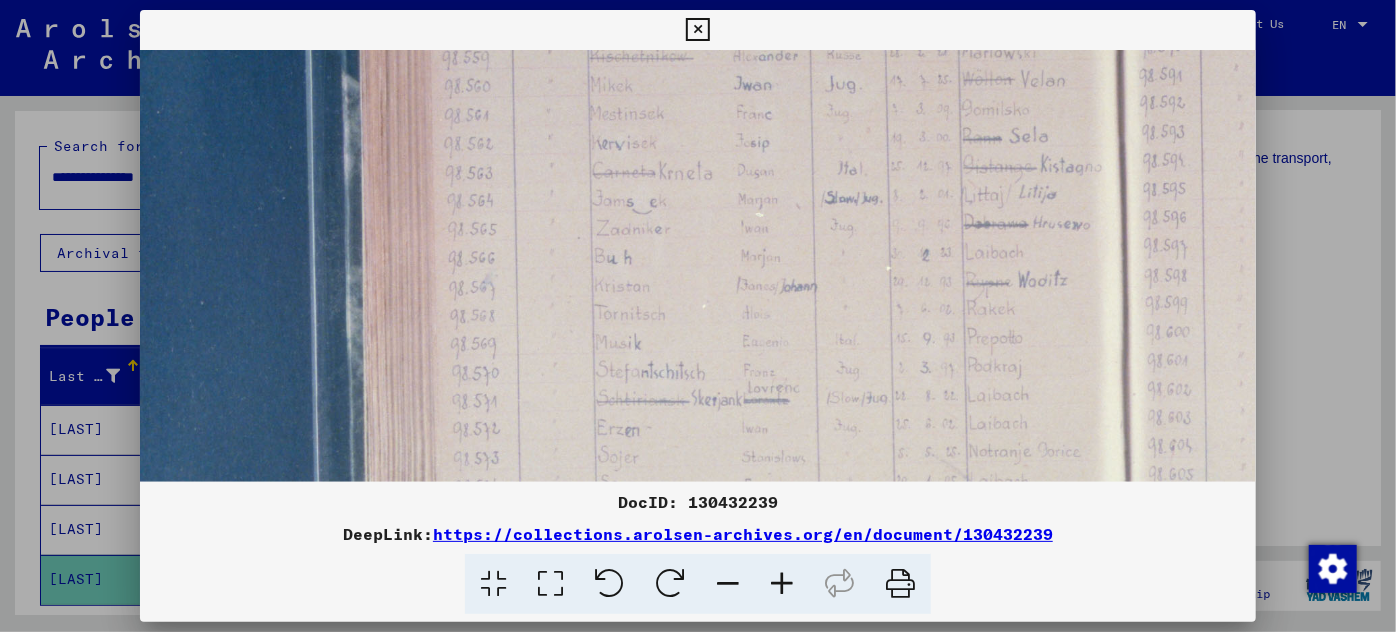 drag, startPoint x: 767, startPoint y: 446, endPoint x: 730, endPoint y: 164, distance: 284.41696 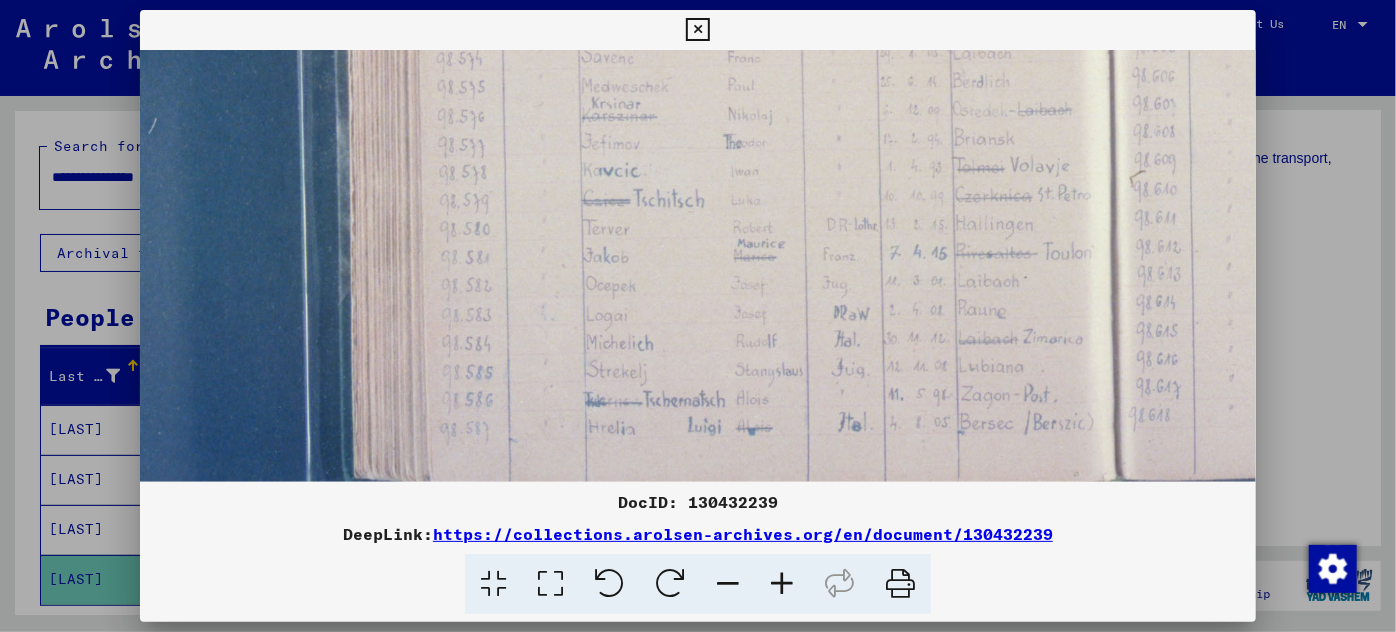 scroll, scrollTop: 790, scrollLeft: 76, axis: both 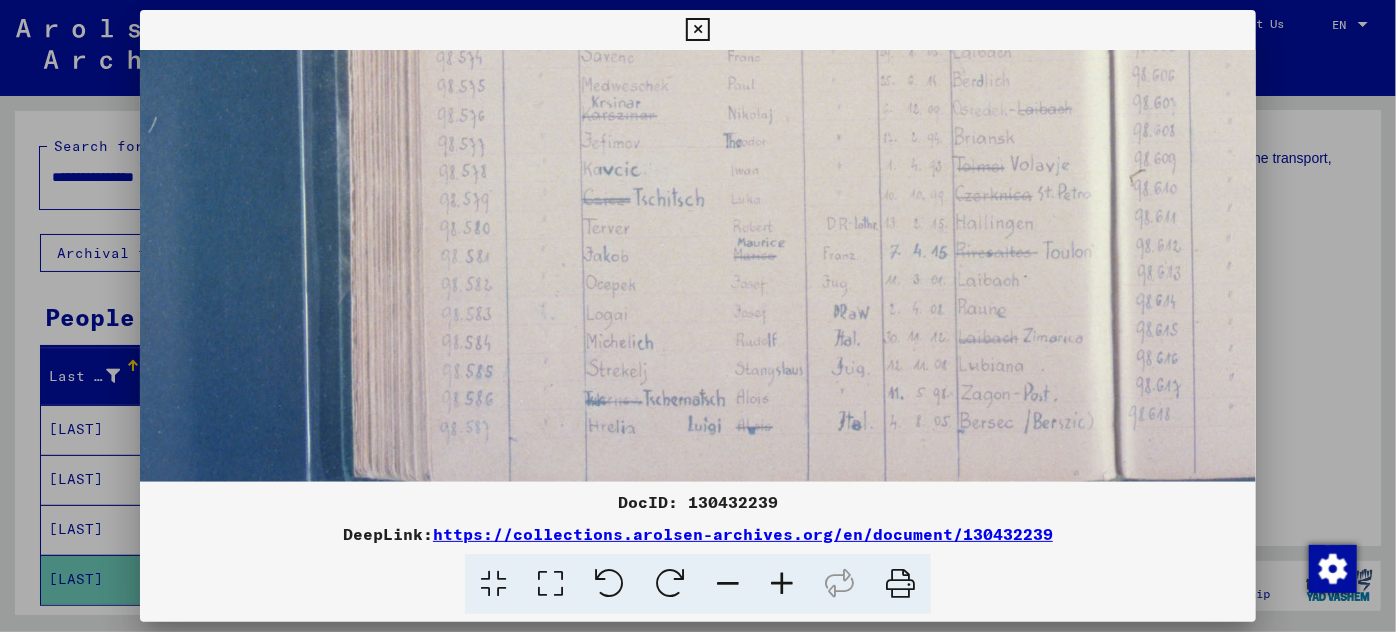 drag, startPoint x: 772, startPoint y: 418, endPoint x: 752, endPoint y: -10, distance: 428.46704 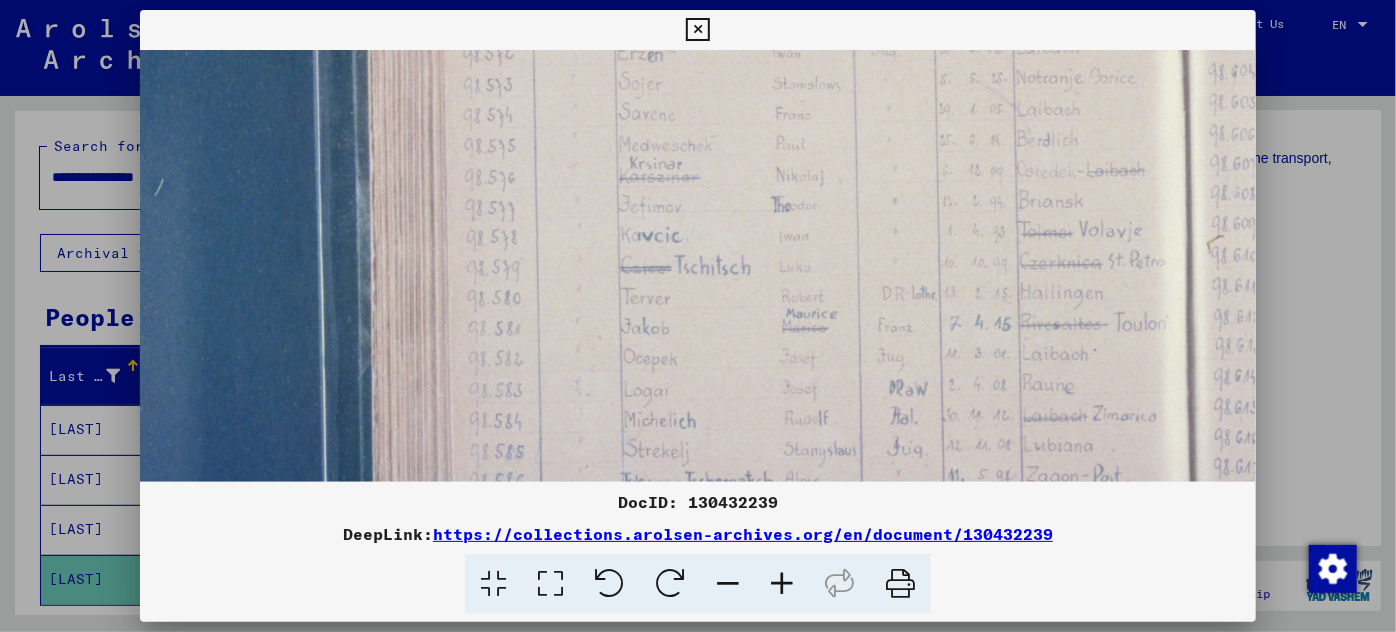 click at bounding box center [782, 584] 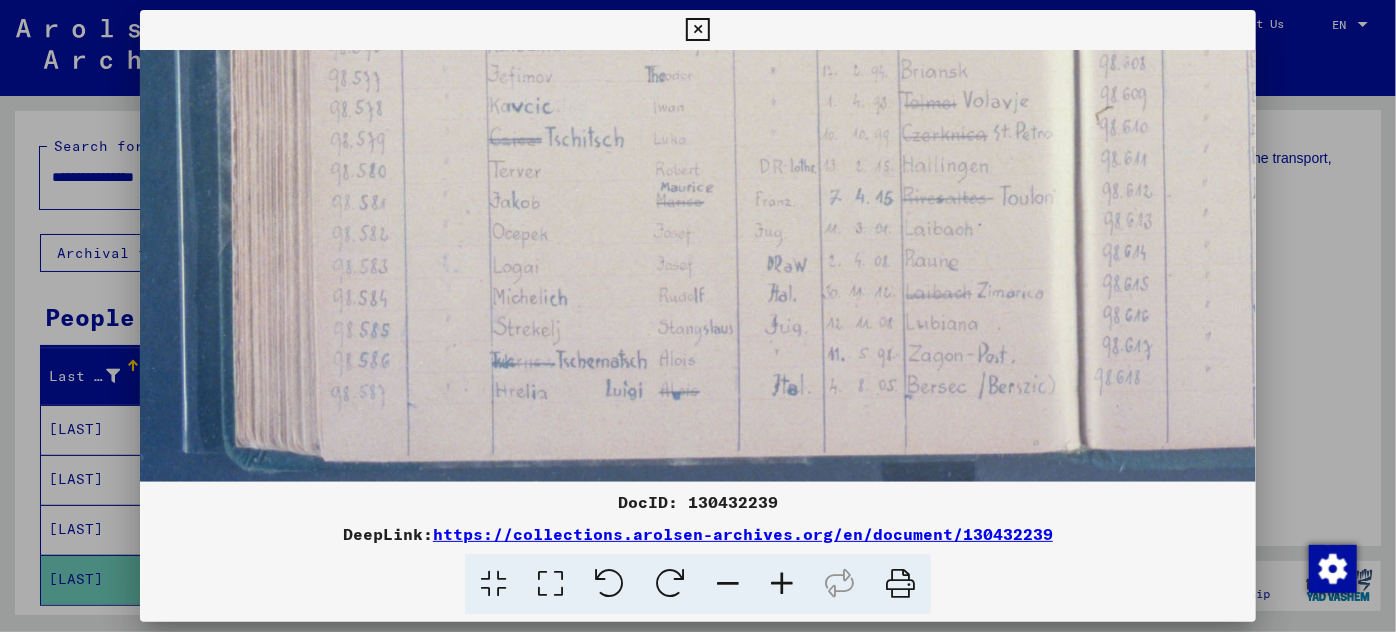 scroll, scrollTop: 952, scrollLeft: 227, axis: both 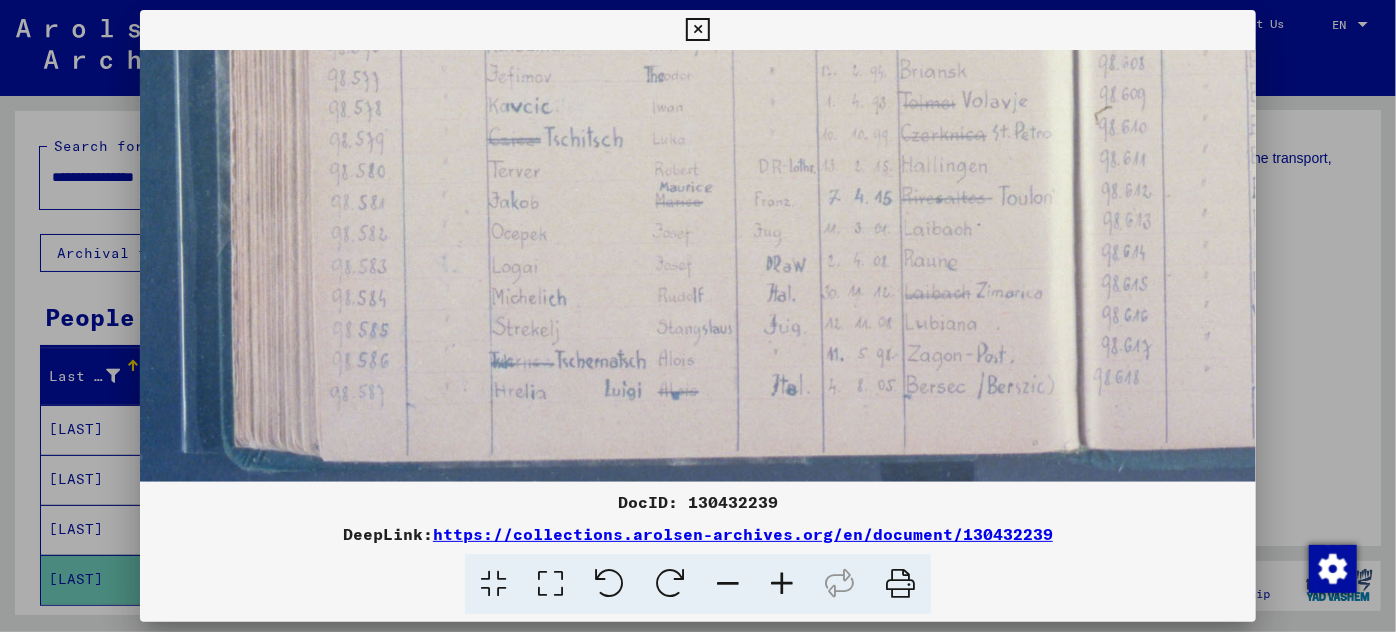 drag, startPoint x: 840, startPoint y: 446, endPoint x: 704, endPoint y: 298, distance: 200.99751 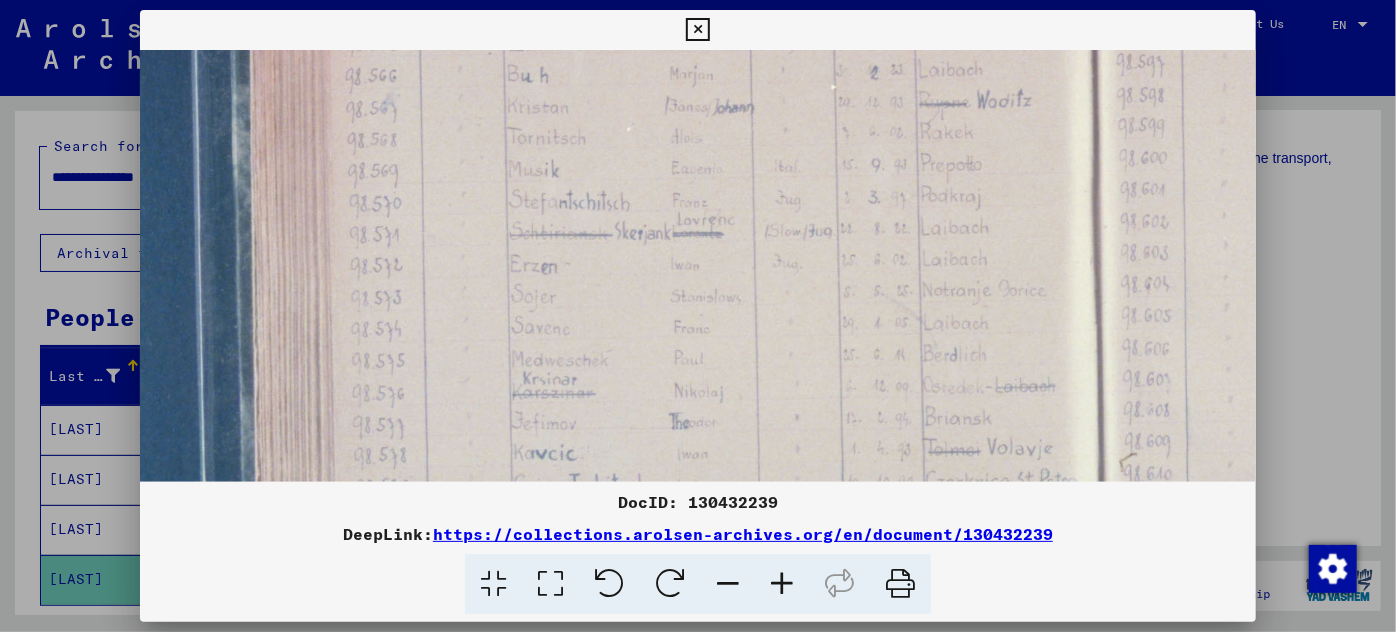 drag, startPoint x: 458, startPoint y: 115, endPoint x: 485, endPoint y: 503, distance: 388.9383 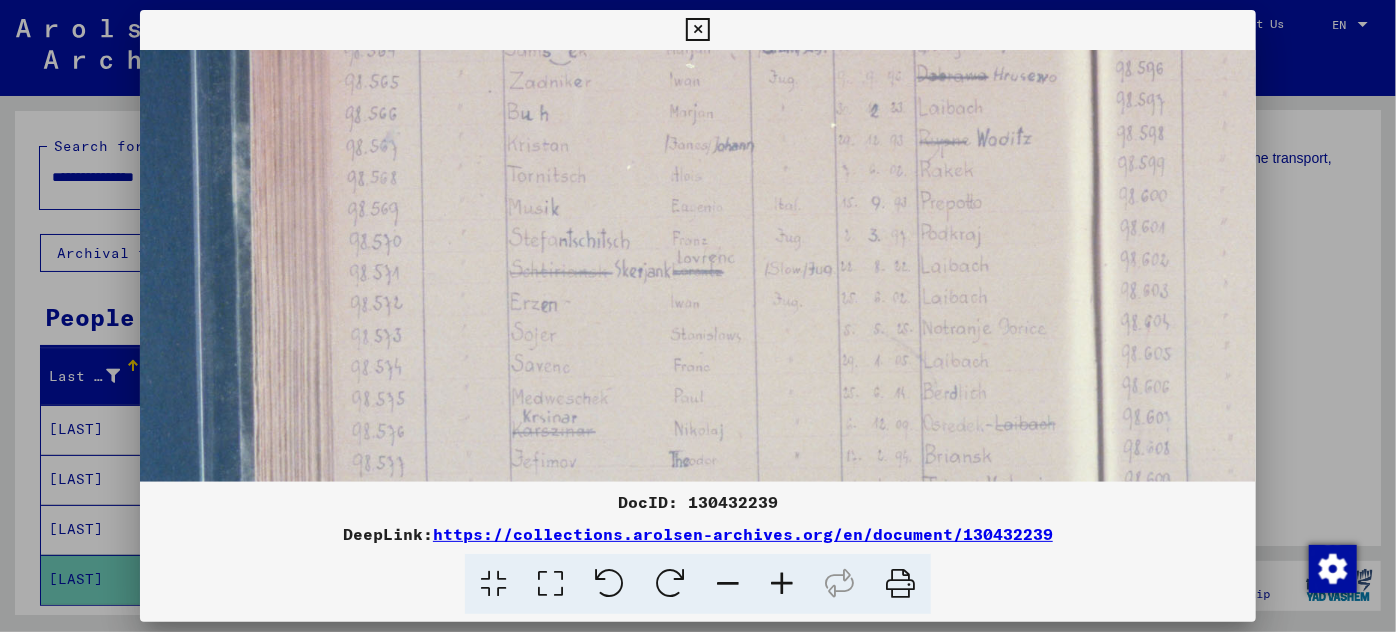 click on "DocID: 130432239  DeepLink:  https://collections.arolsen-archives.org/en/document/130432239" at bounding box center [698, 312] 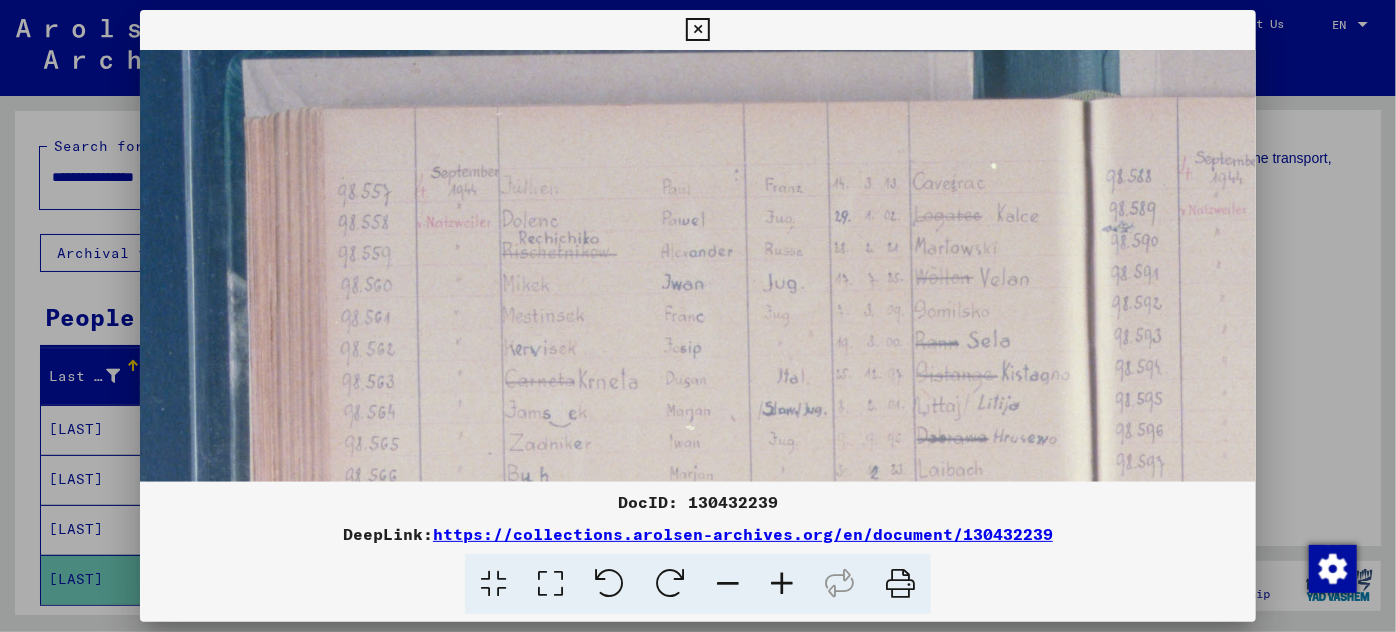 scroll, scrollTop: 204, scrollLeft: 202, axis: both 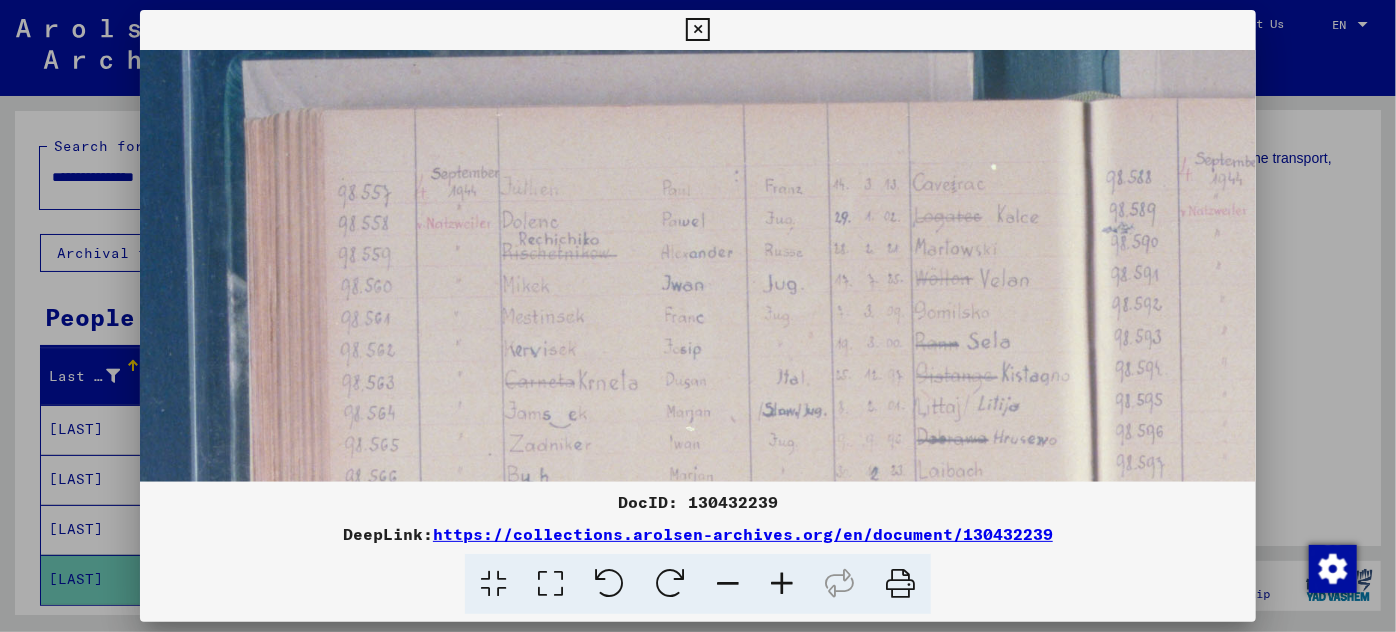 drag, startPoint x: 493, startPoint y: 124, endPoint x: 494, endPoint y: 488, distance: 364.00137 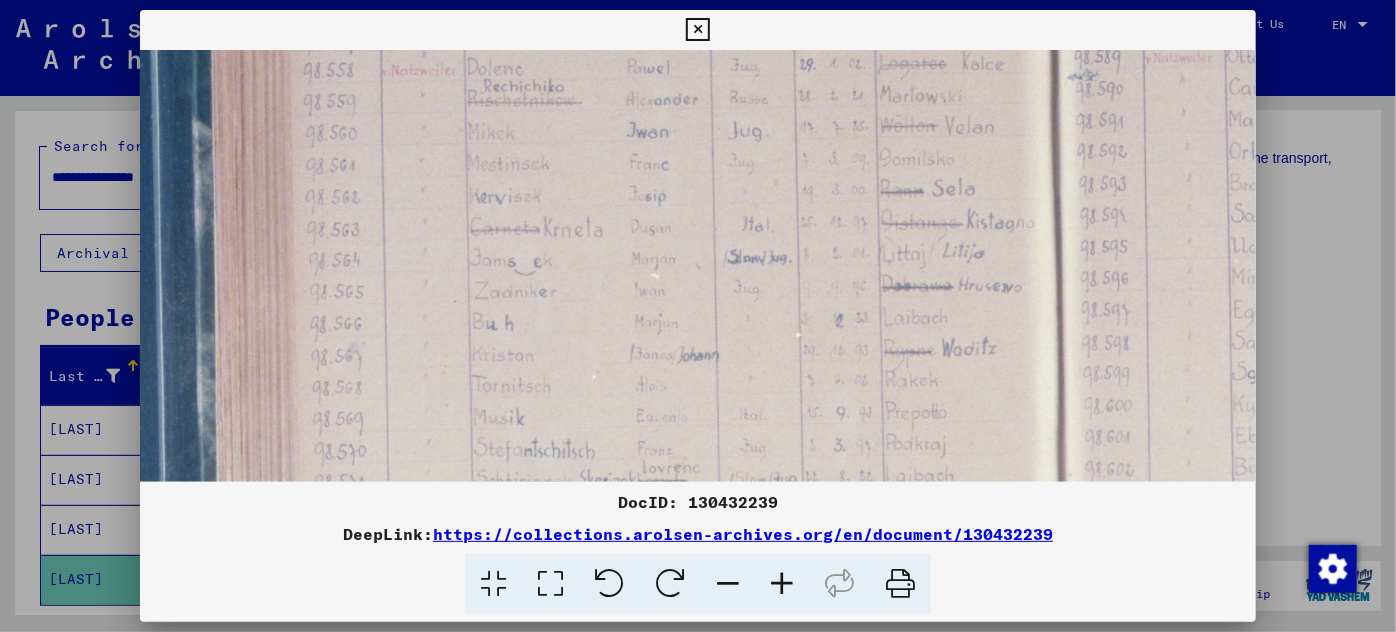 drag, startPoint x: 892, startPoint y: 417, endPoint x: 858, endPoint y: 261, distance: 159.66214 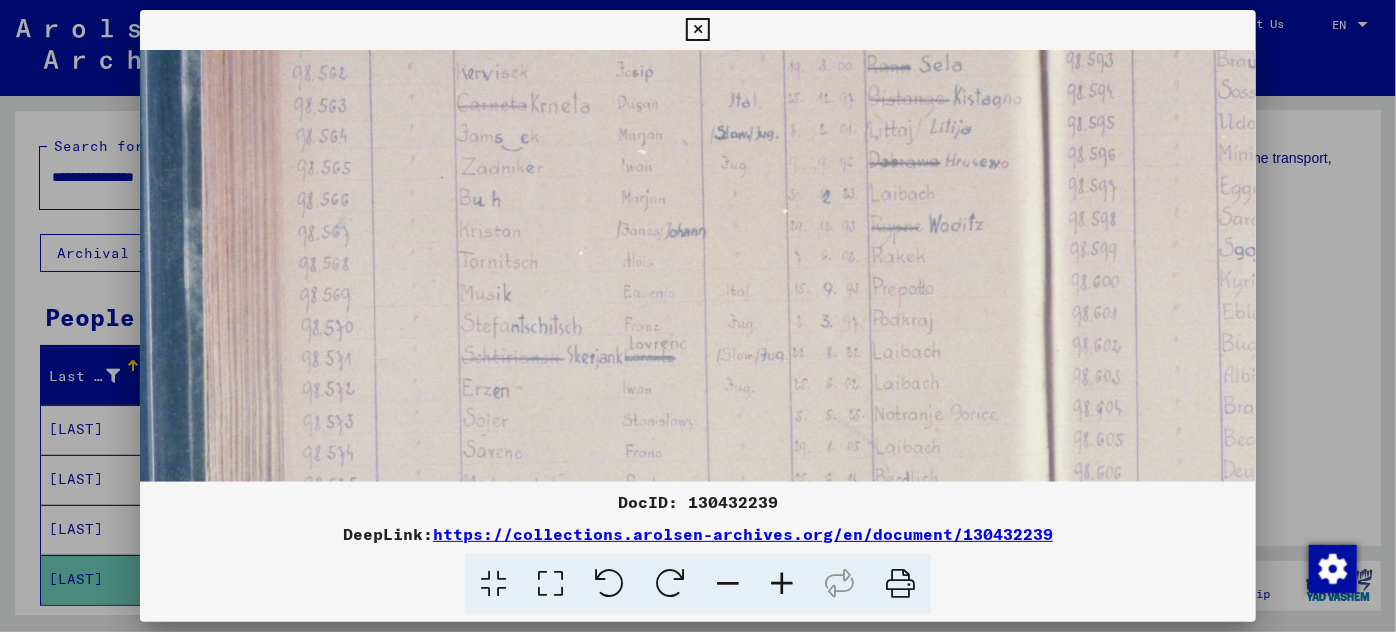 drag, startPoint x: 882, startPoint y: 434, endPoint x: 866, endPoint y: 309, distance: 126.01984 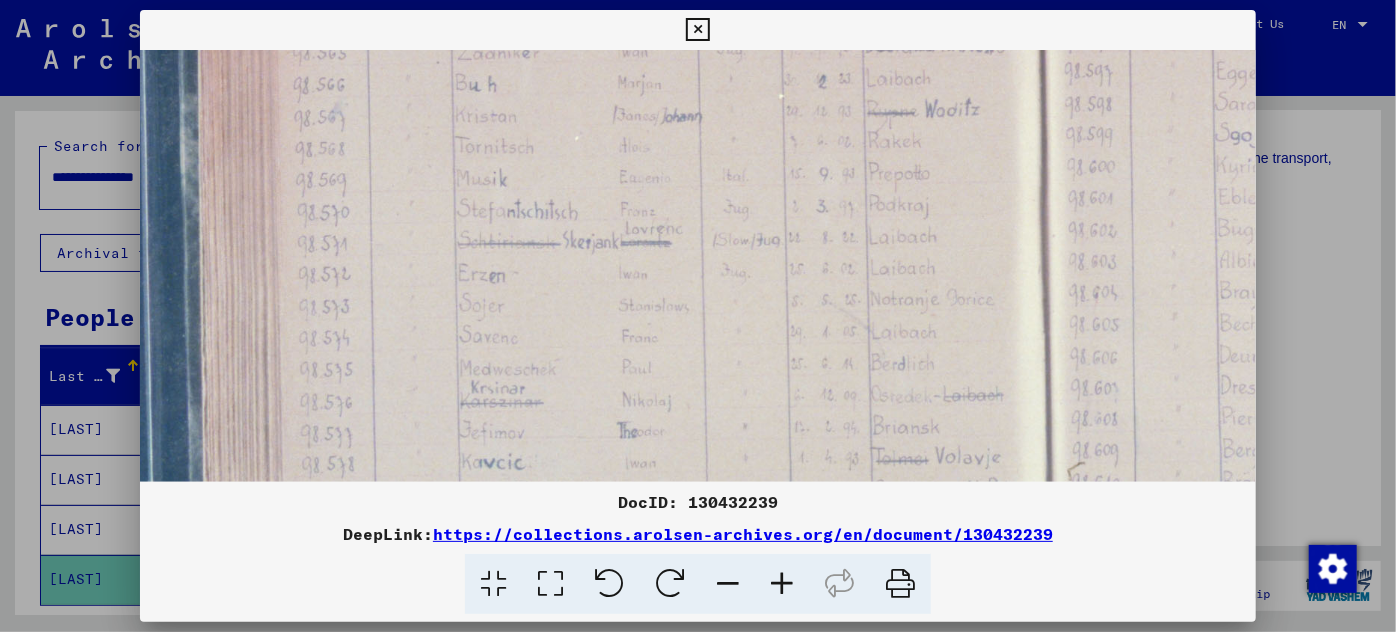 scroll, scrollTop: 597, scrollLeft: 254, axis: both 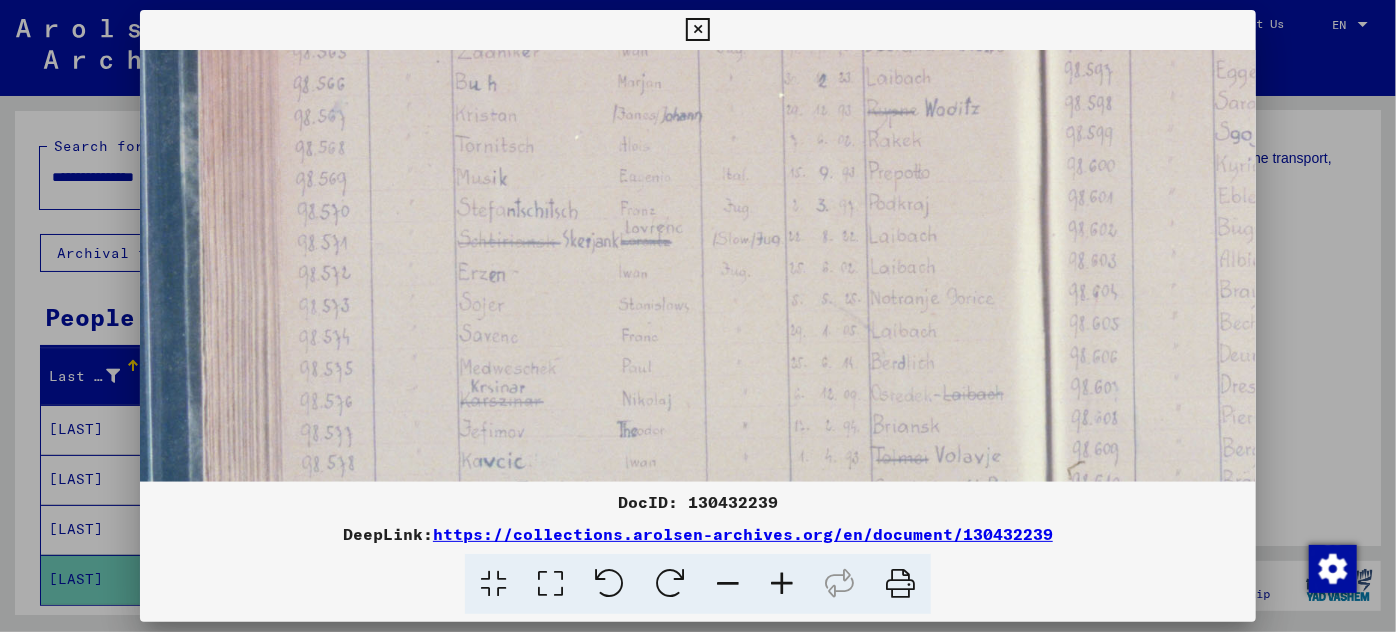 drag, startPoint x: 864, startPoint y: 420, endPoint x: 859, endPoint y: 309, distance: 111.11256 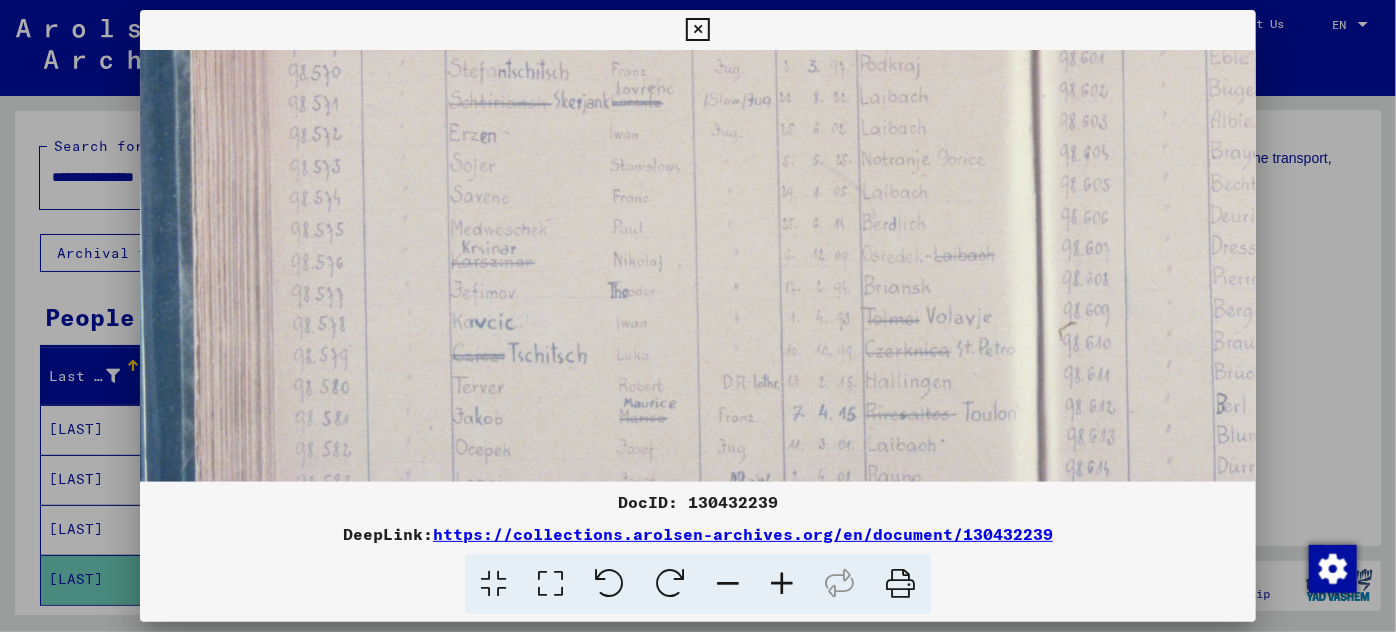 scroll, scrollTop: 738, scrollLeft: 263, axis: both 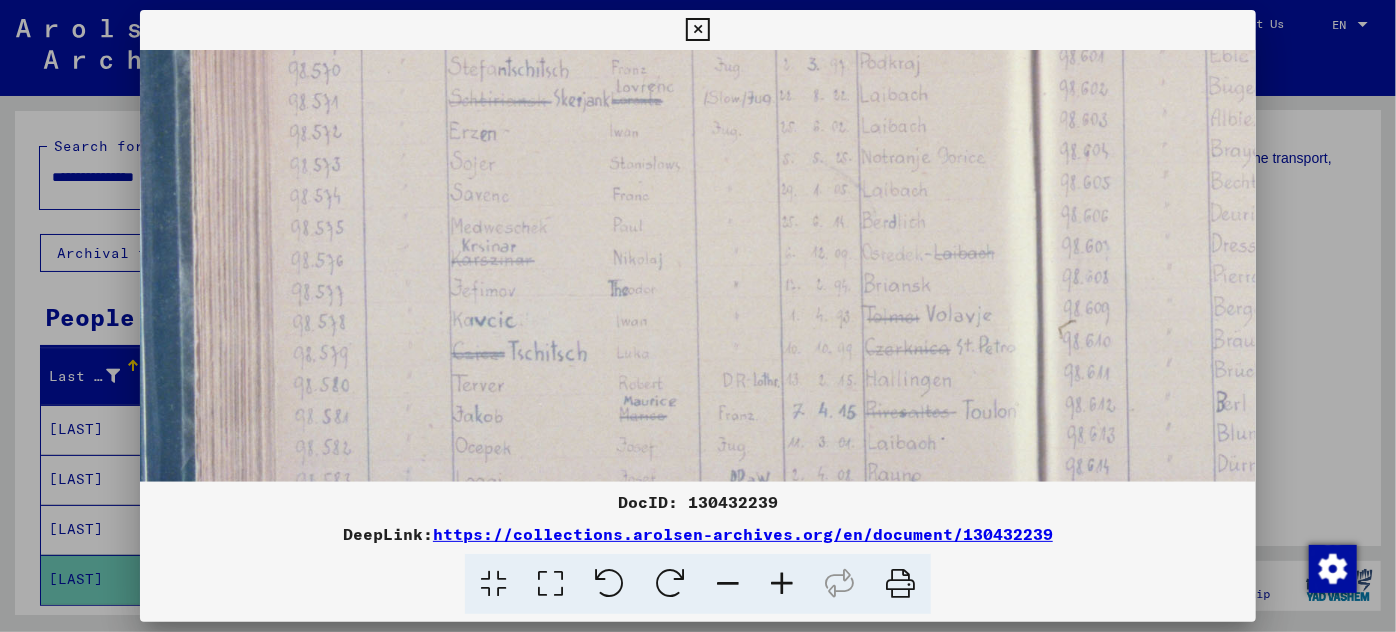 drag, startPoint x: 571, startPoint y: 413, endPoint x: 561, endPoint y: 274, distance: 139.35925 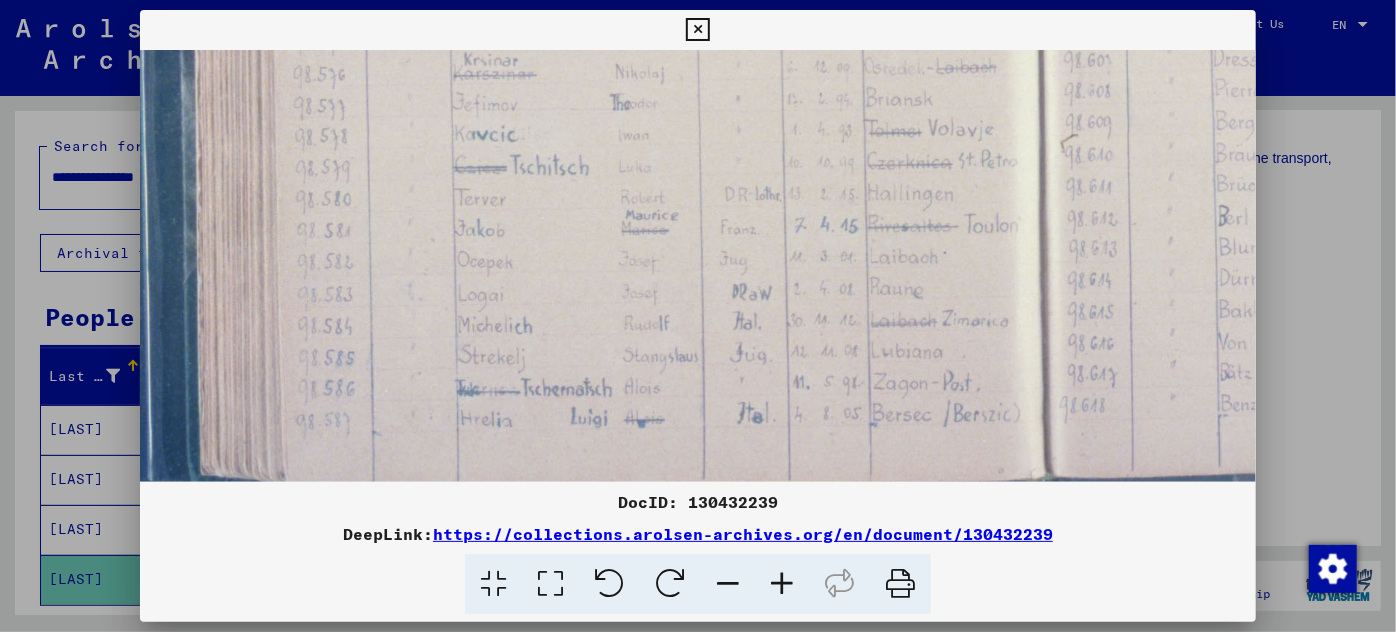 drag, startPoint x: 567, startPoint y: 423, endPoint x: 569, endPoint y: 234, distance: 189.01057 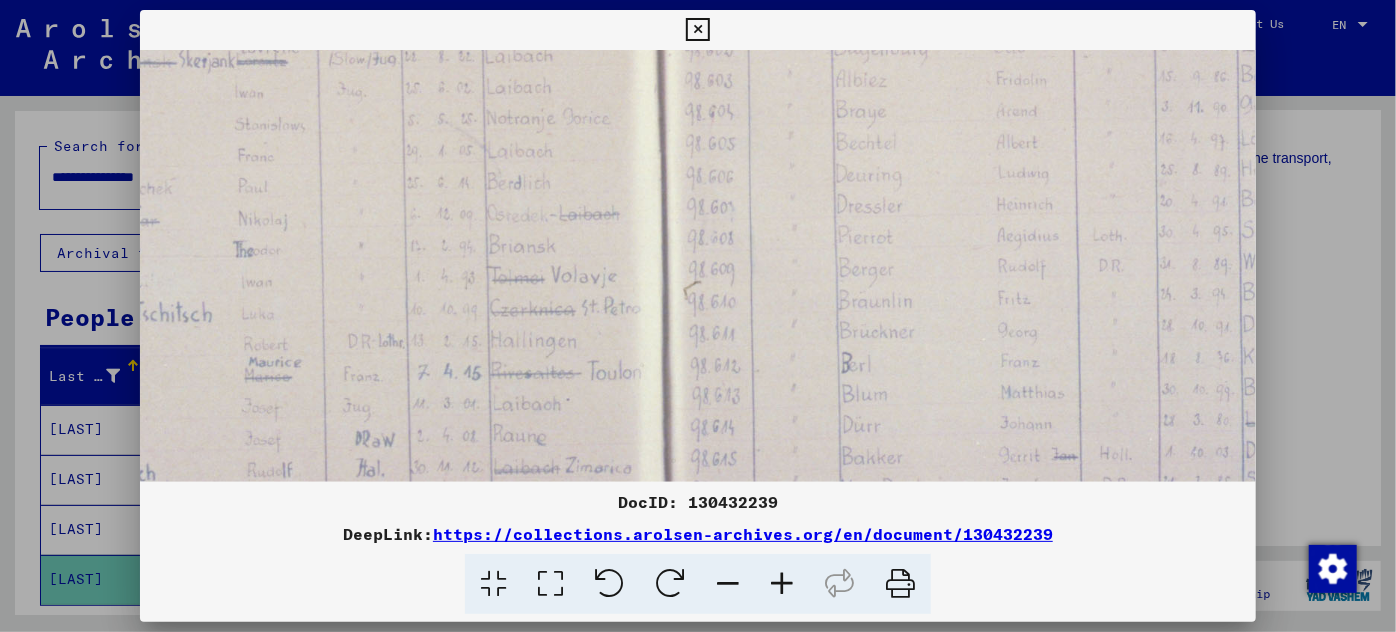drag, startPoint x: 749, startPoint y: 241, endPoint x: 372, endPoint y: 386, distance: 403.92325 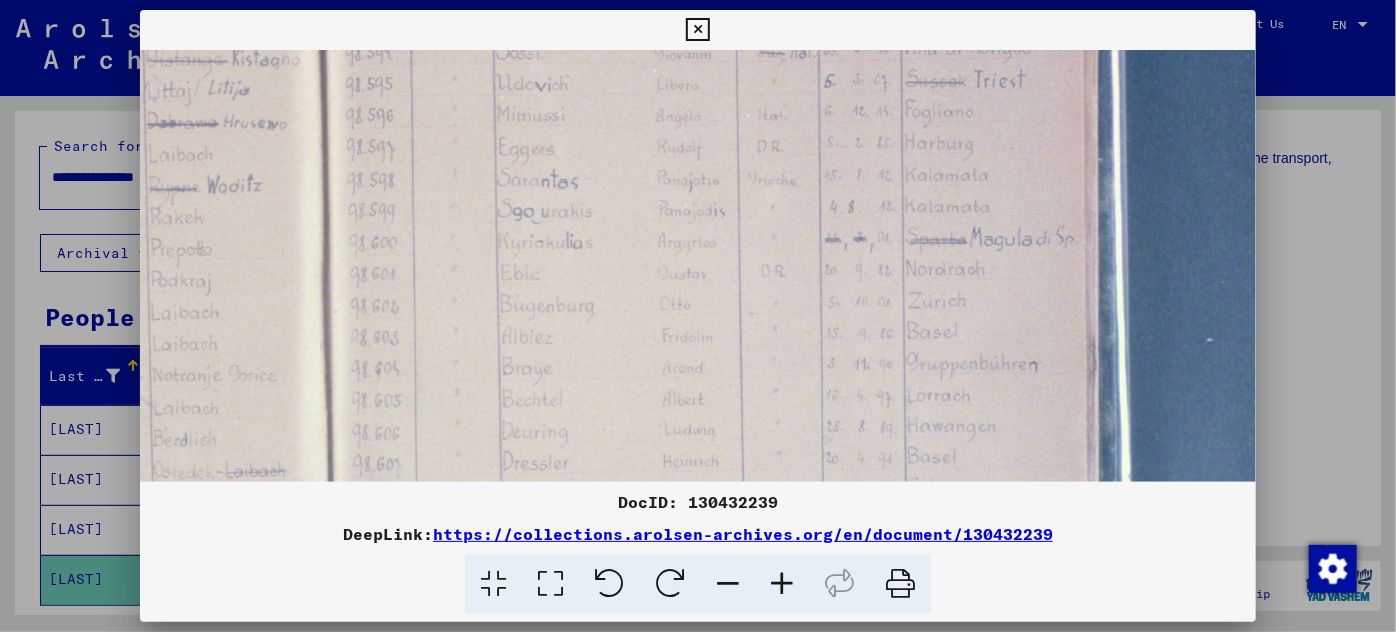 drag, startPoint x: 996, startPoint y: 214, endPoint x: 682, endPoint y: 417, distance: 373.90506 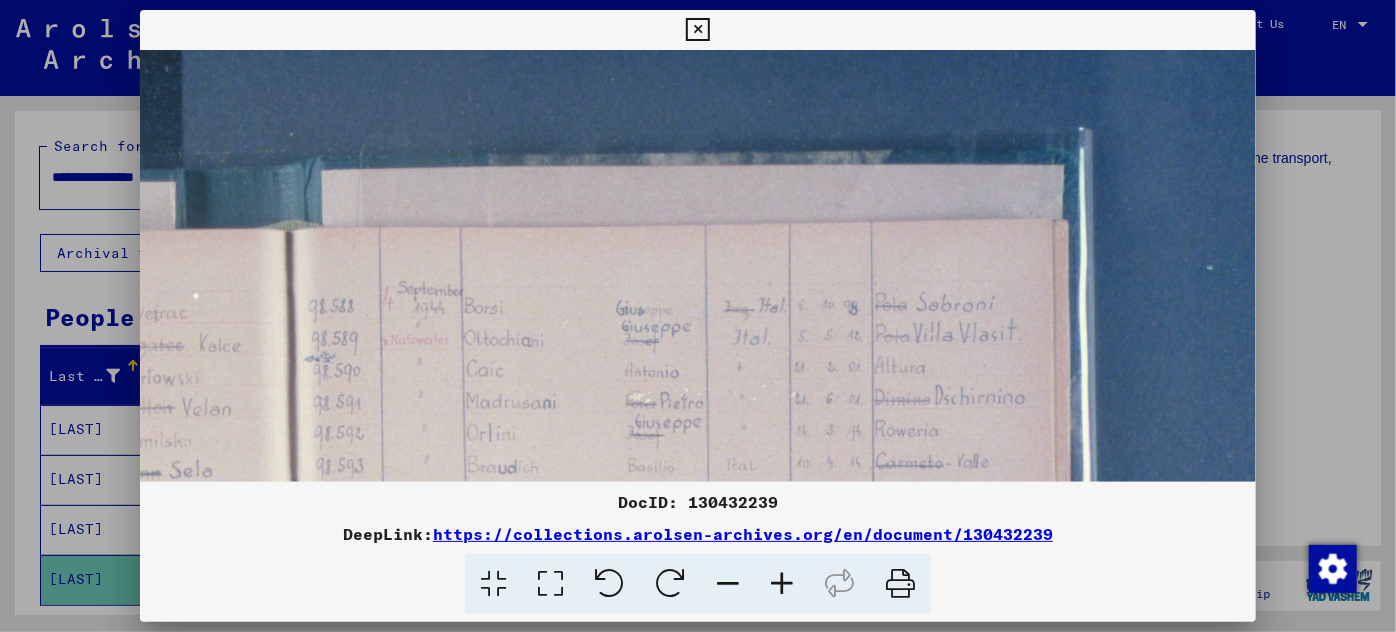 drag, startPoint x: 780, startPoint y: 164, endPoint x: 753, endPoint y: 596, distance: 432.84293 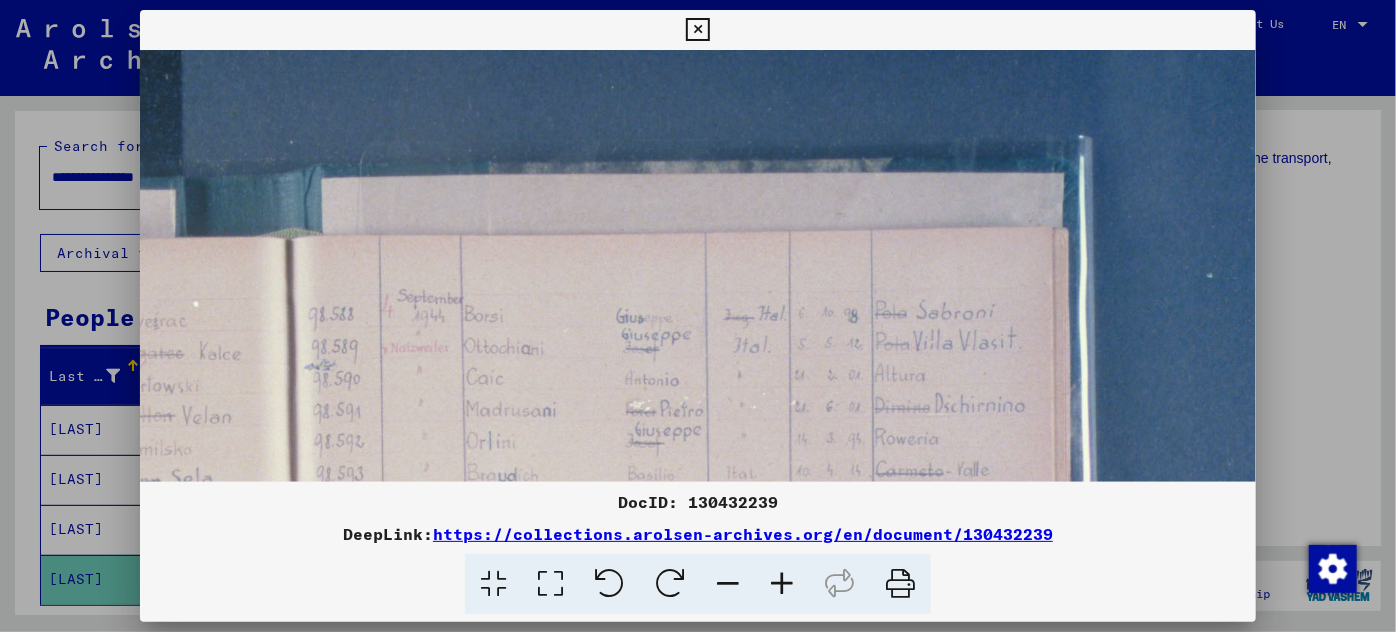 click at bounding box center [782, 584] 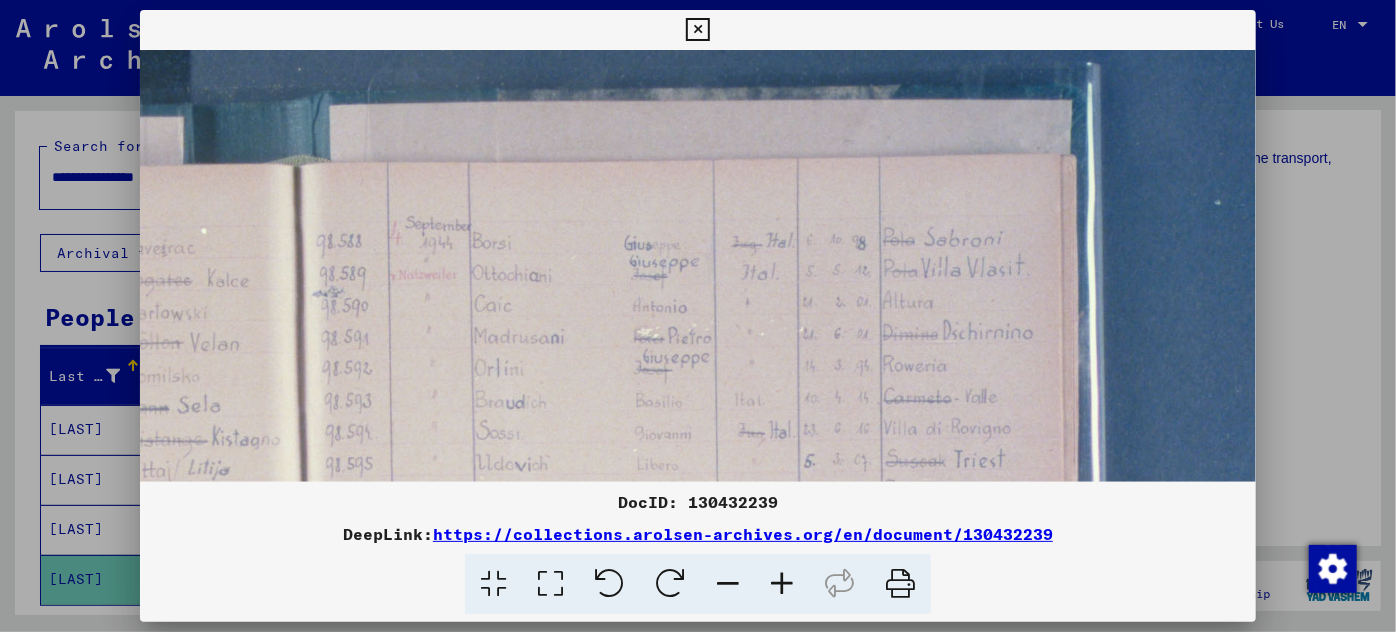 scroll, scrollTop: 143, scrollLeft: 992, axis: both 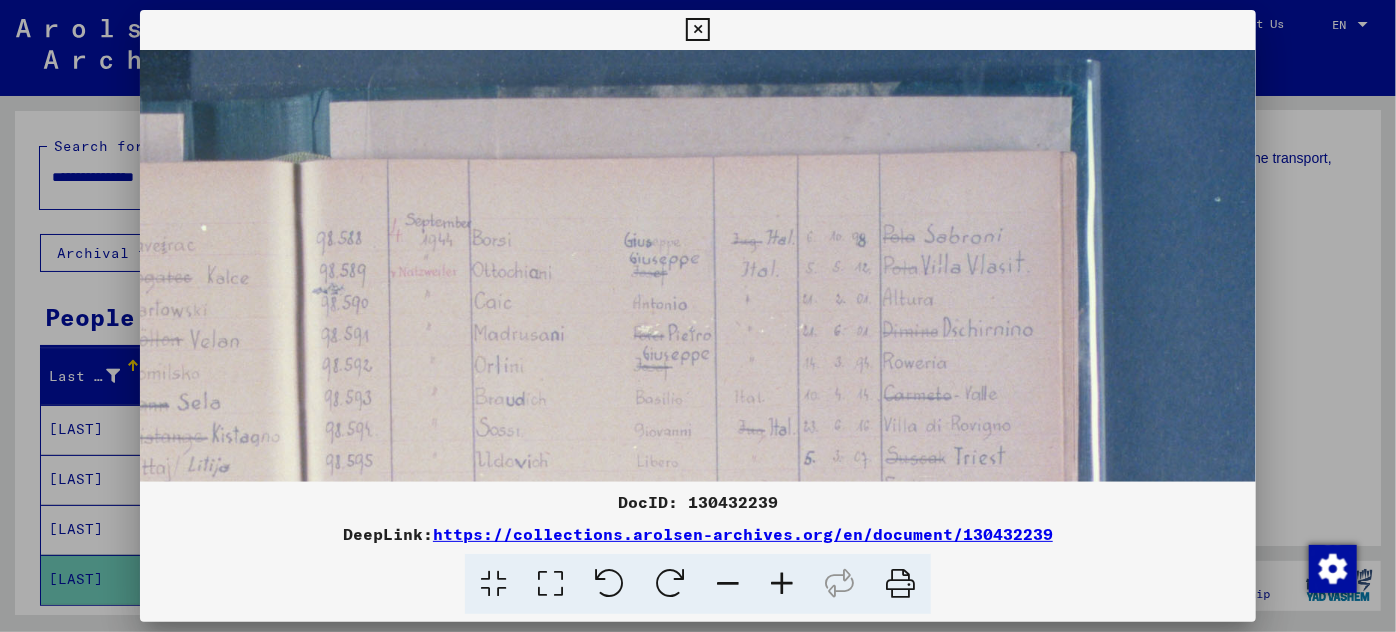 drag, startPoint x: 594, startPoint y: 423, endPoint x: 605, endPoint y: 348, distance: 75.802376 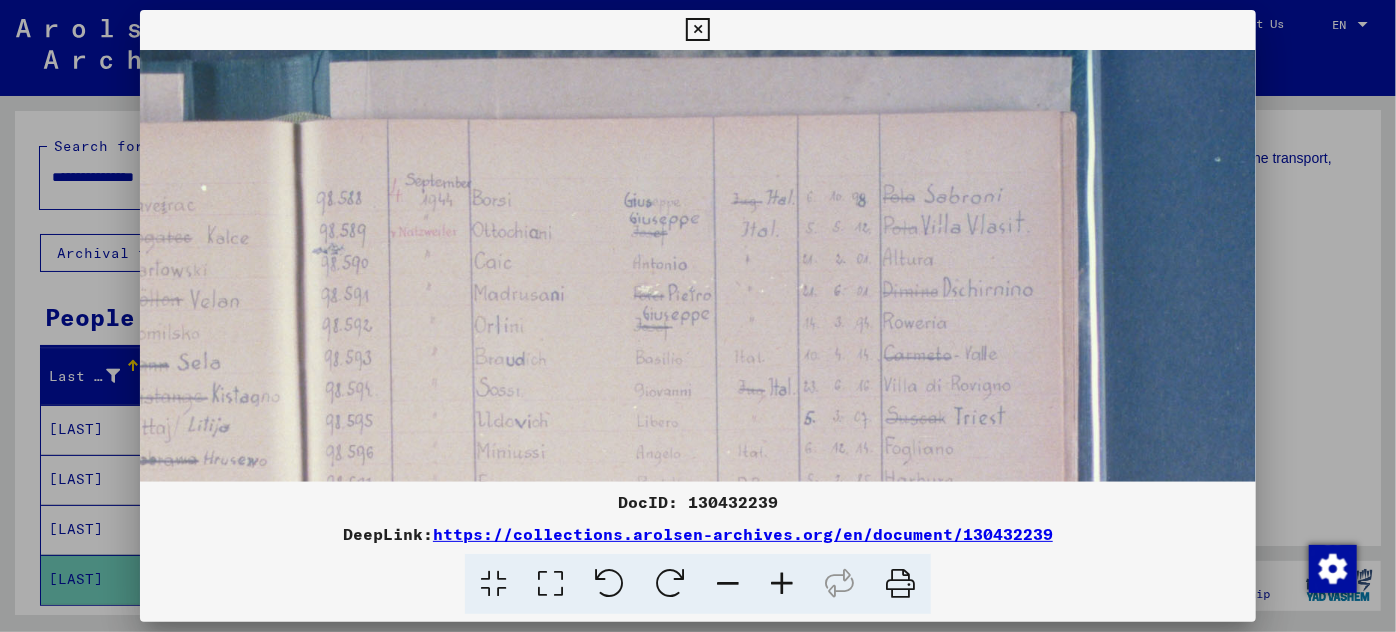 scroll, scrollTop: 184, scrollLeft: 992, axis: both 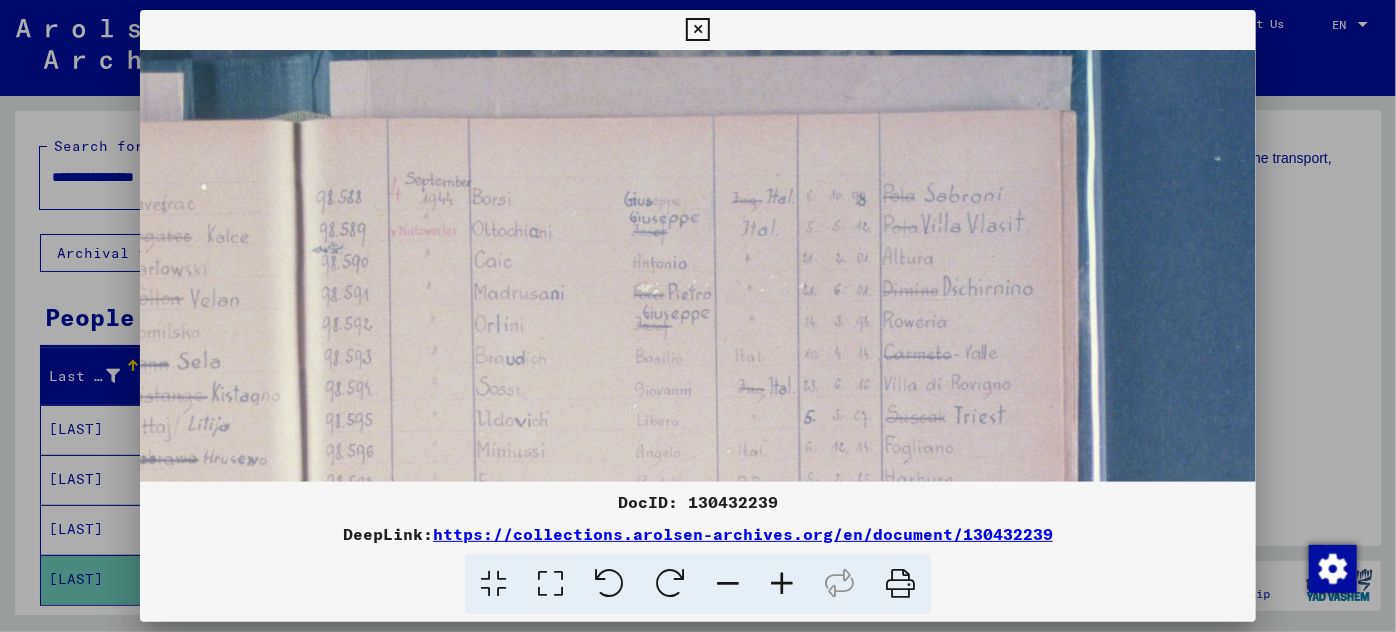 drag, startPoint x: 570, startPoint y: 463, endPoint x: 571, endPoint y: 422, distance: 41.01219 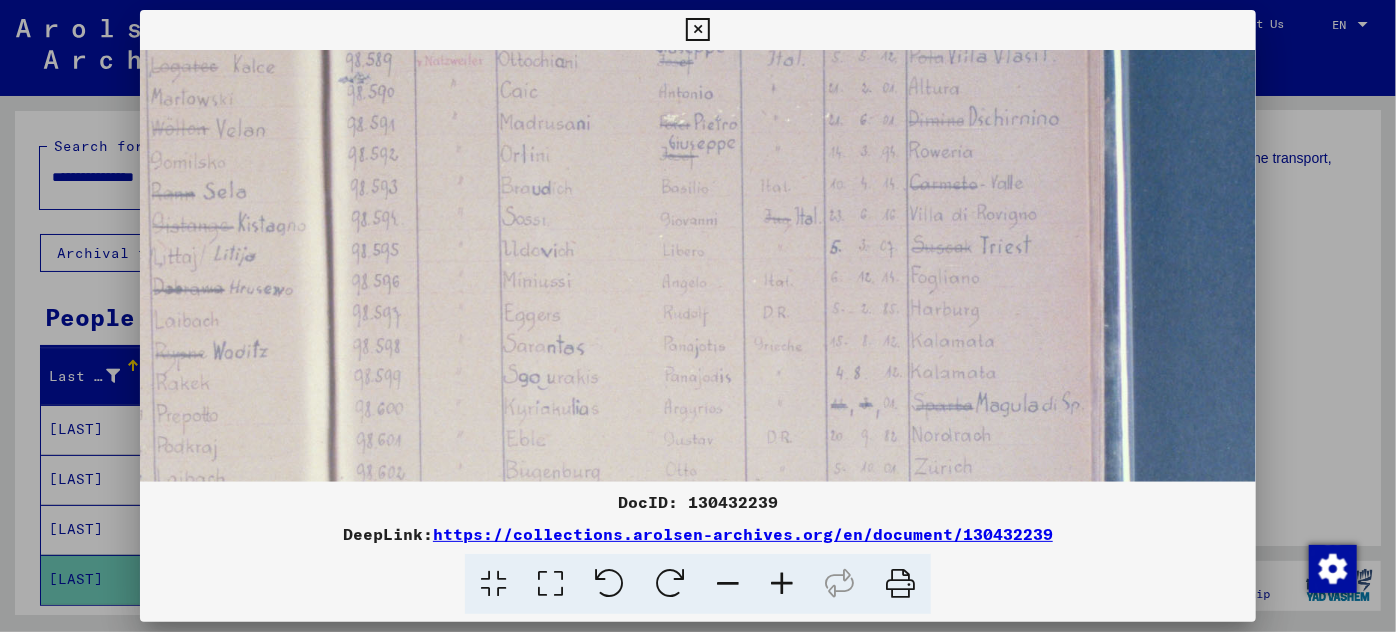 scroll, scrollTop: 365, scrollLeft: 961, axis: both 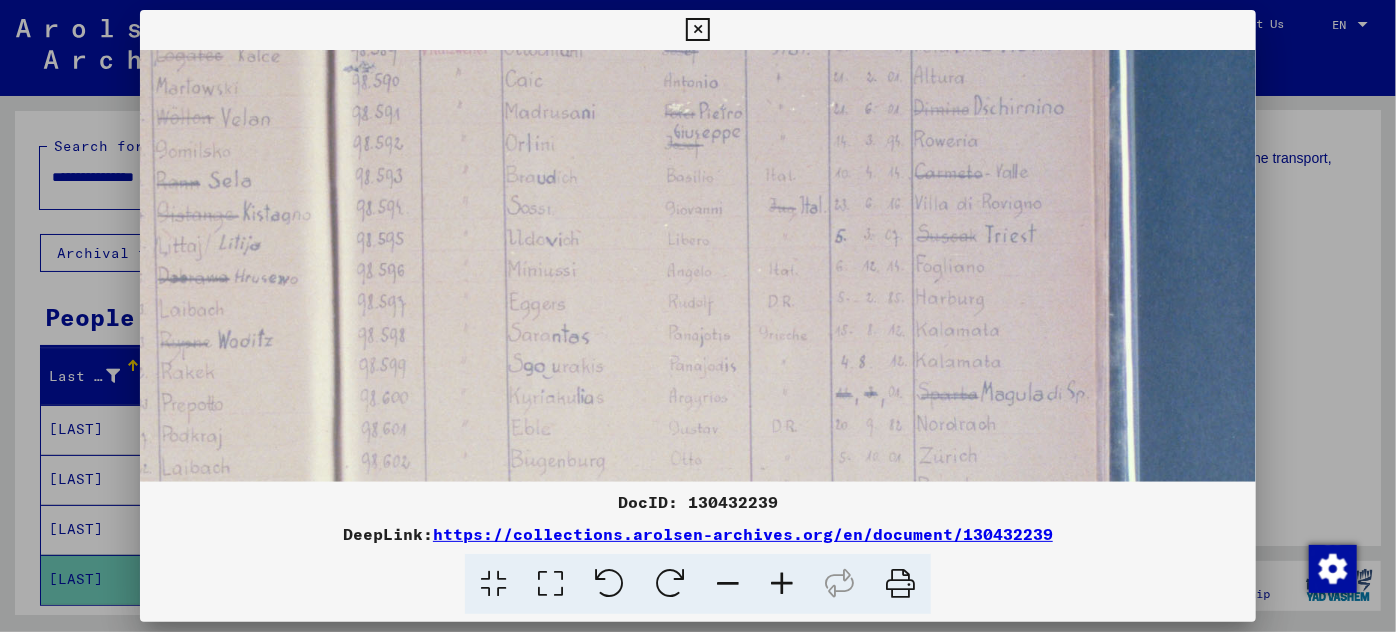 drag, startPoint x: 562, startPoint y: 428, endPoint x: 597, endPoint y: 244, distance: 187.29922 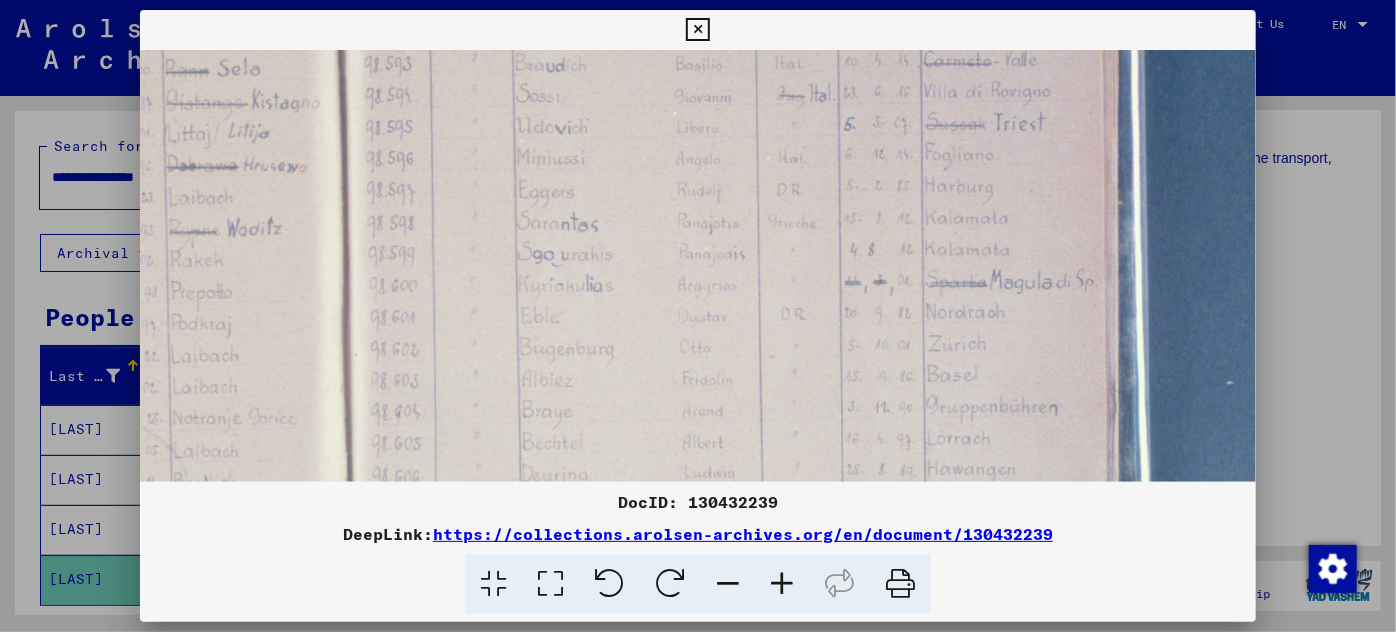 scroll, scrollTop: 489, scrollLeft: 950, axis: both 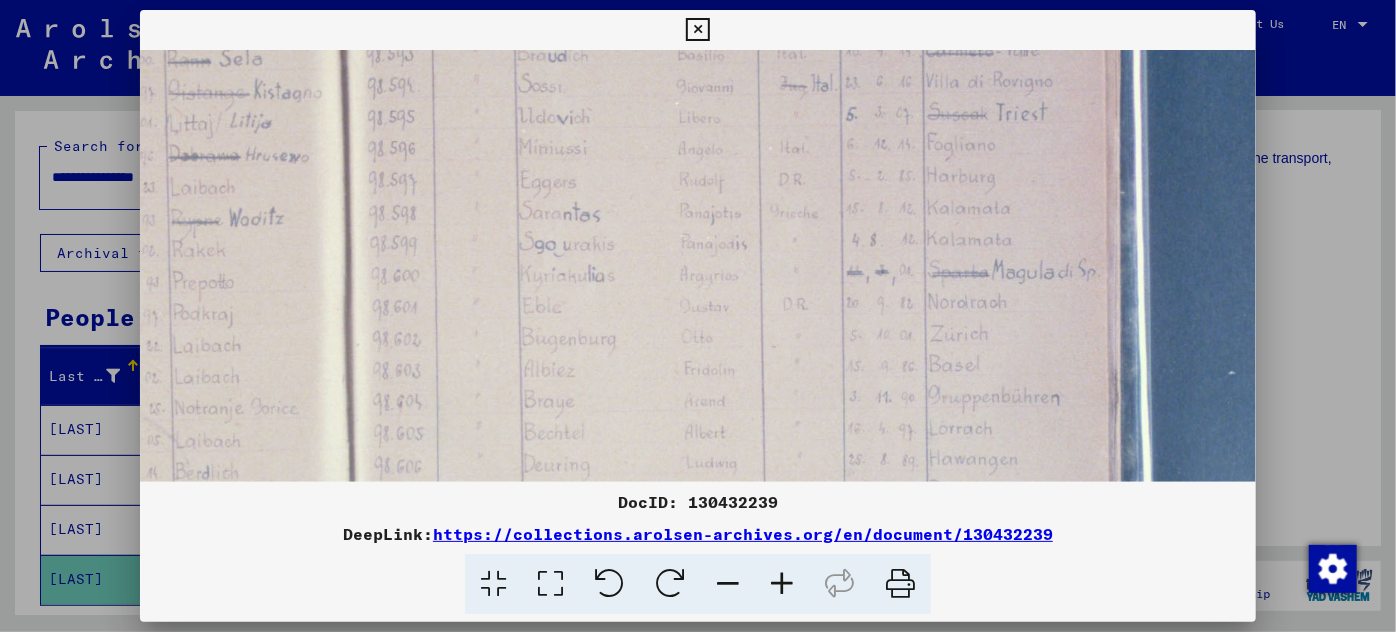 drag, startPoint x: 642, startPoint y: 404, endPoint x: 655, endPoint y: 283, distance: 121.69634 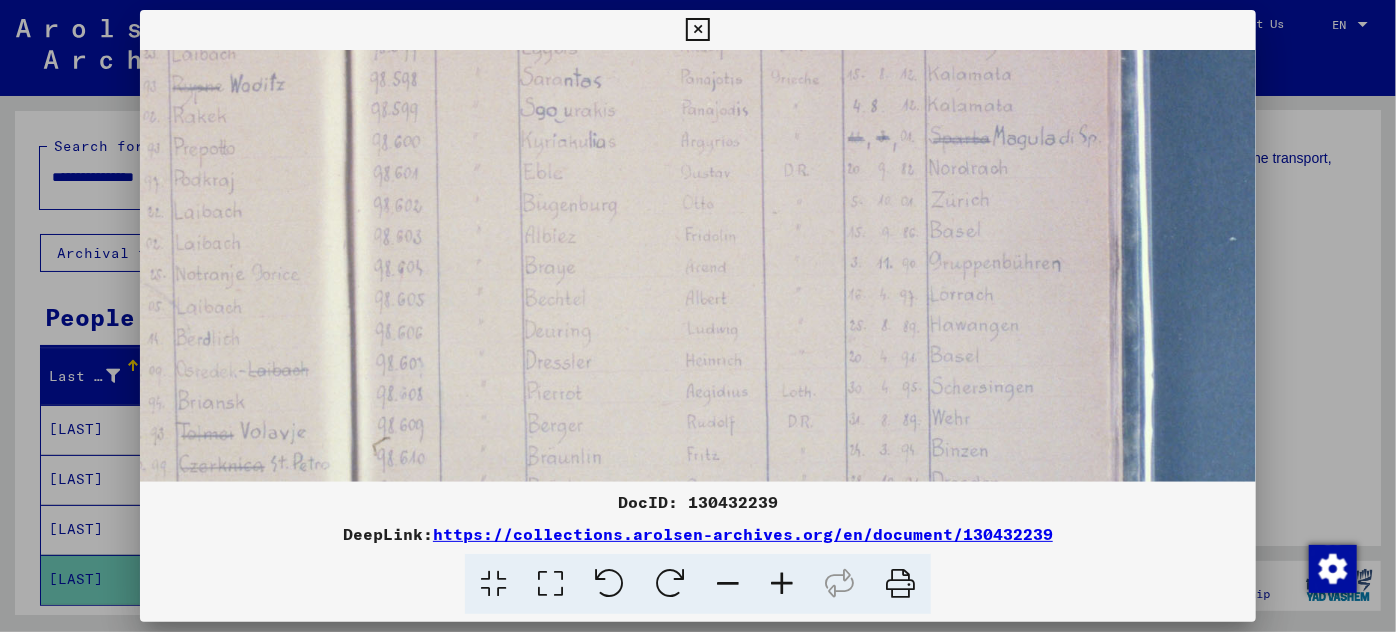 drag, startPoint x: 666, startPoint y: 410, endPoint x: 667, endPoint y: 279, distance: 131.00381 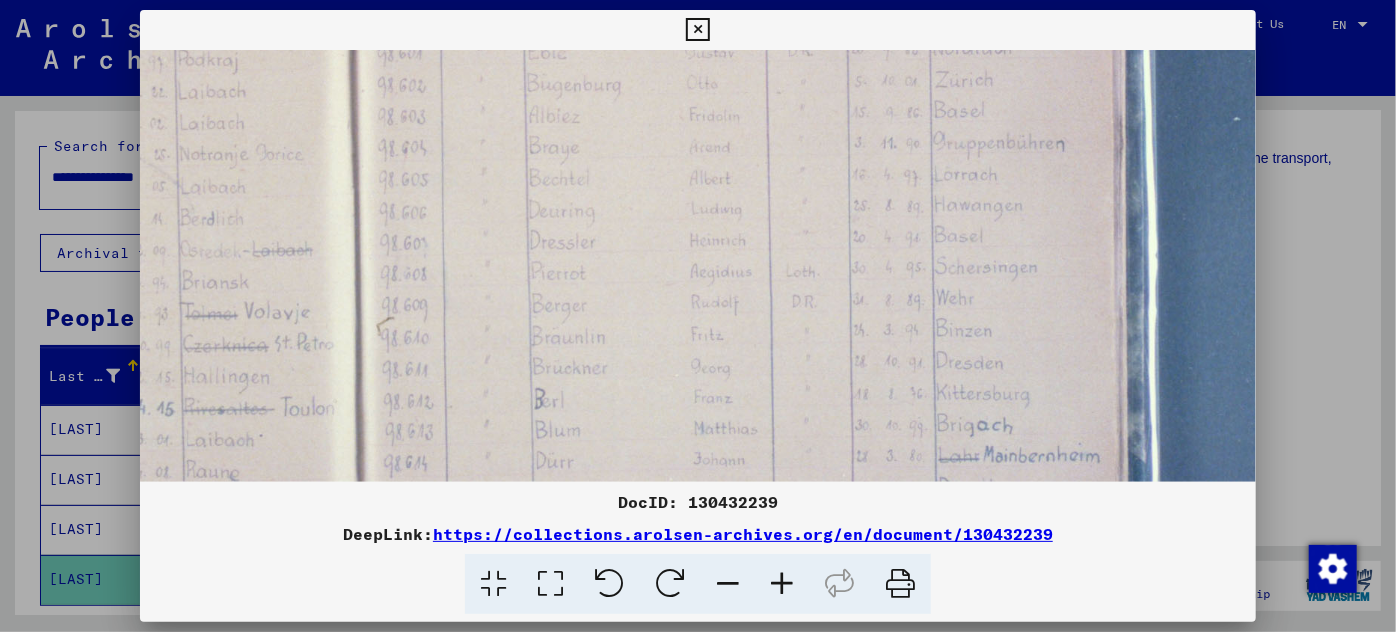 scroll, scrollTop: 755, scrollLeft: 944, axis: both 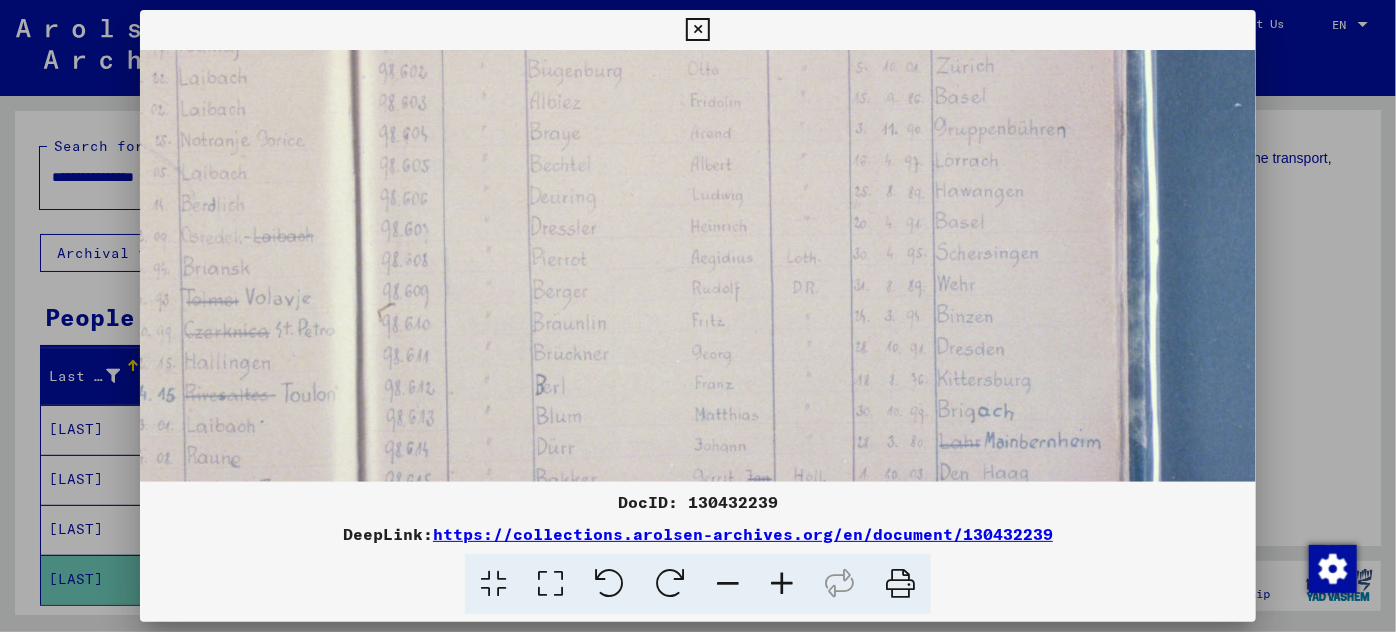 drag, startPoint x: 688, startPoint y: 414, endPoint x: 696, endPoint y: 284, distance: 130.24593 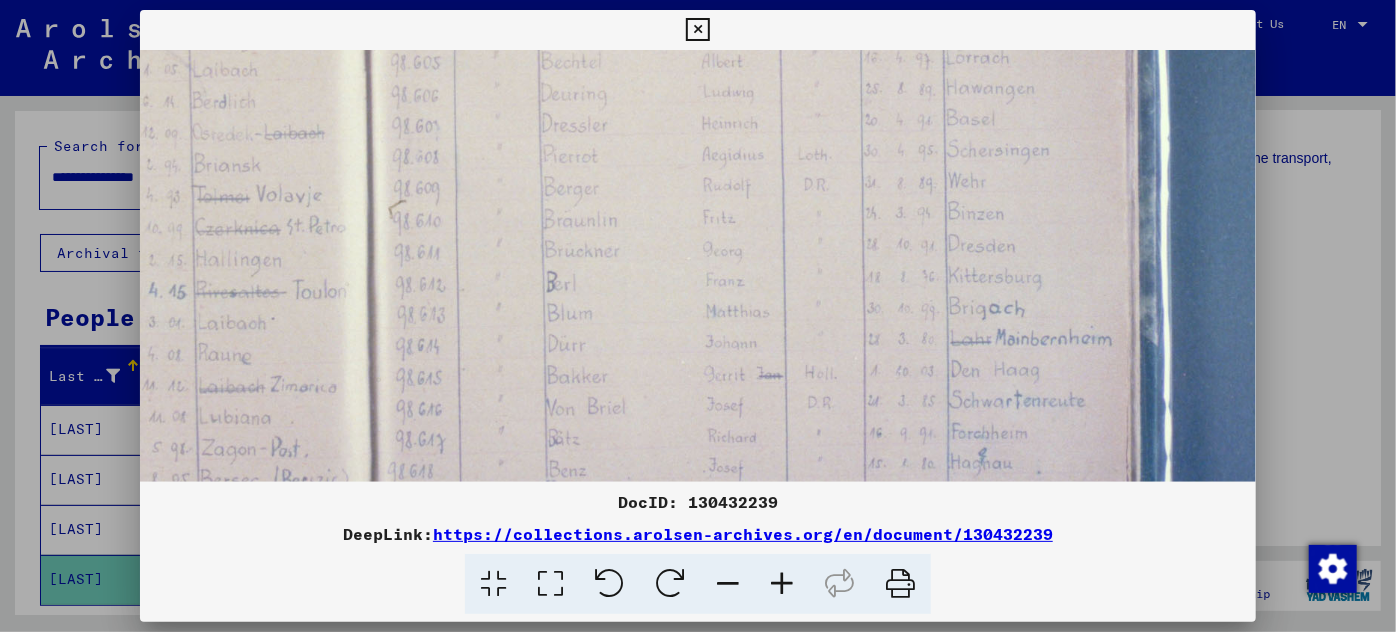 scroll, scrollTop: 870, scrollLeft: 932, axis: both 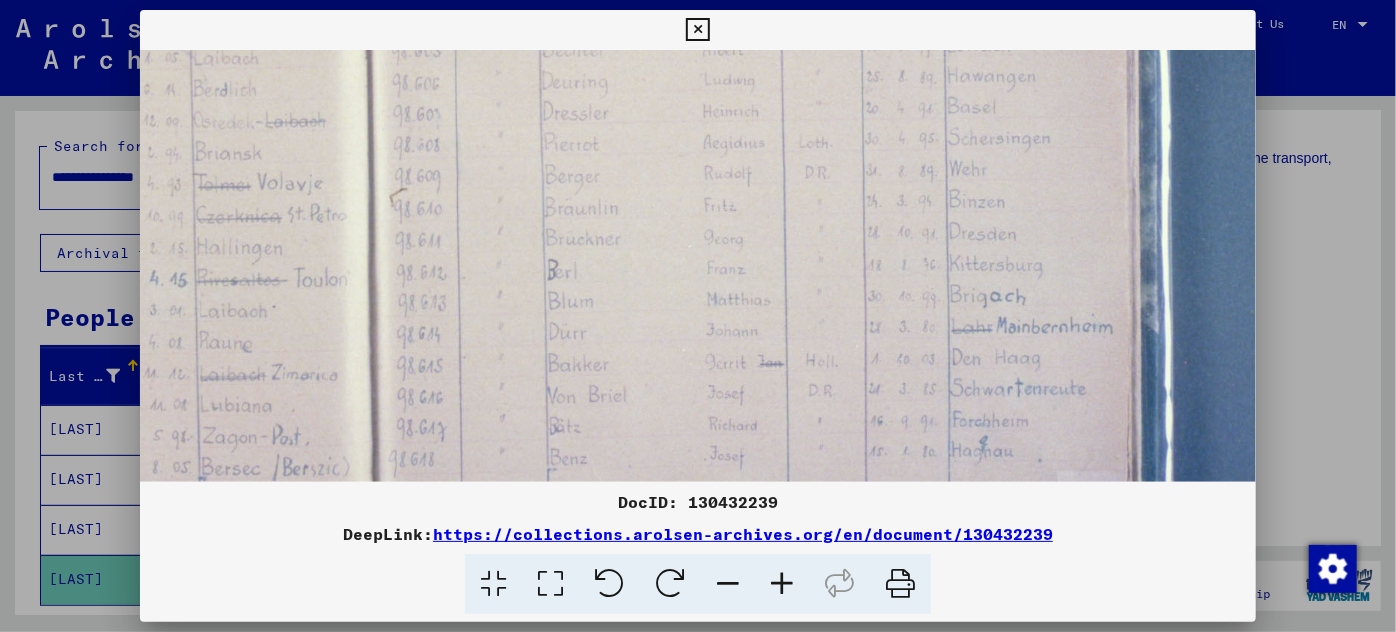 drag, startPoint x: 712, startPoint y: 412, endPoint x: 726, endPoint y: 299, distance: 113.86395 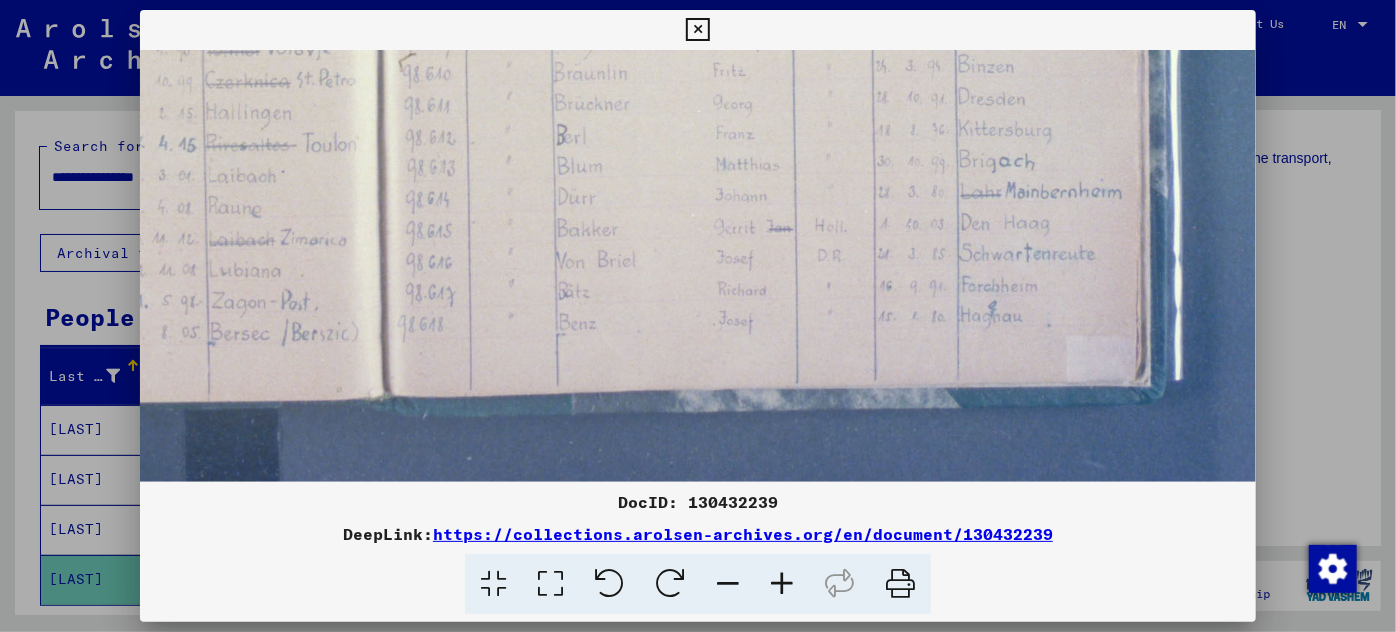 scroll, scrollTop: 1013, scrollLeft: 923, axis: both 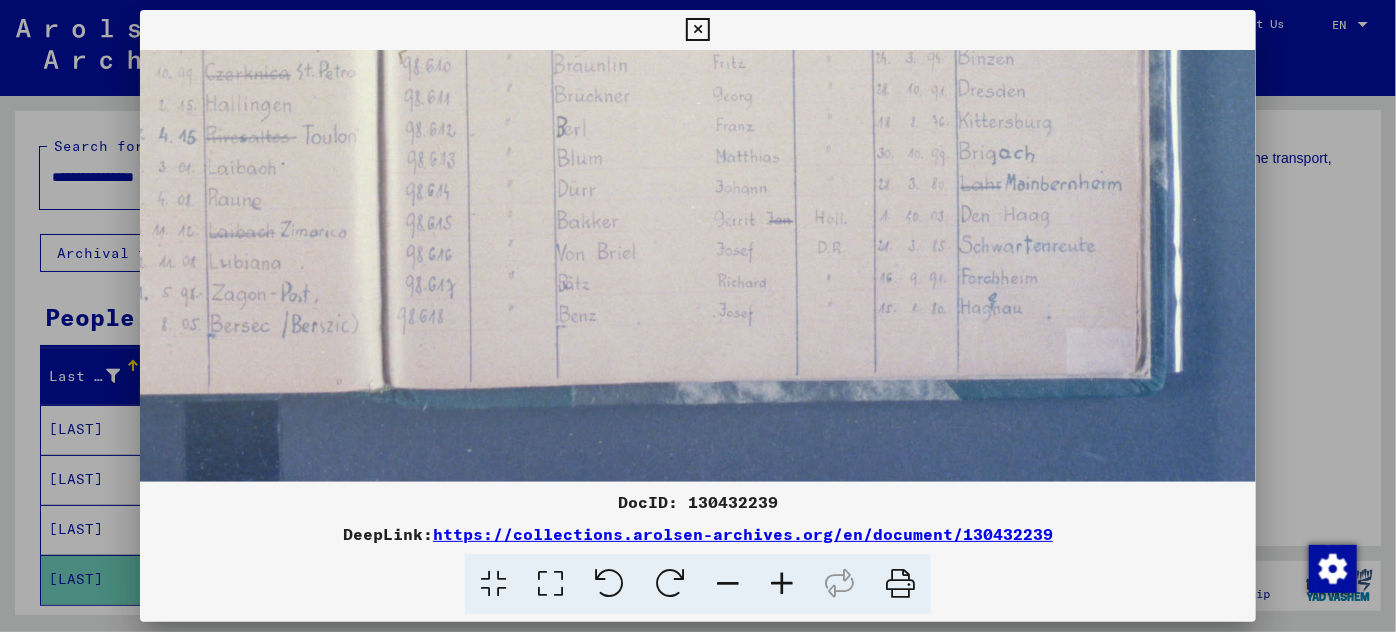 drag, startPoint x: 714, startPoint y: 423, endPoint x: 725, endPoint y: 283, distance: 140.43147 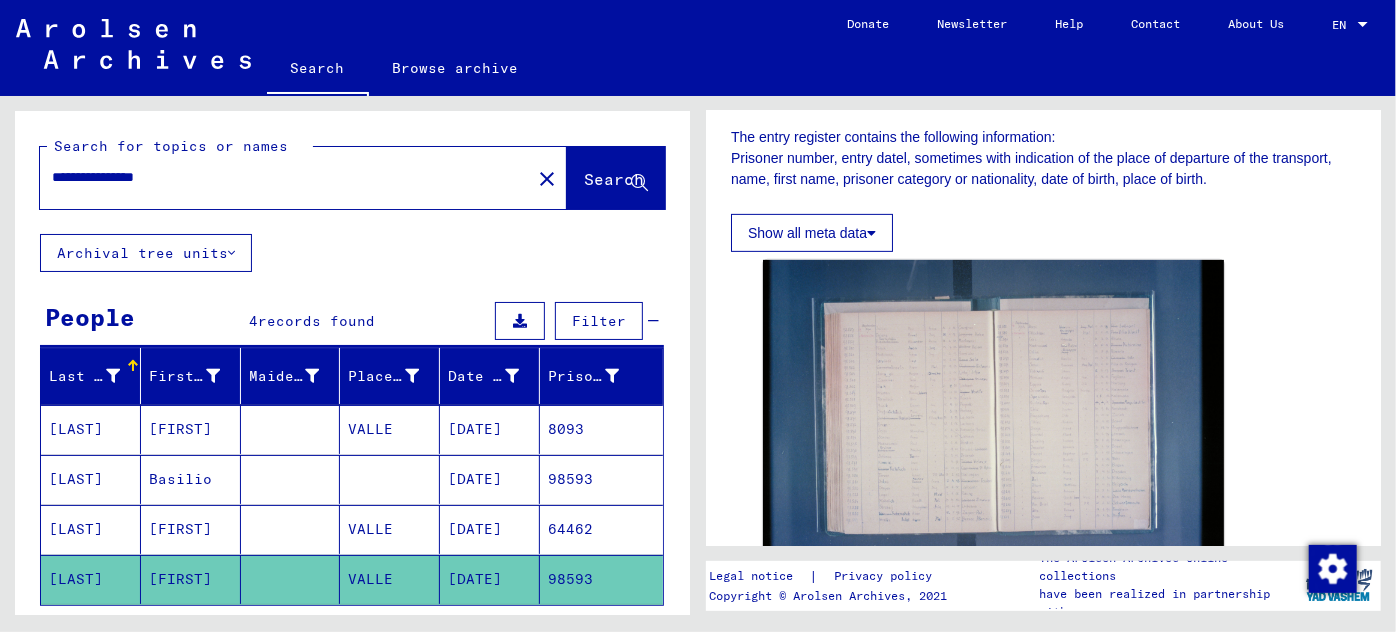 click on "64462" at bounding box center (601, 579) 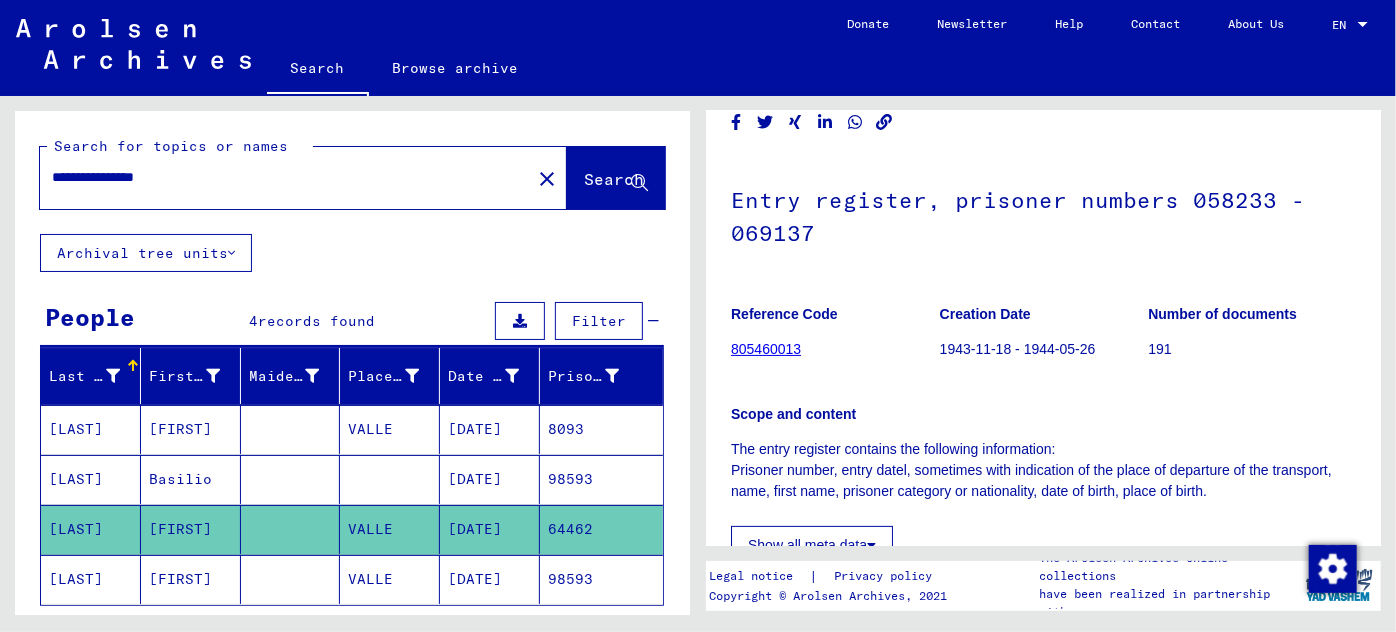scroll, scrollTop: 454, scrollLeft: 0, axis: vertical 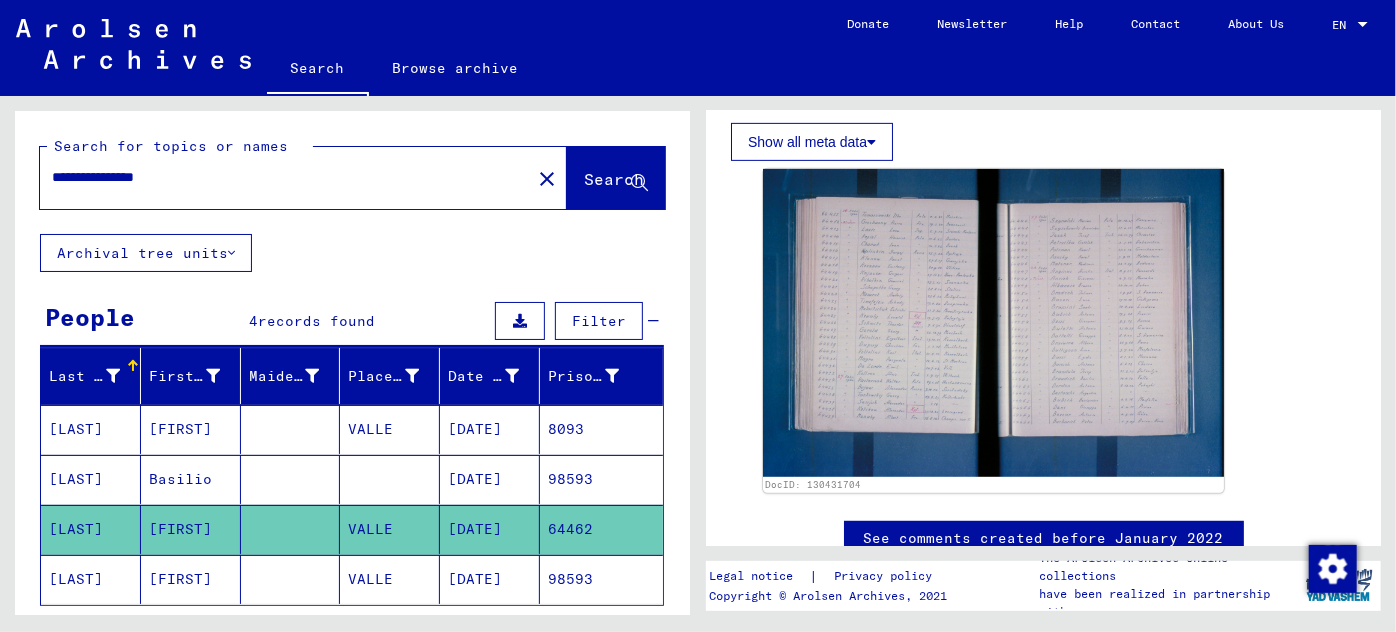 click on "98593" at bounding box center (601, 529) 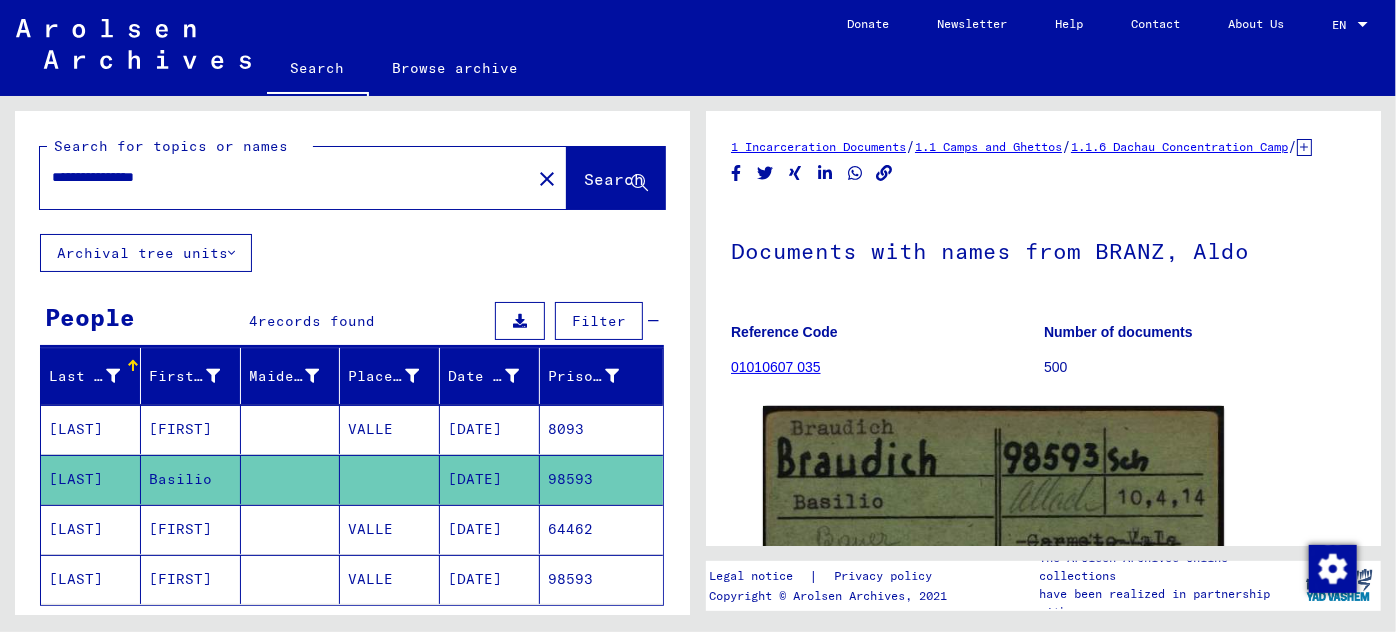 scroll, scrollTop: 0, scrollLeft: 0, axis: both 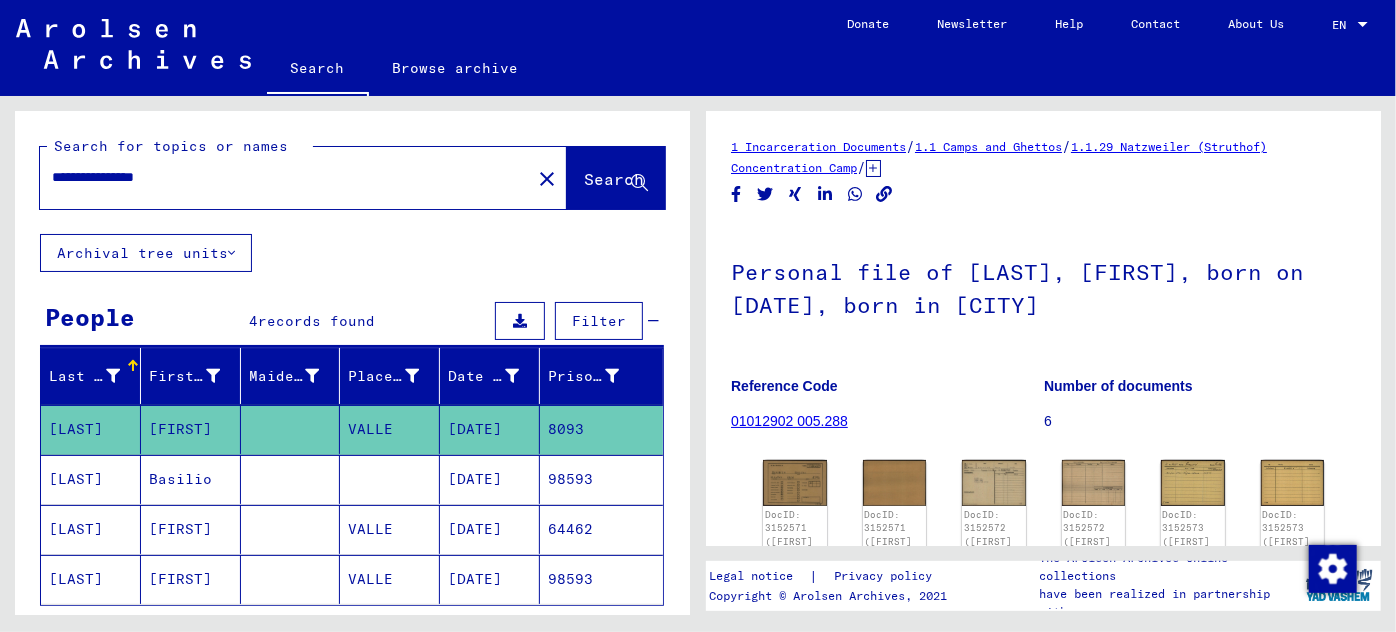 click on "[DATE]" at bounding box center (490, 529) 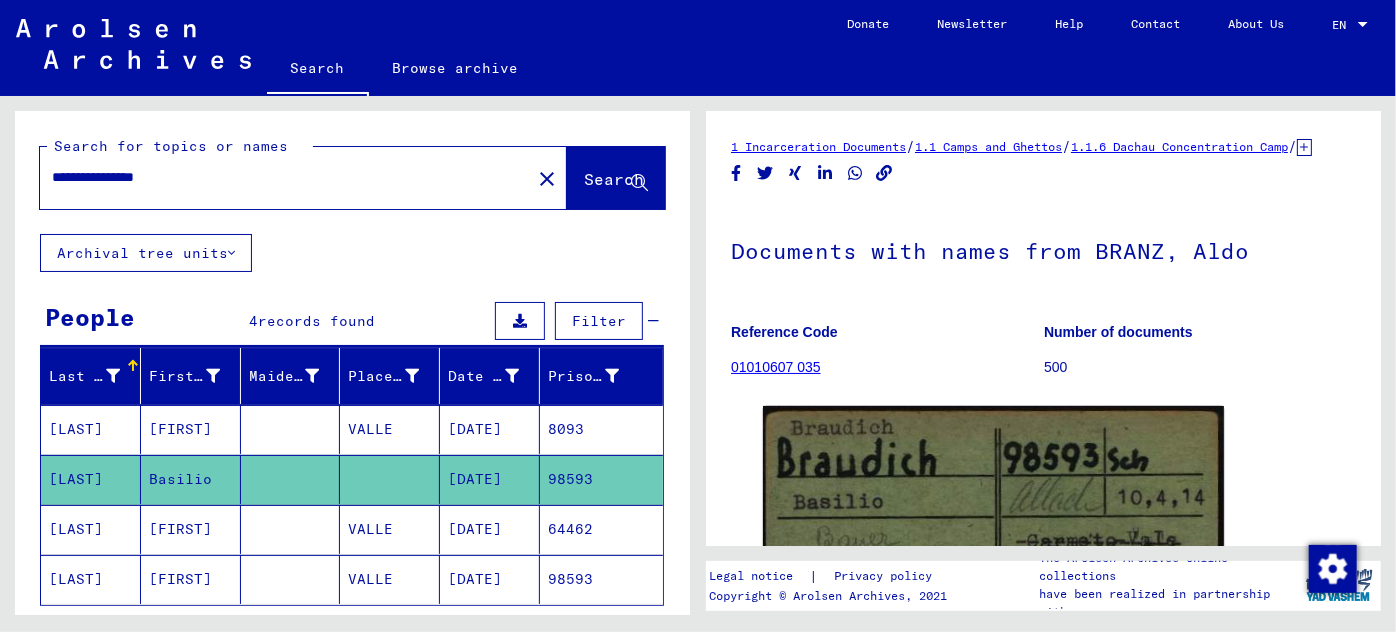 scroll, scrollTop: 0, scrollLeft: 0, axis: both 